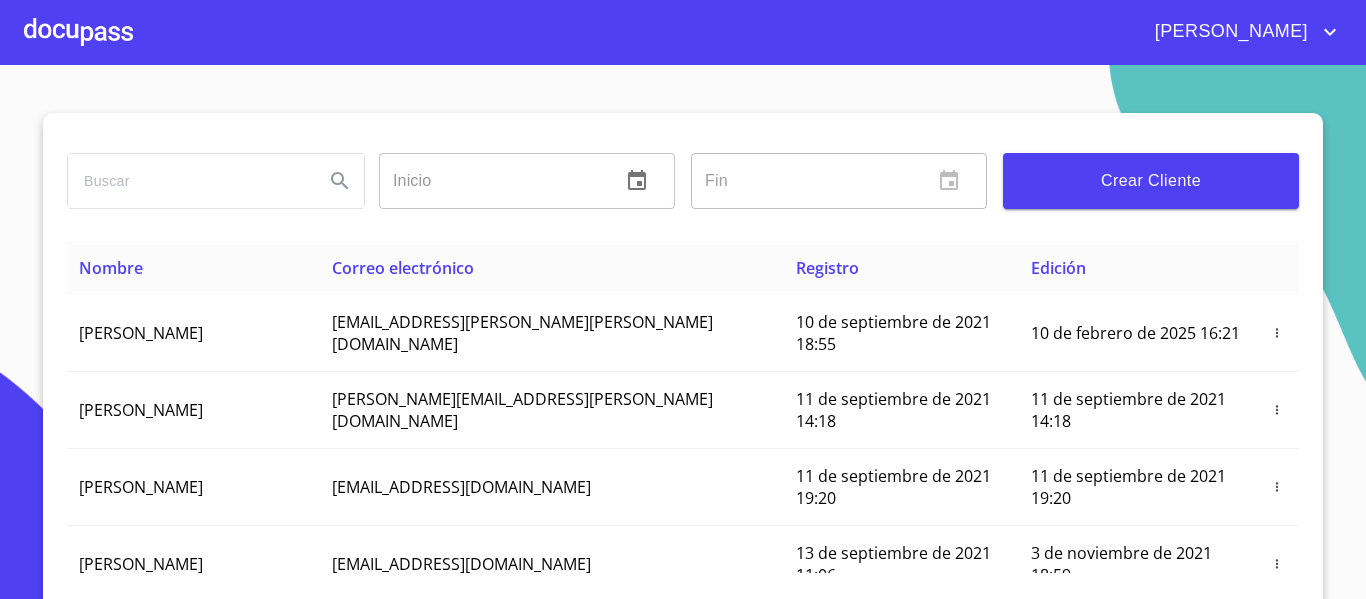 scroll, scrollTop: 0, scrollLeft: 0, axis: both 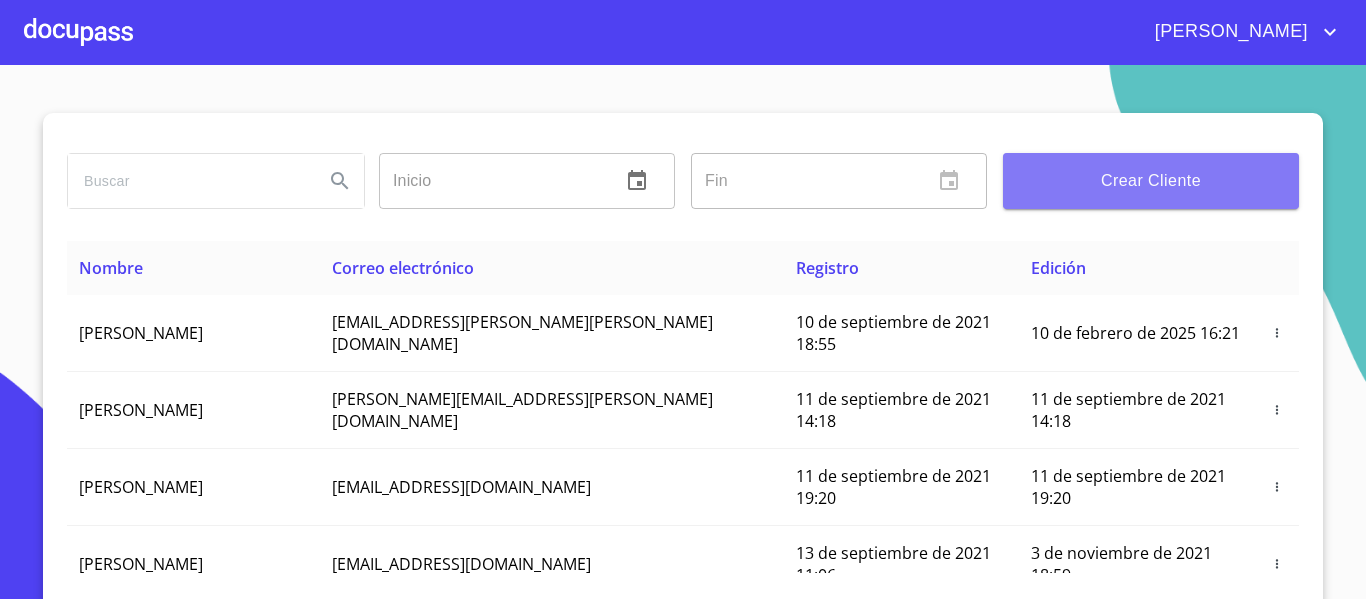 click on "Crear Cliente" at bounding box center [1151, 181] 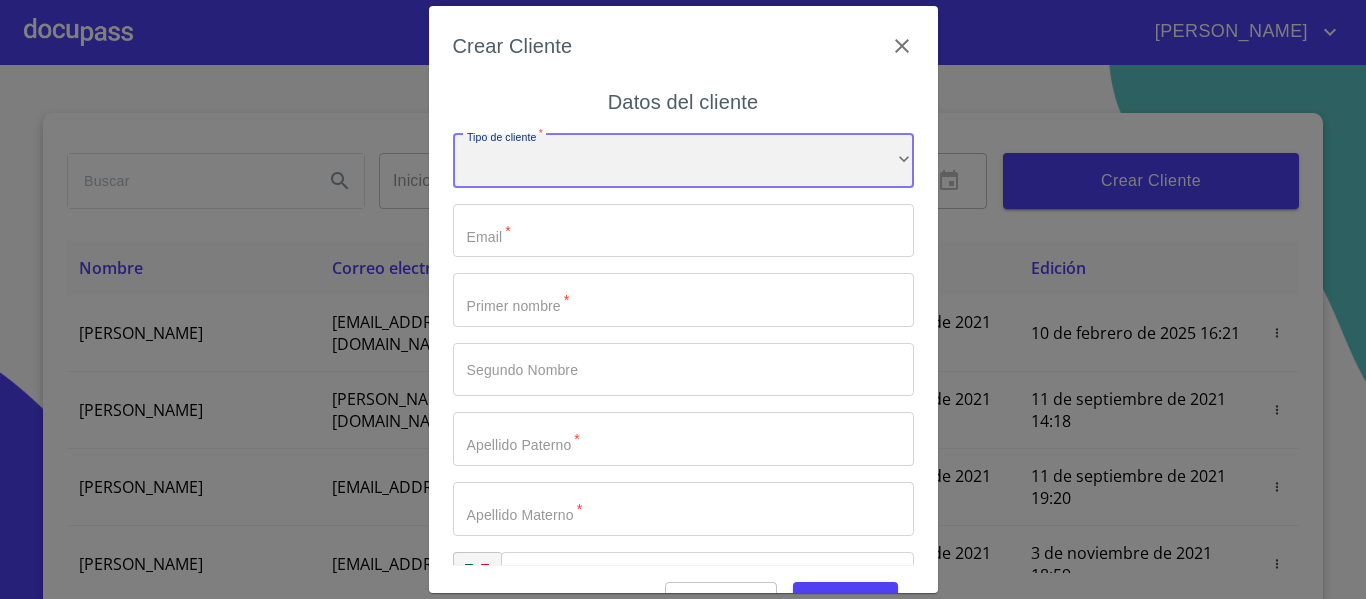 click on "​" at bounding box center (683, 161) 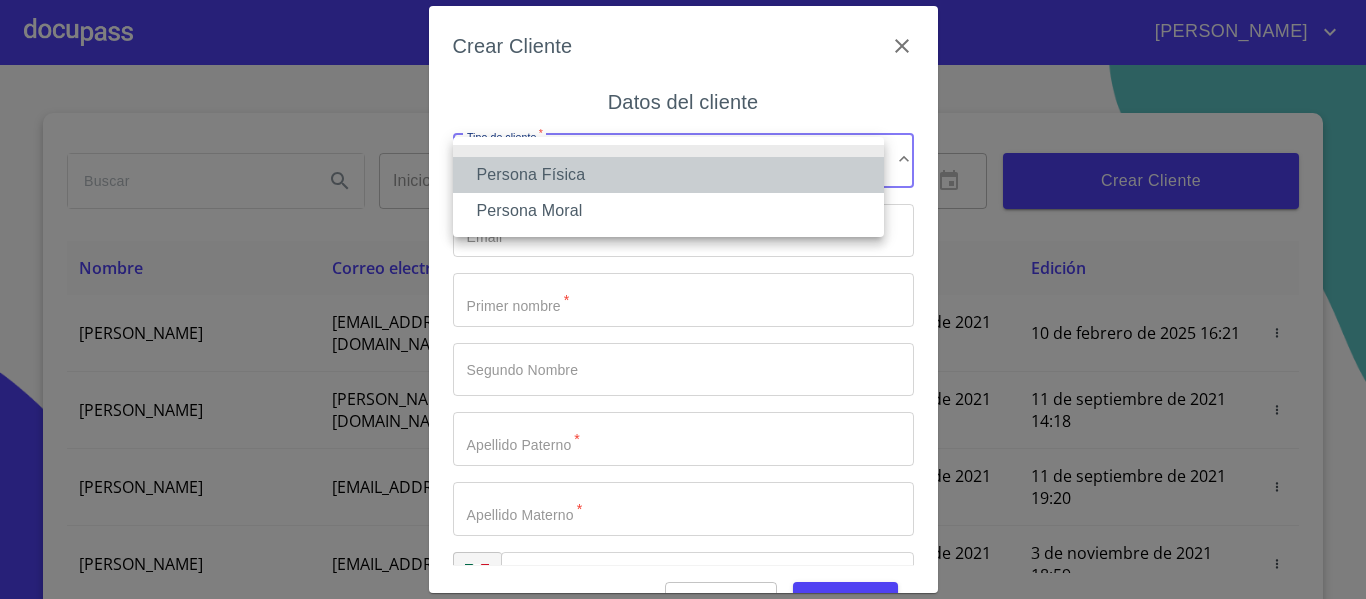 click on "Persona Física" at bounding box center (668, 175) 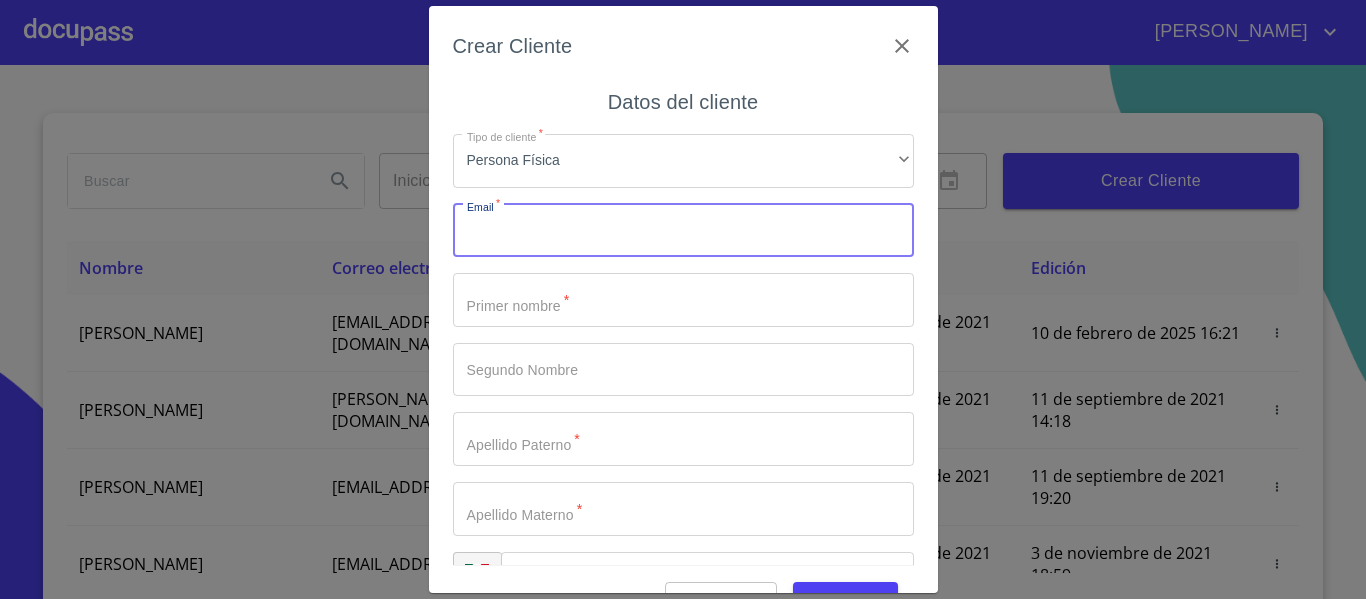 click on "Tipo de cliente   *" at bounding box center [683, 231] 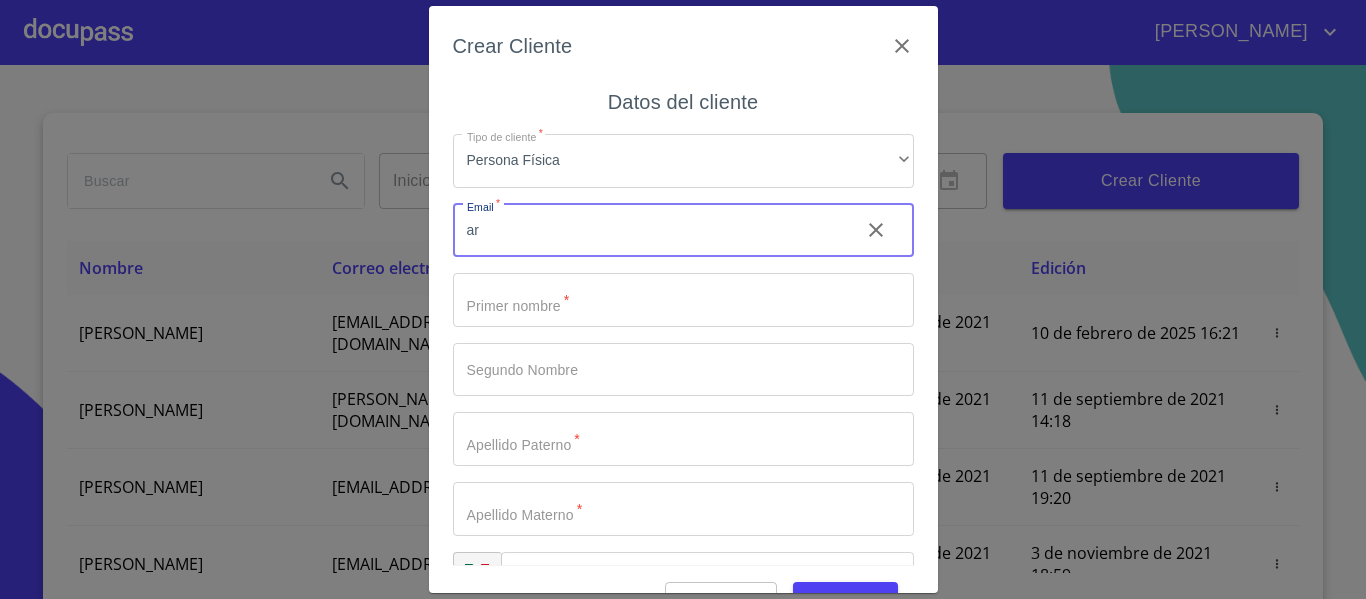 type on "a" 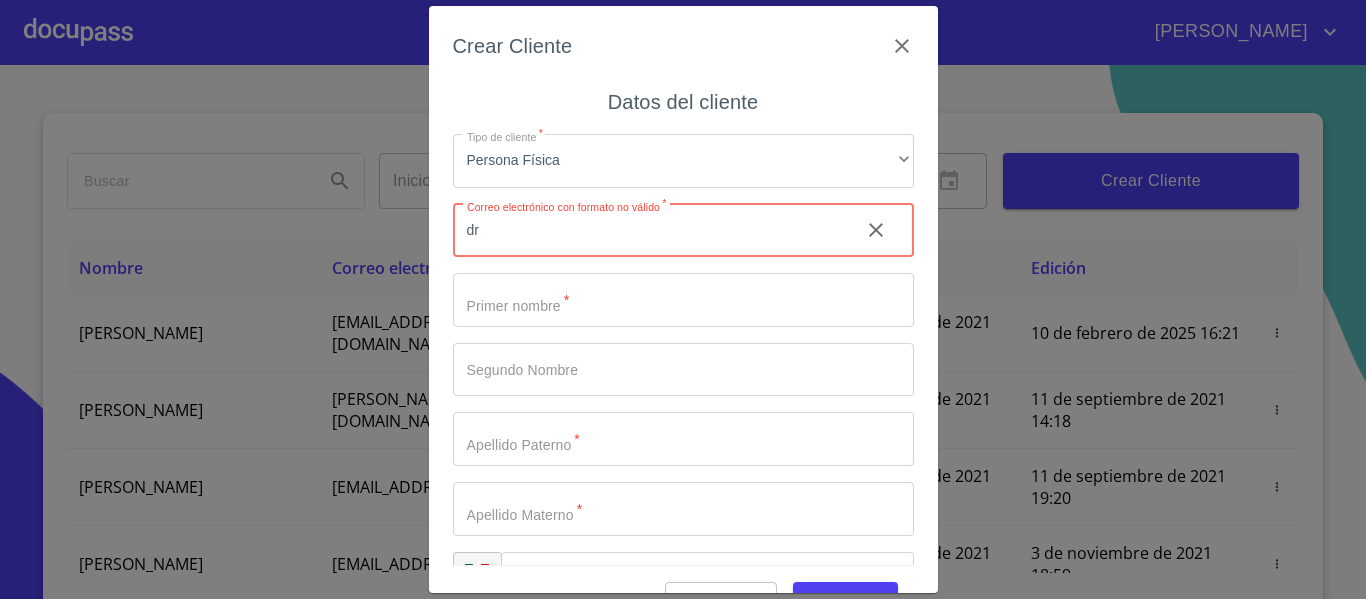 type on "d" 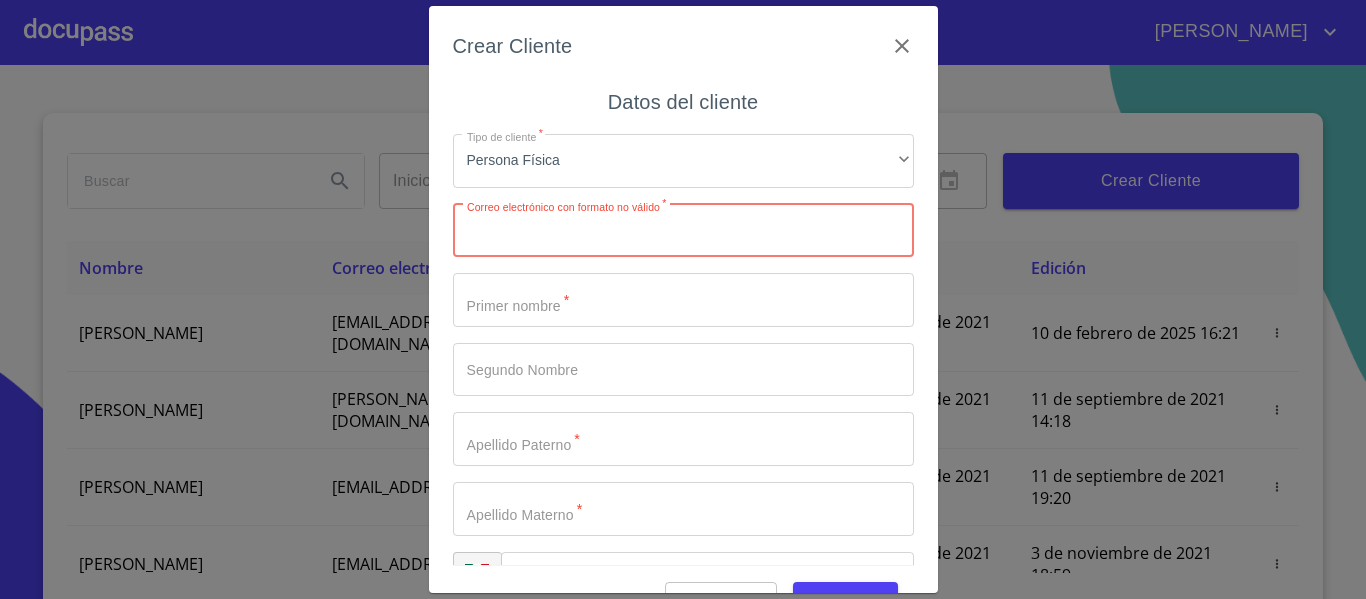 paste on "[EMAIL_ADDRESS][DOMAIN_NAME]" 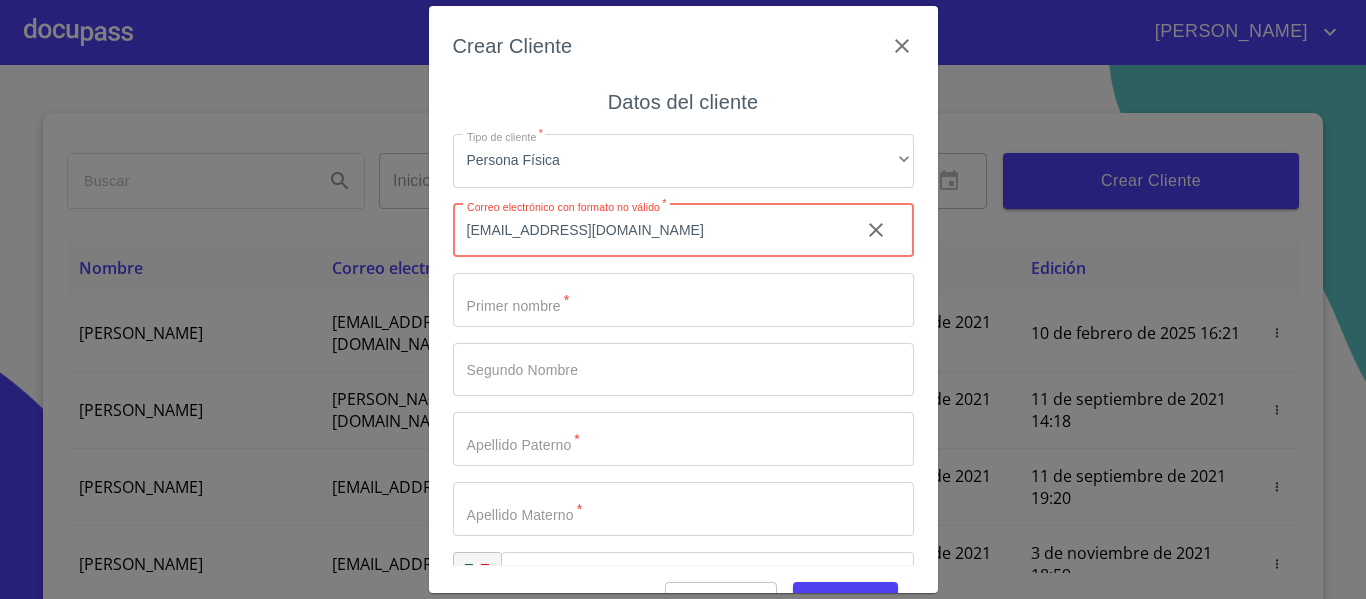 type on "[EMAIL_ADDRESS][DOMAIN_NAME]" 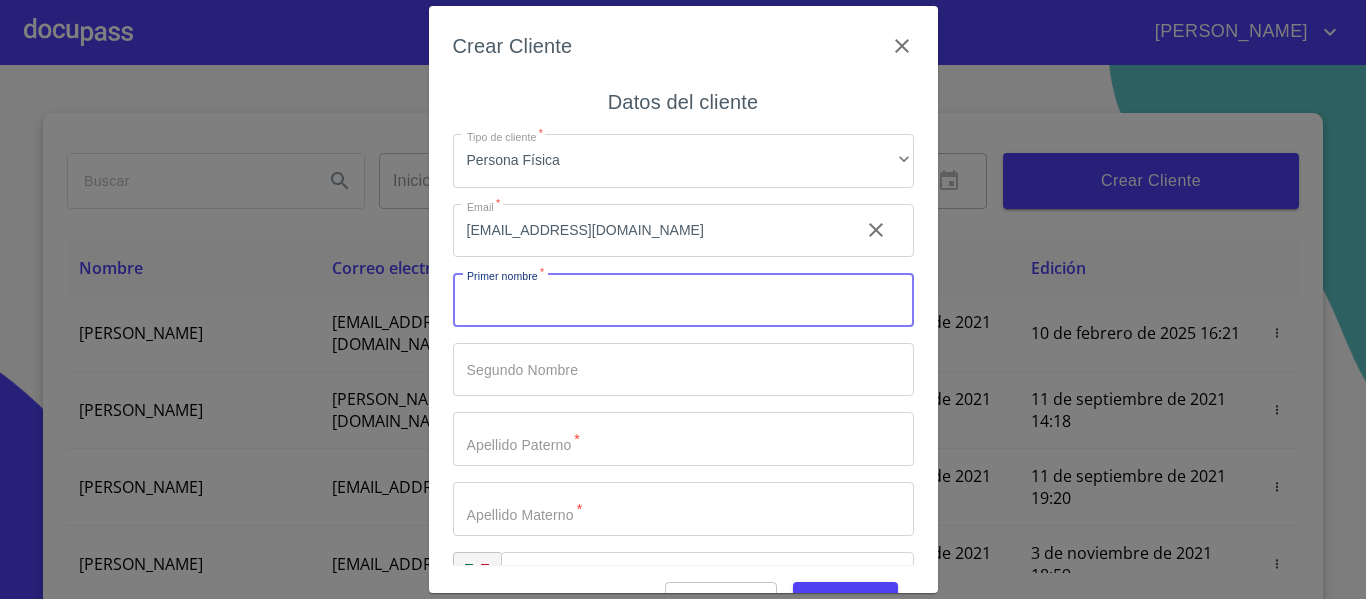click on "Tipo de cliente   *" at bounding box center (683, 300) 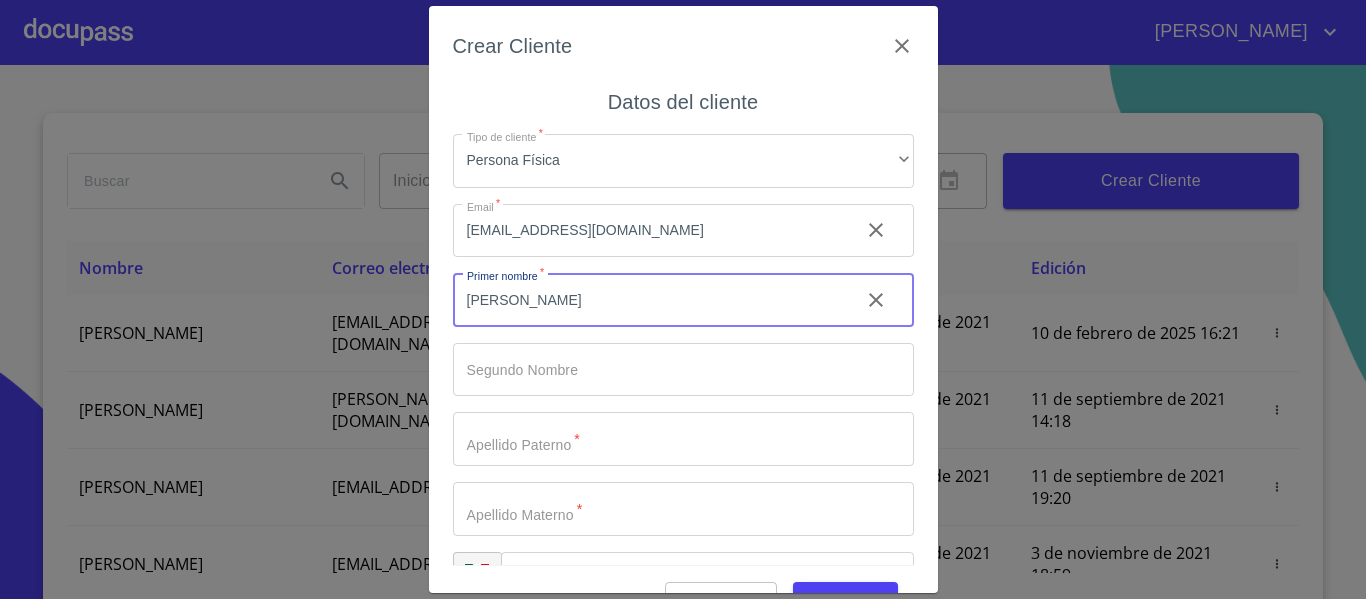 type on "[PERSON_NAME]" 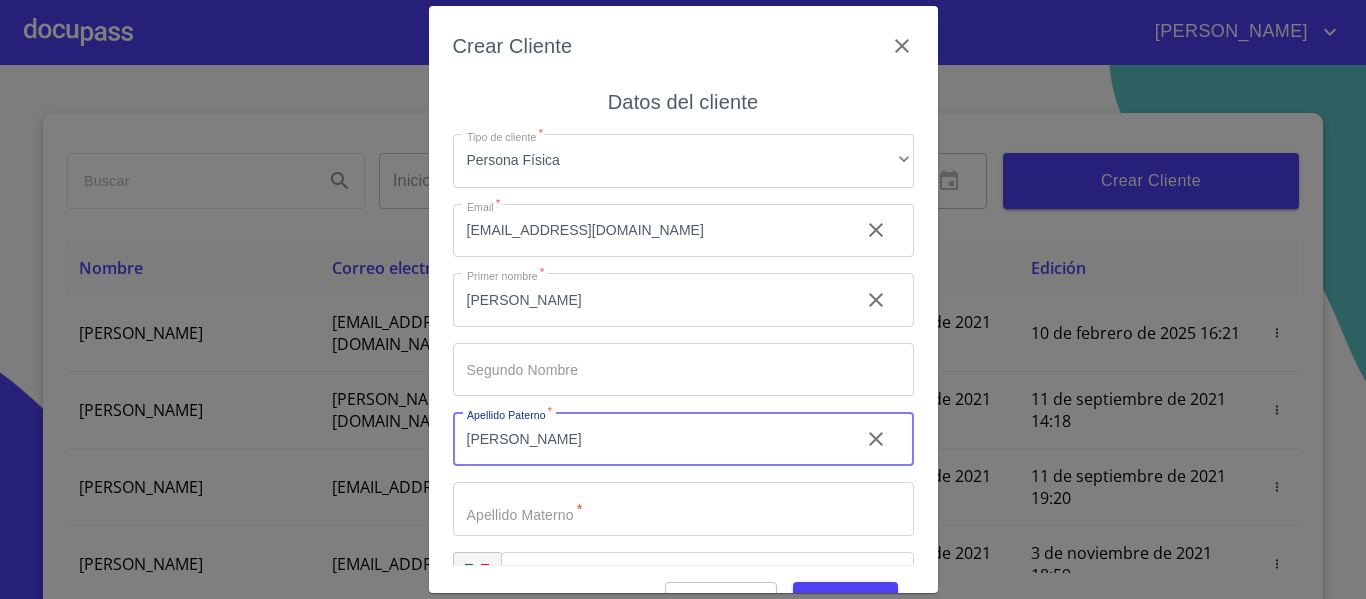 type on "[PERSON_NAME]" 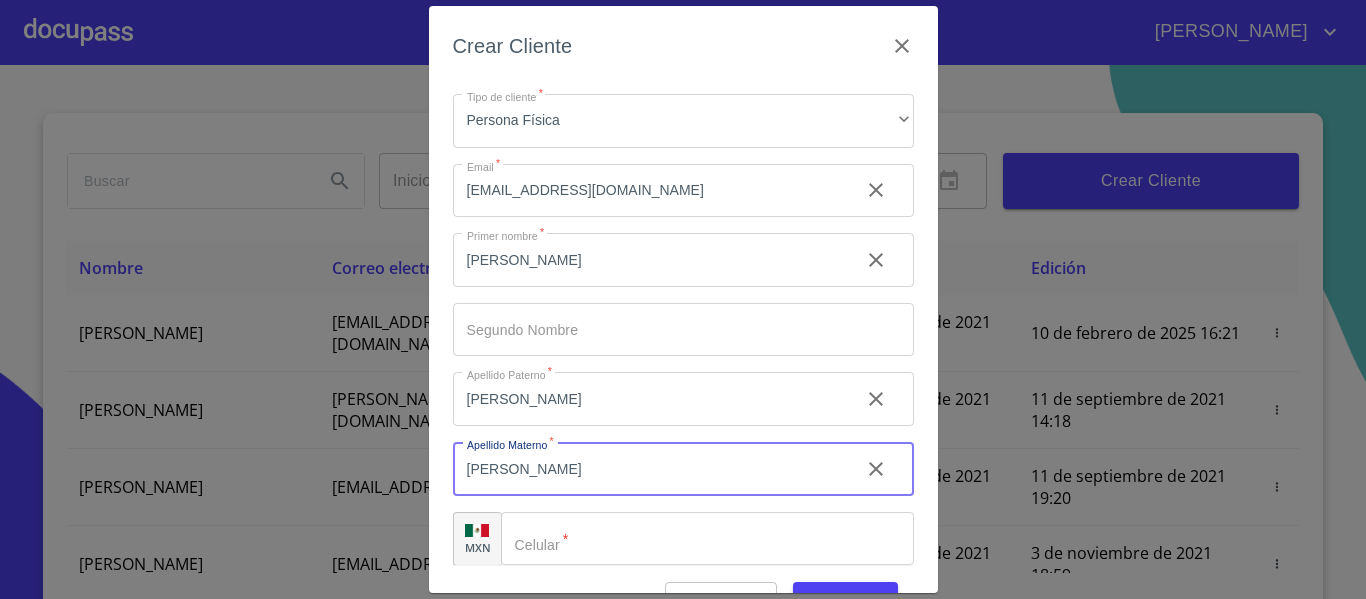scroll, scrollTop: 57, scrollLeft: 0, axis: vertical 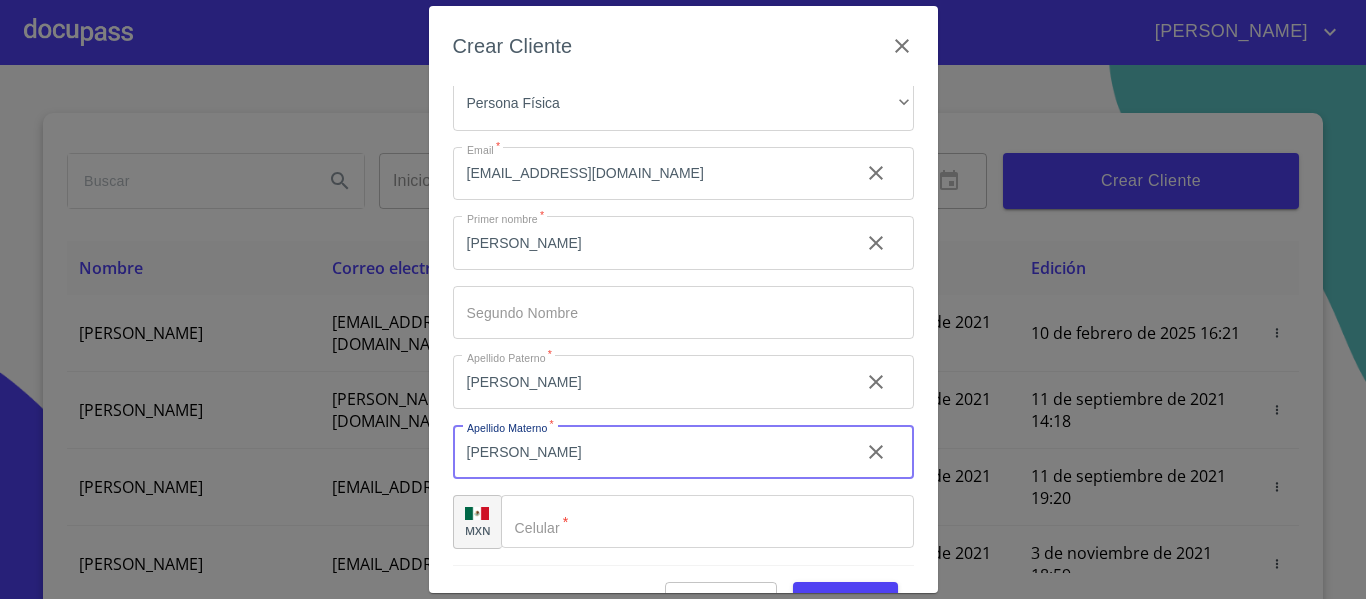 type on "[PERSON_NAME]" 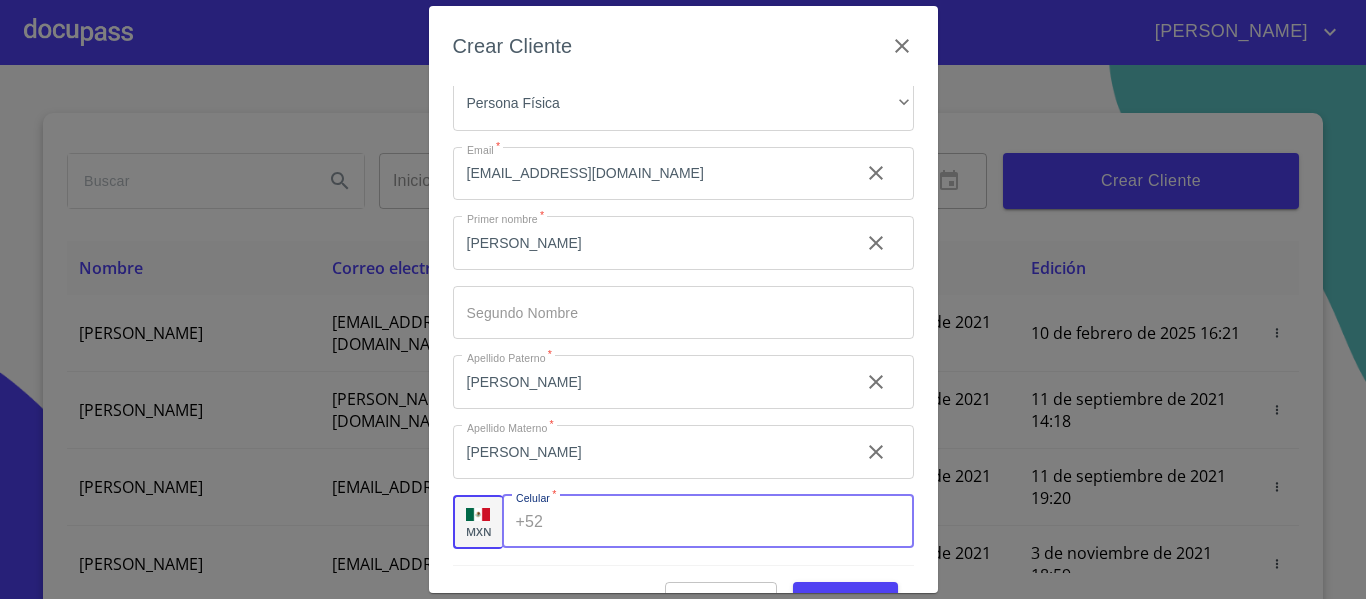 paste on "[PHONE_NUMBER]" 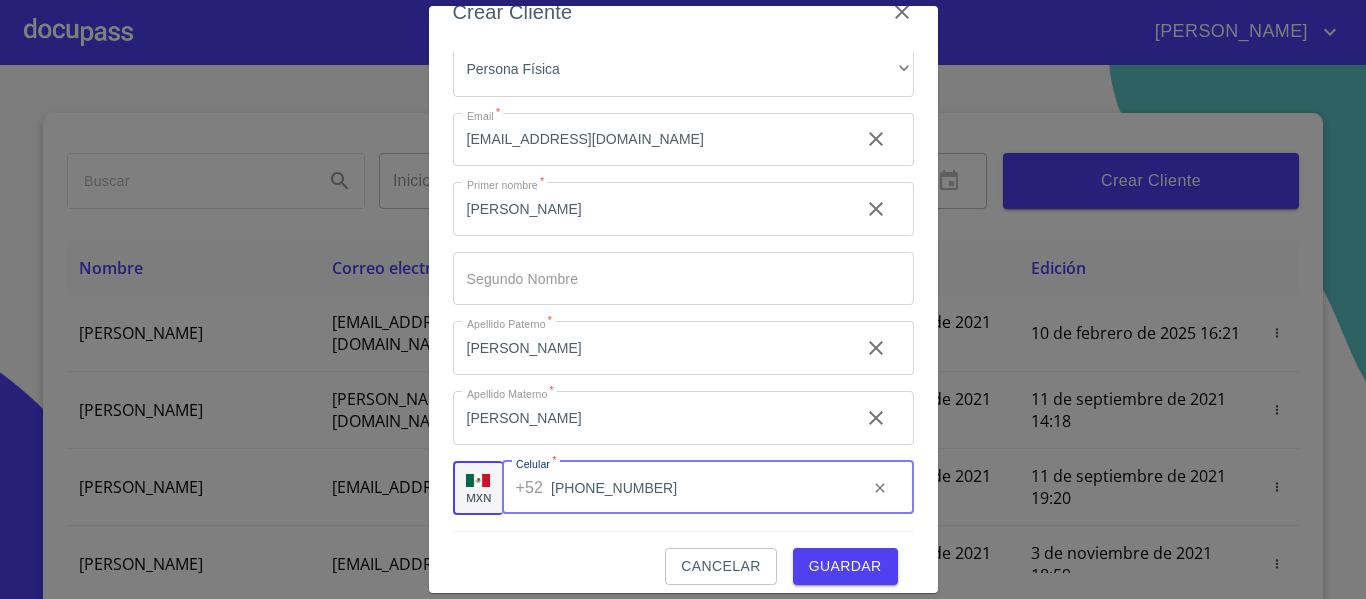 scroll, scrollTop: 50, scrollLeft: 0, axis: vertical 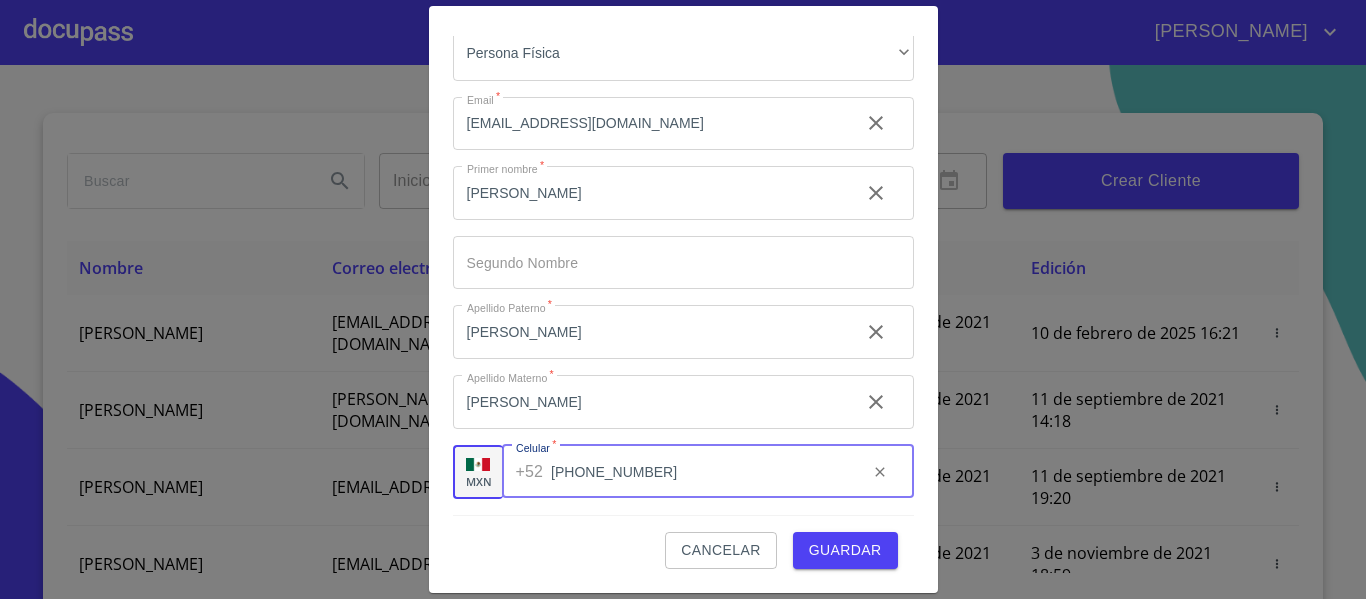 type on "[PHONE_NUMBER]" 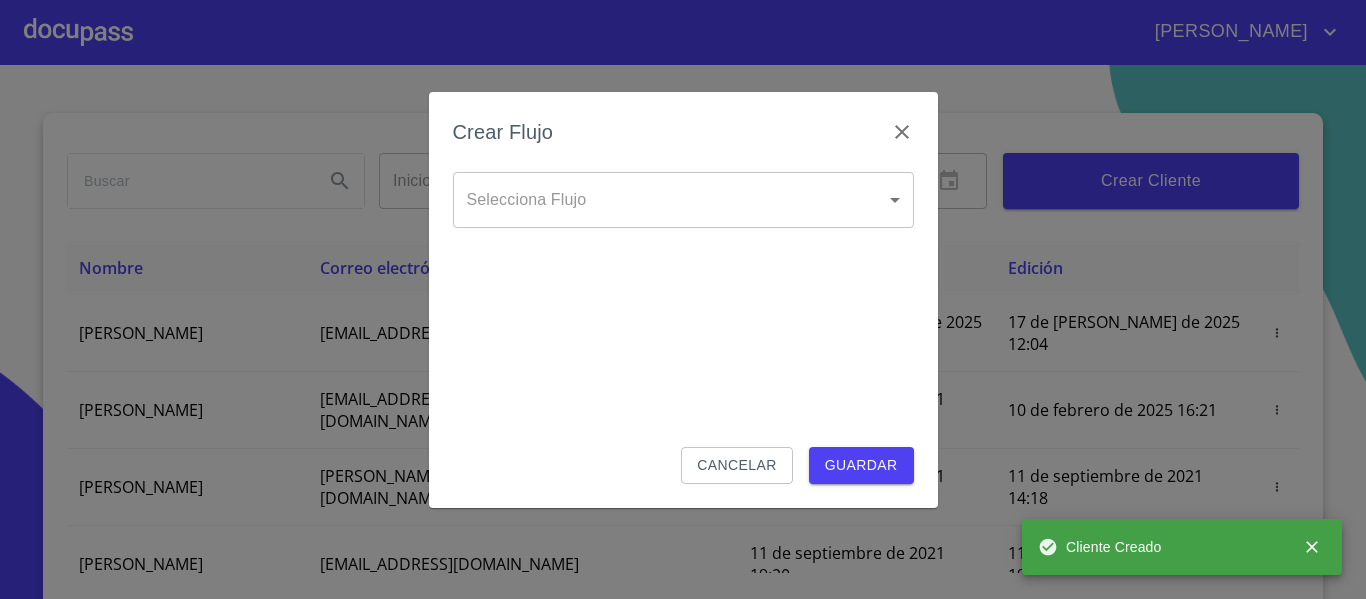 click on "[PERSON_NAME] ​ Fin ​ Crear Cliente Nombre   Correo electrónico   Registro   Edición     [PERSON_NAME] [EMAIL_ADDRESS][DOMAIN_NAME] 17 de [PERSON_NAME] de 2025 12:04 17 de [PERSON_NAME] de 2025 12:04 [PERSON_NAME] GROVER [EMAIL_ADDRESS][PERSON_NAME][PERSON_NAME][DOMAIN_NAME] 10 de septiembre de 2021 18:55 10 de febrero de 2025 16:21 [PERSON_NAME] CELIS  [EMAIL_ADDRESS][PERSON_NAME][DOMAIN_NAME] 11 de septiembre de 2021 14:18 11 de septiembre de 2021 14:18 [PERSON_NAME] [PERSON_NAME][EMAIL_ADDRESS][DOMAIN_NAME] 11 de septiembre de 2021 19:20 11 de septiembre de 2021 19:20 [PERSON_NAME] [EMAIL_ADDRESS][DOMAIN_NAME] 13 de septiembre de 2021 11:06 3 de noviembre de 2021 18:59 [PERSON_NAME] [EMAIL_ADDRESS][DOMAIN_NAME] 14 de septiembre de 2021 12:26 14 de septiembre de 2021 12:26 [PERSON_NAME] [EMAIL_ADDRESS][DOMAIN_NAME] 14 de septiembre de 2021 16:35 14 de septiembre de 2021 16:35 [PERSON_NAME] [EMAIL_ADDRESS][DOMAIN_NAME] 14 de septiembre de 2021 18:24 14 de septiembre de 2021 18:24 [PERSON_NAME]  [EMAIL_ADDRESS][DOMAIN_NAME] 15 de septiembre de 2021 13:18 15 de septiembre de 2021 13:18" at bounding box center (683, 299) 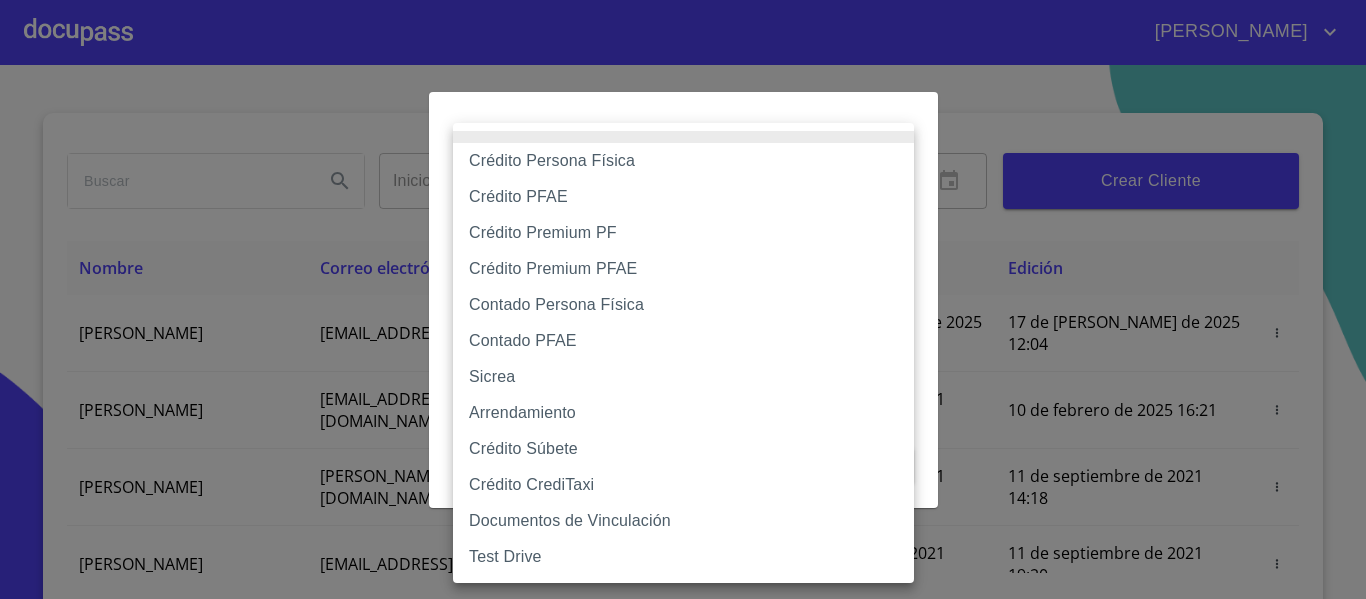click on "Crédito Persona Física" at bounding box center [683, 161] 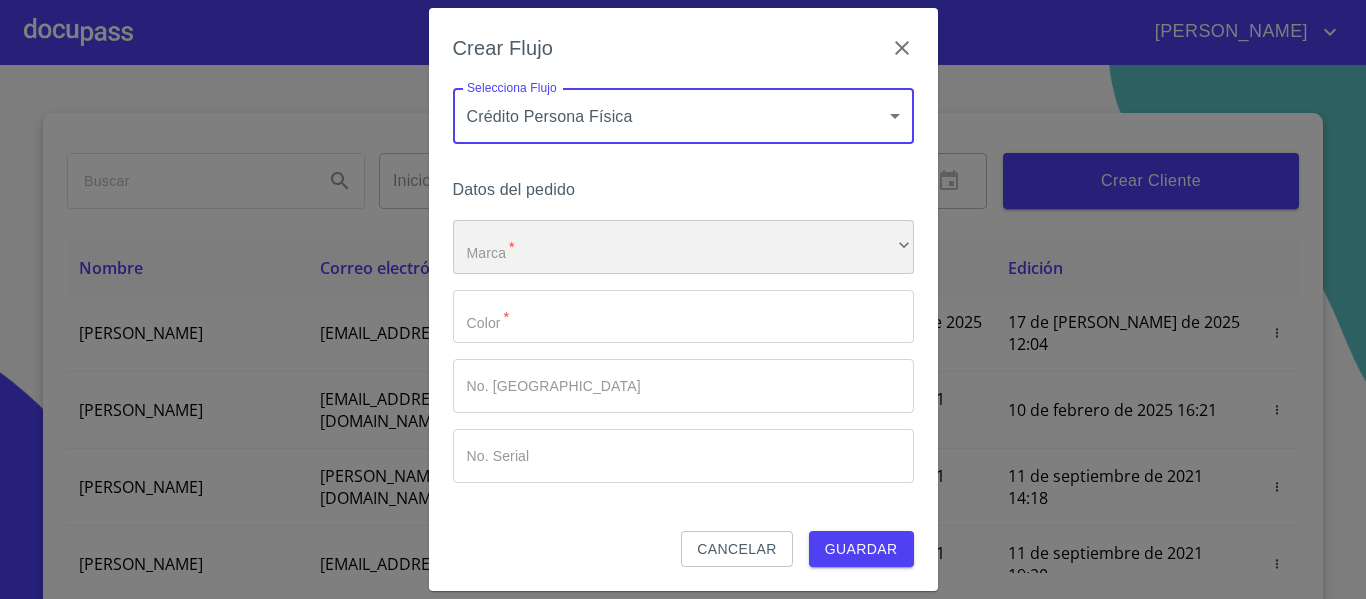 click on "​" at bounding box center [683, 247] 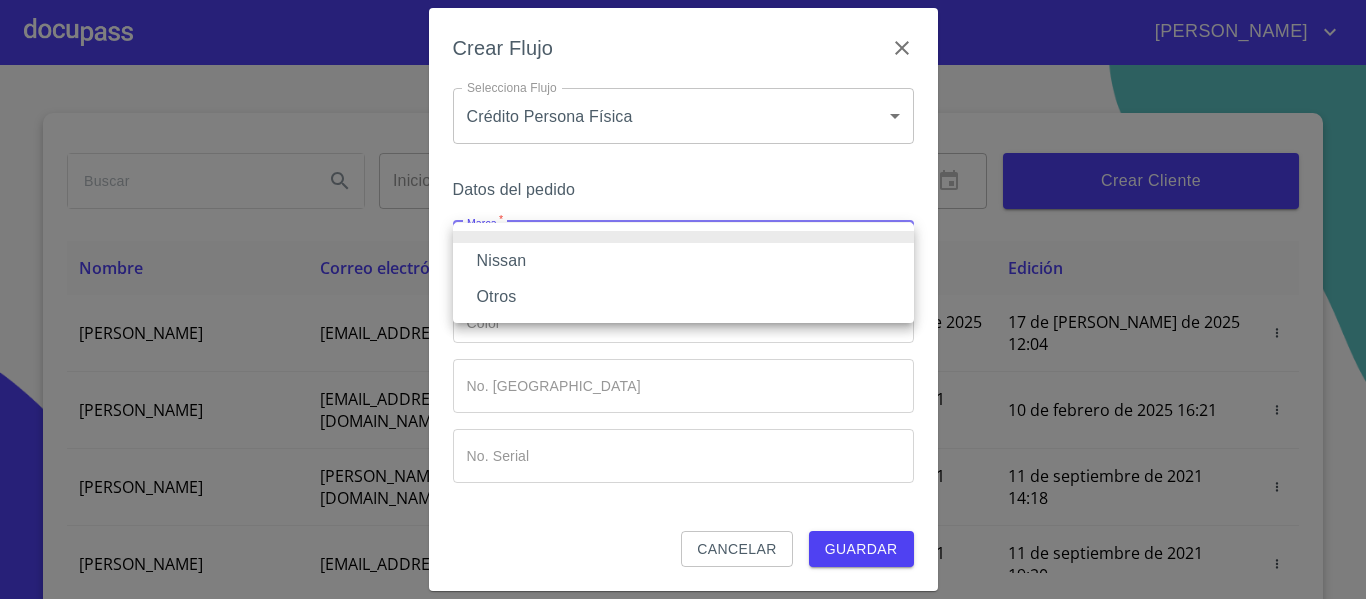 click on "Nissan" at bounding box center [683, 261] 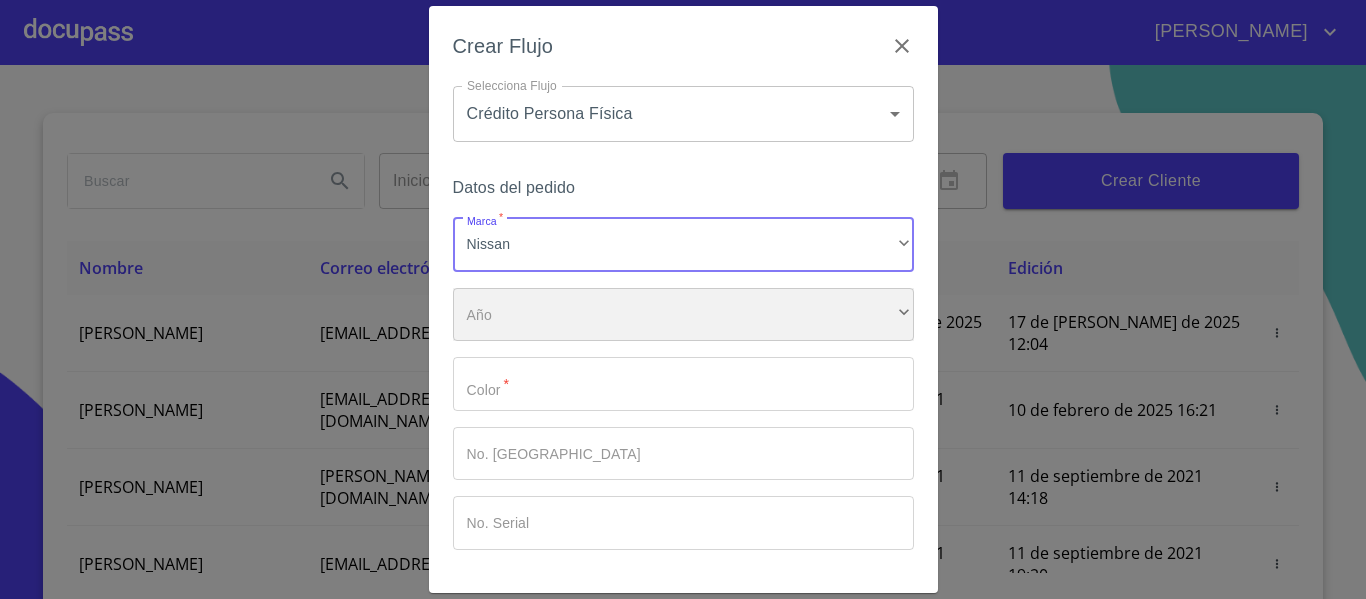 click on "​" at bounding box center (683, 315) 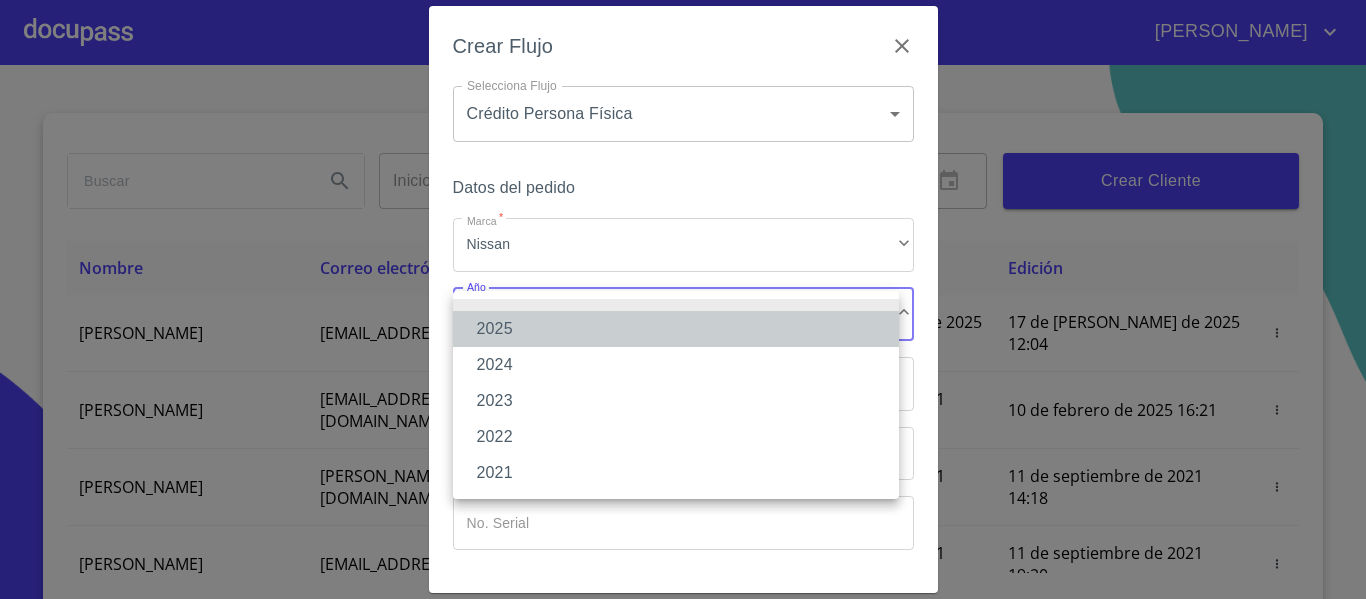 click on "2025" at bounding box center [676, 329] 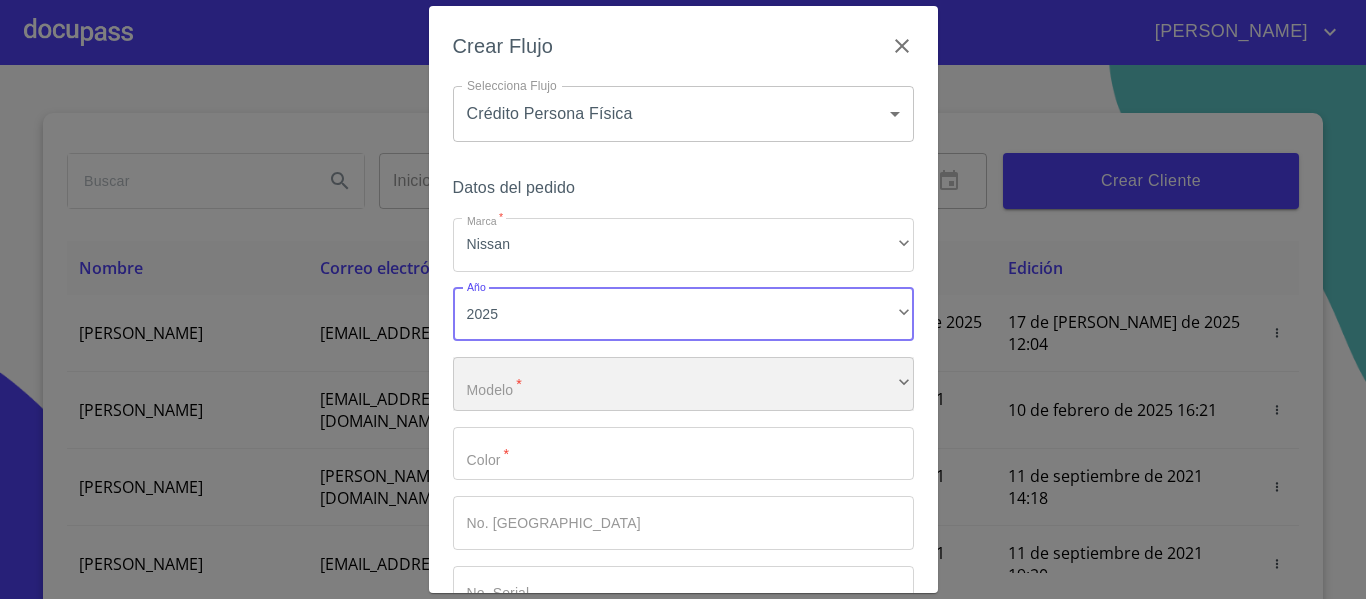 click on "​" at bounding box center [683, 384] 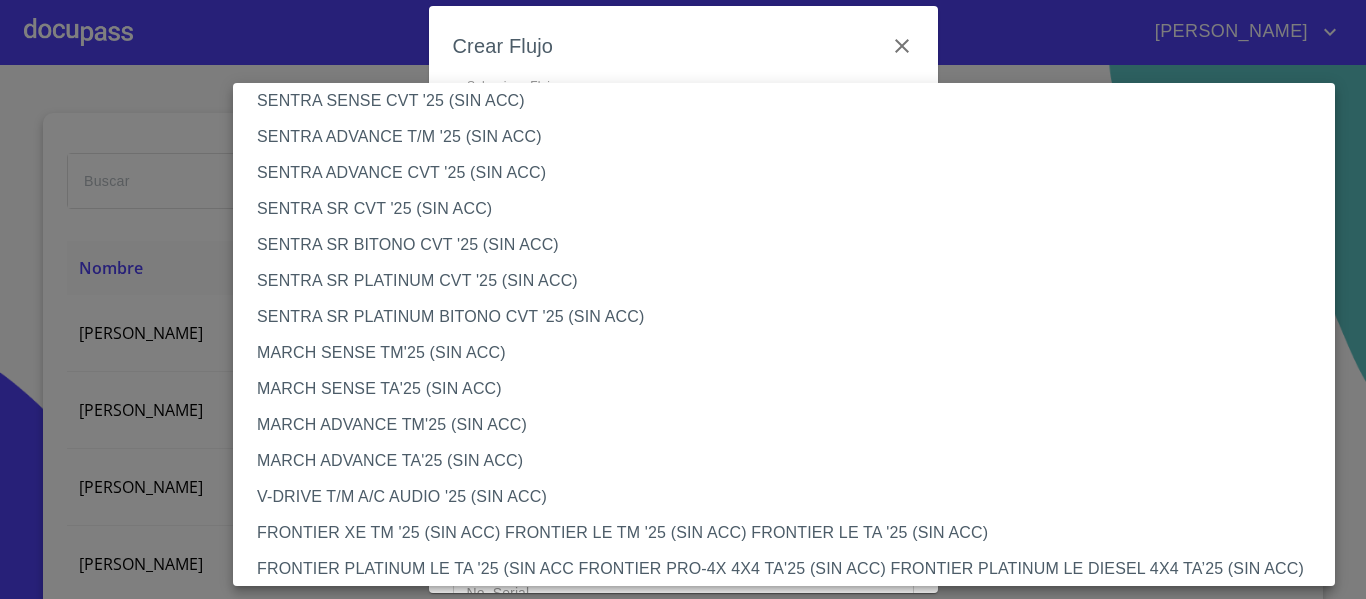scroll, scrollTop: 1500, scrollLeft: 0, axis: vertical 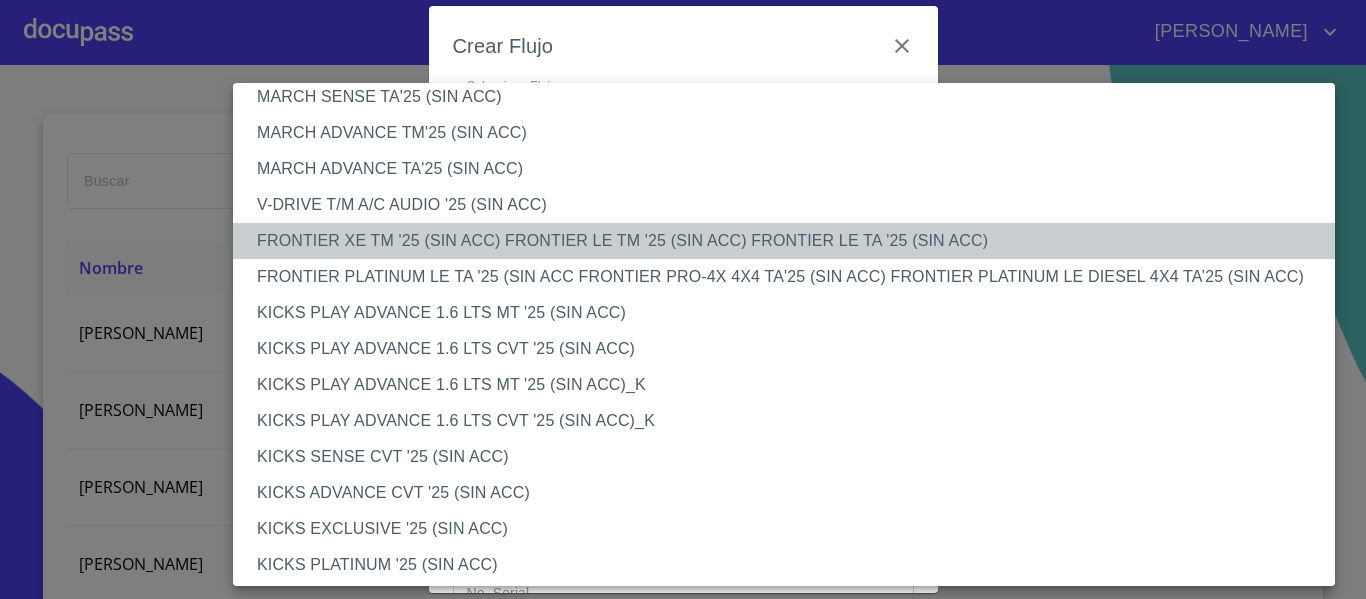 click on "FRONTIER XE TM '25 (SIN ACC) FRONTIER LE TM '25 (SIN ACC) FRONTIER LE TA '25 (SIN ACC)" at bounding box center (791, 241) 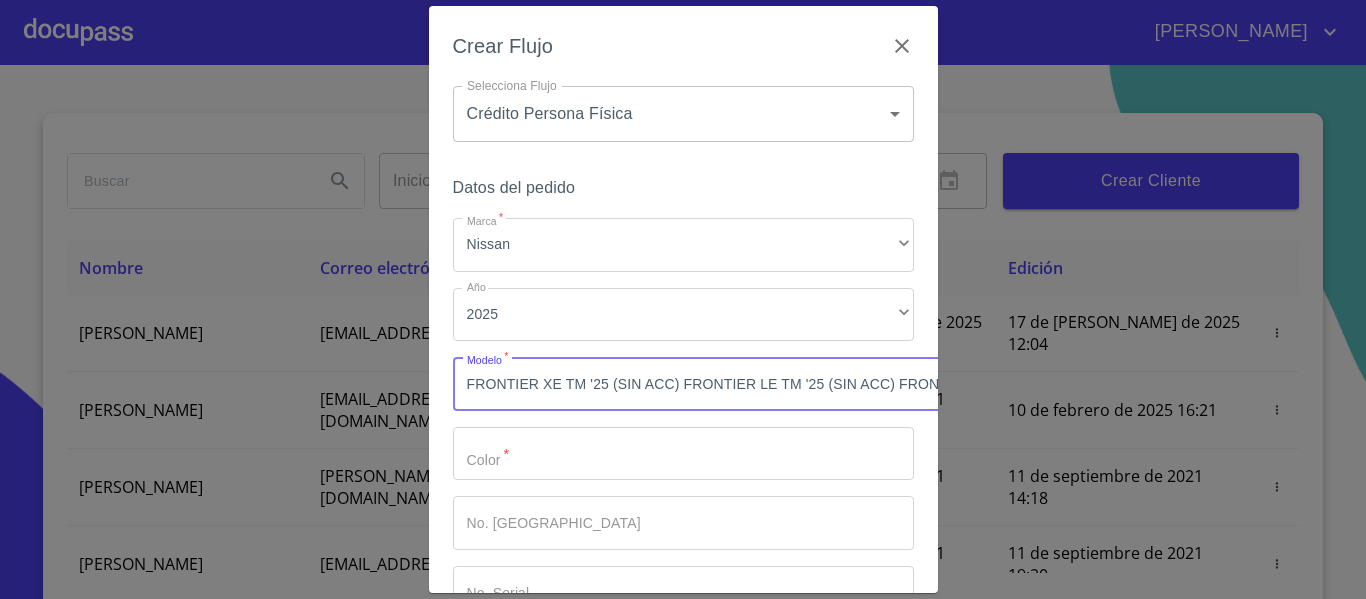 click on "Marca   *" at bounding box center [683, 454] 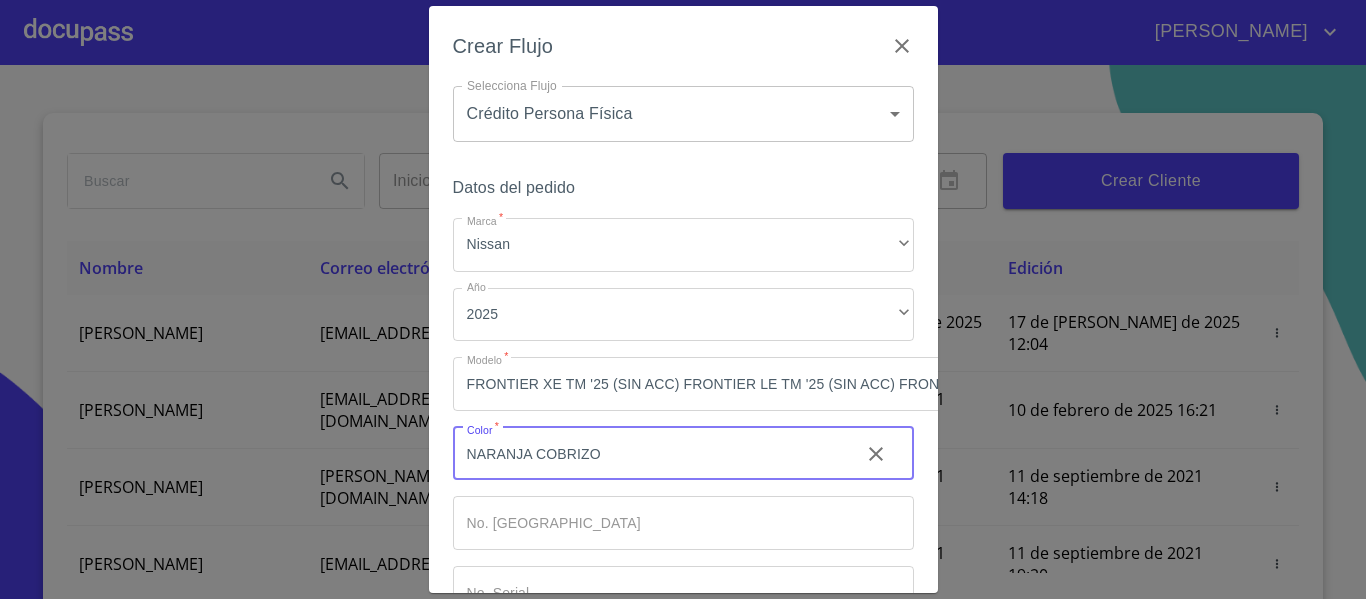 type on "NARANJA COBRIZO" 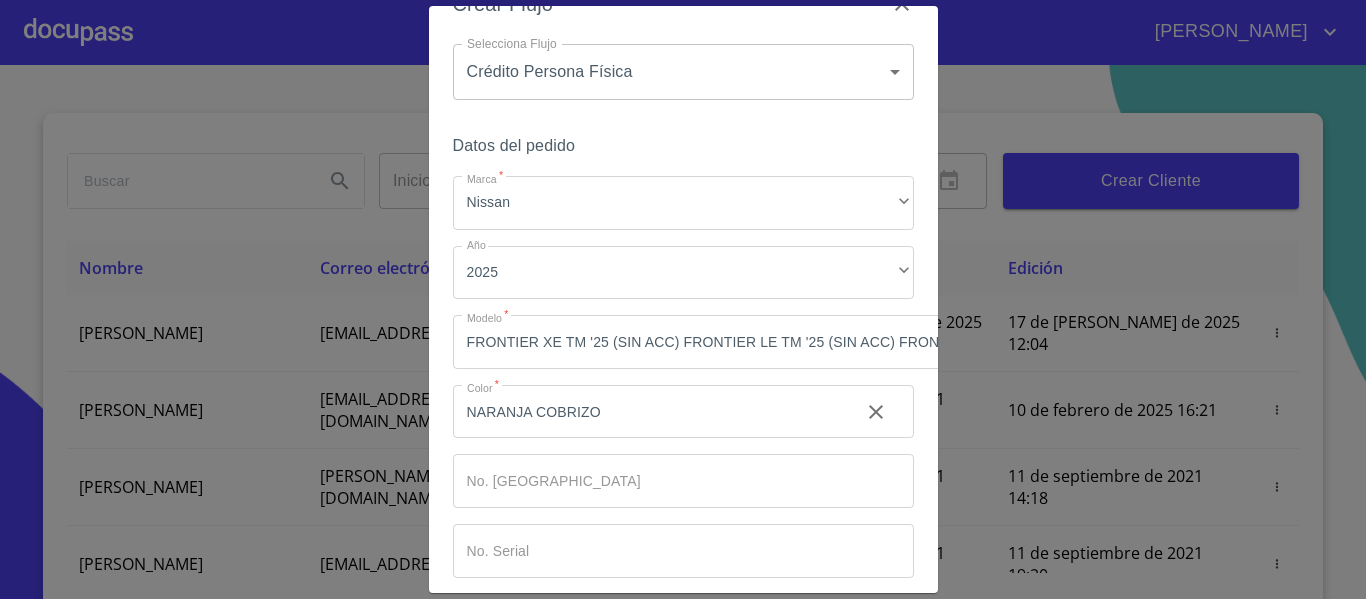 type 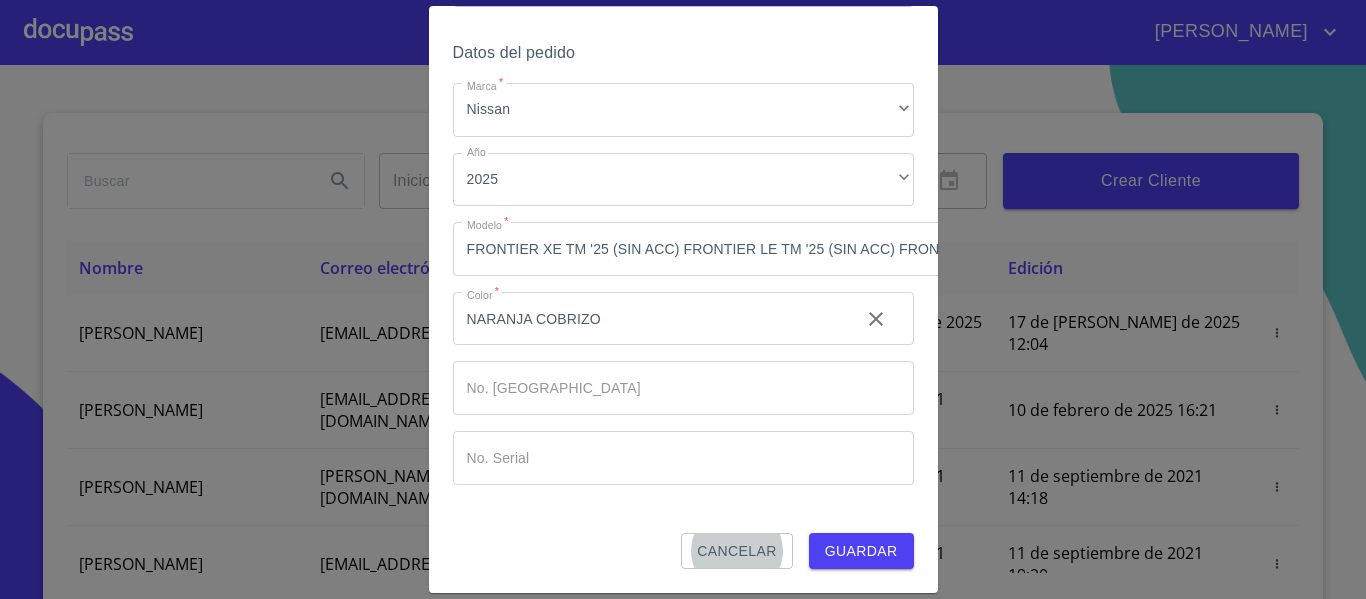 type 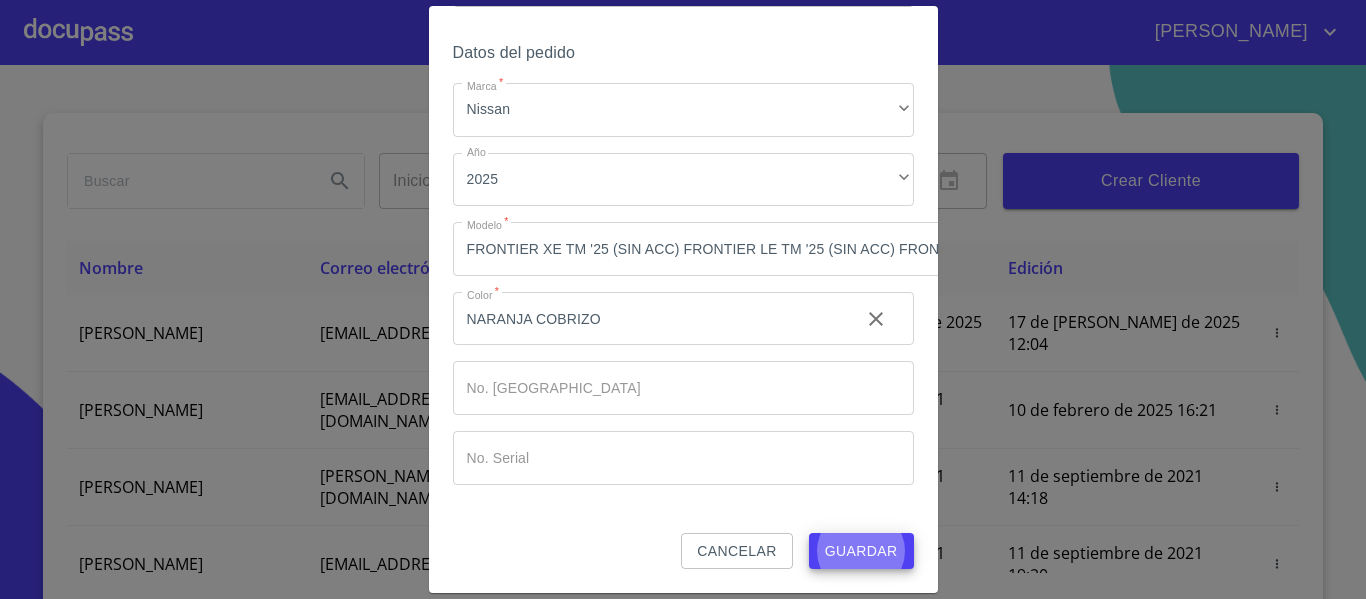 click on "Guardar" at bounding box center (861, 551) 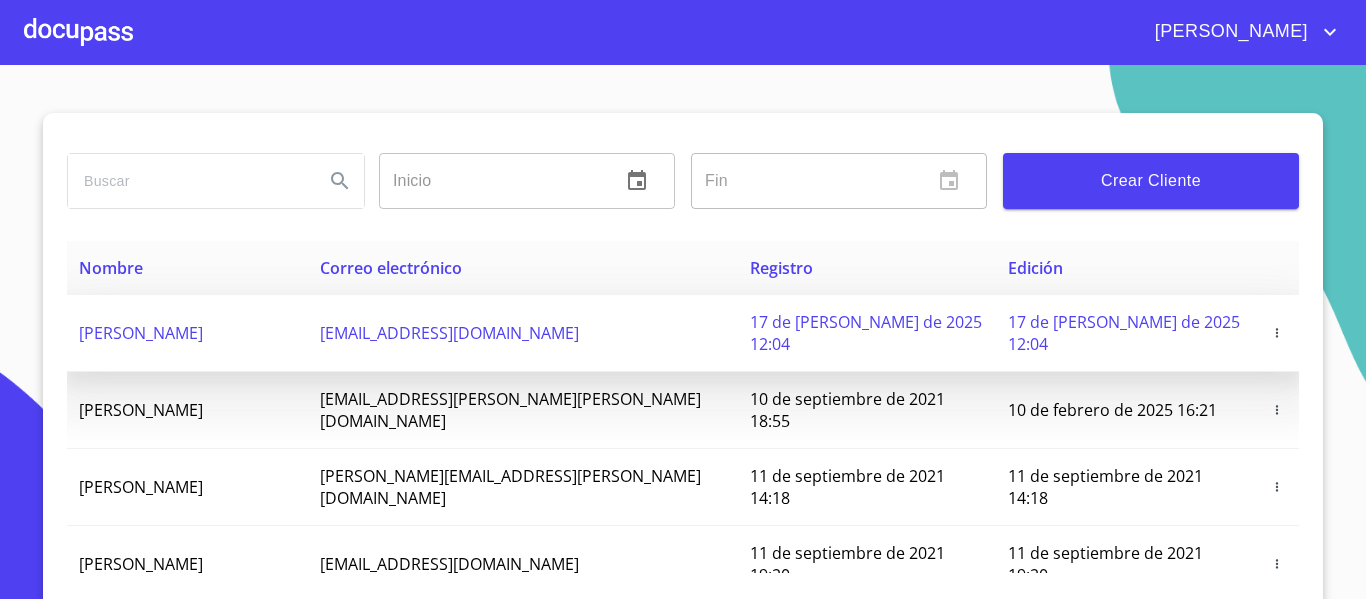 click on "[PERSON_NAME]" at bounding box center (141, 333) 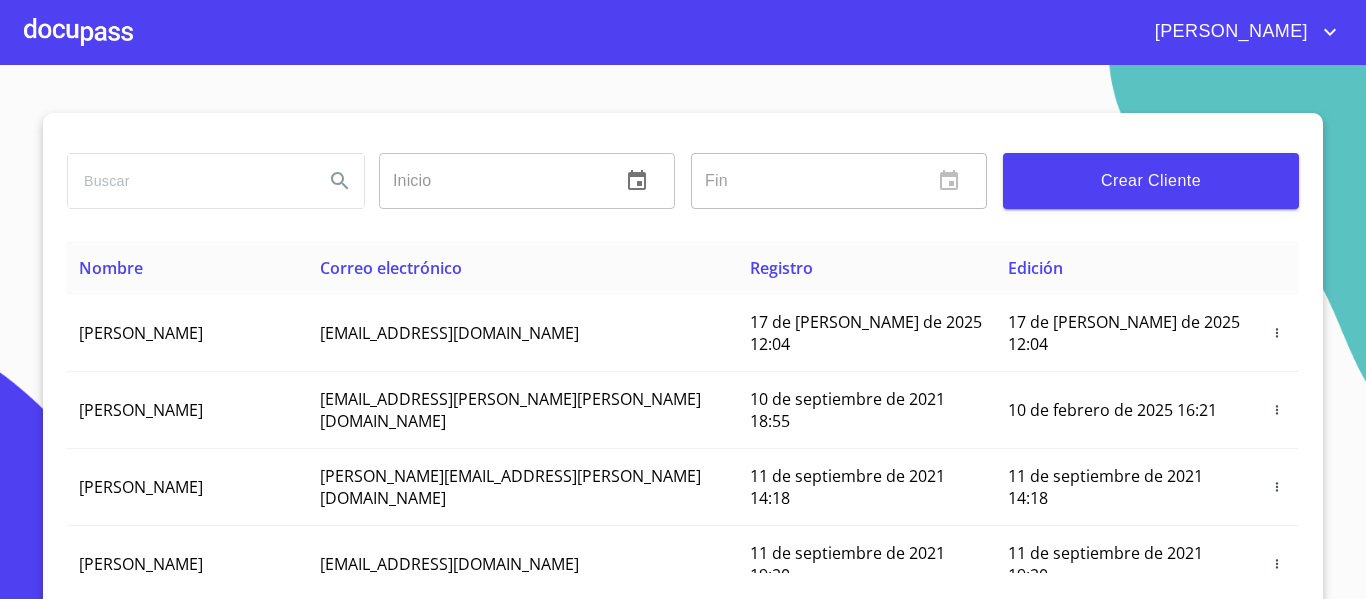 click at bounding box center (78, 32) 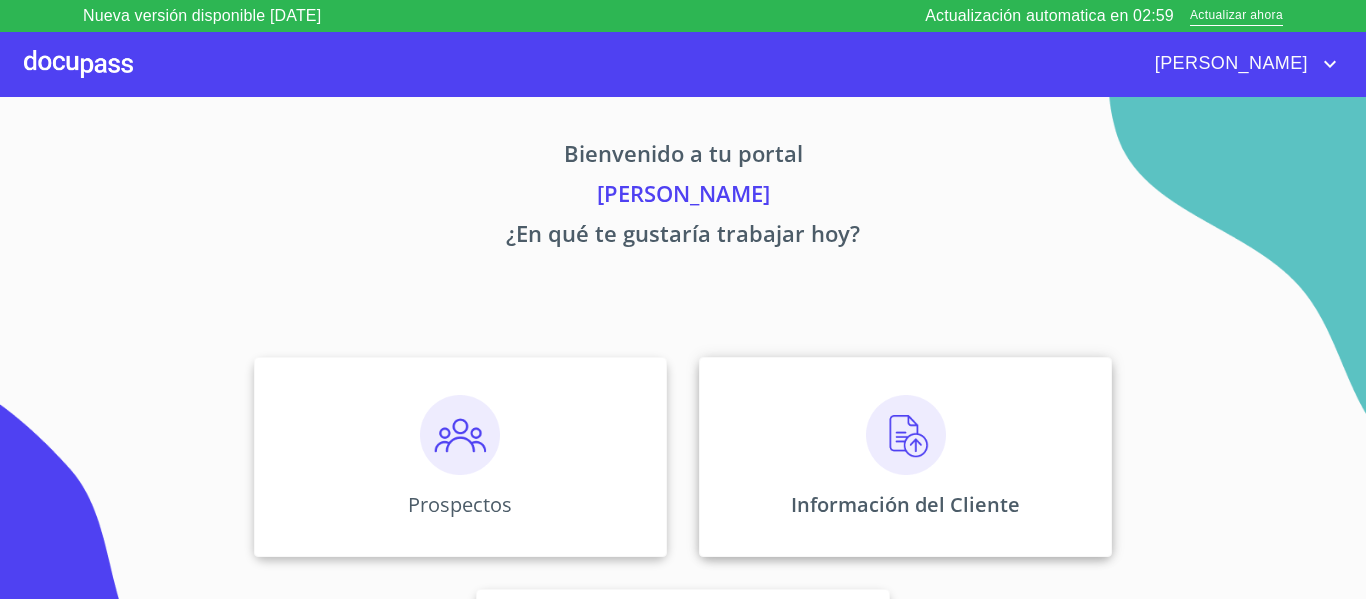 click at bounding box center (906, 435) 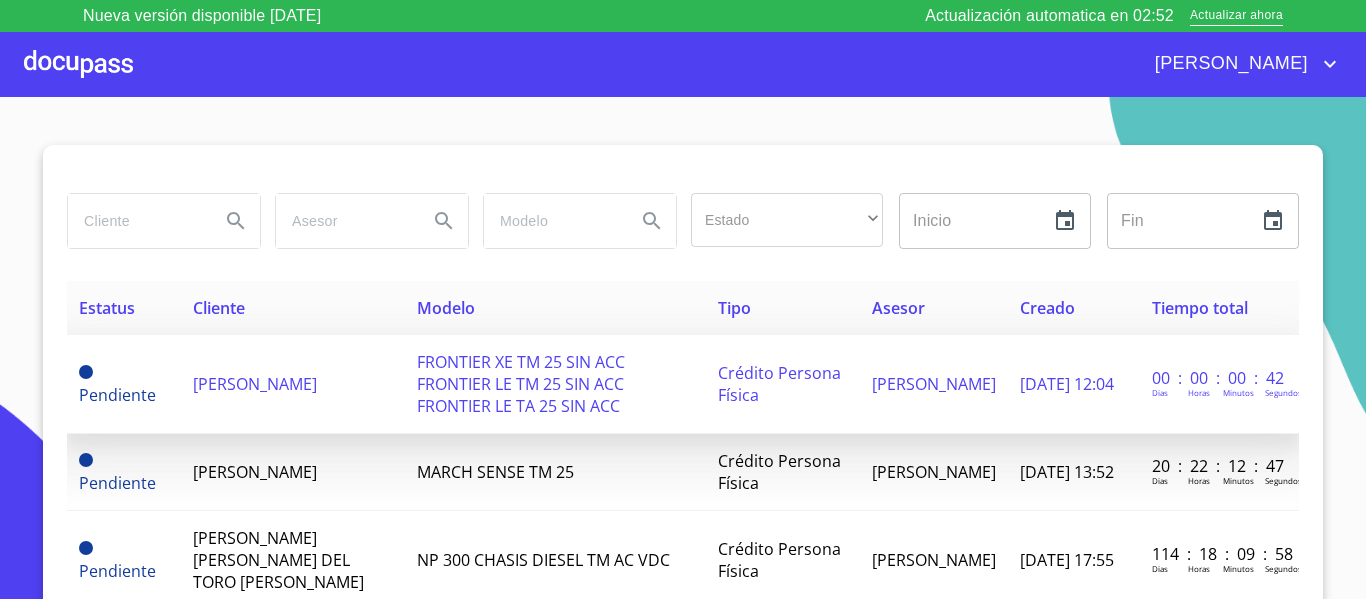 click on "[PERSON_NAME]" at bounding box center [255, 384] 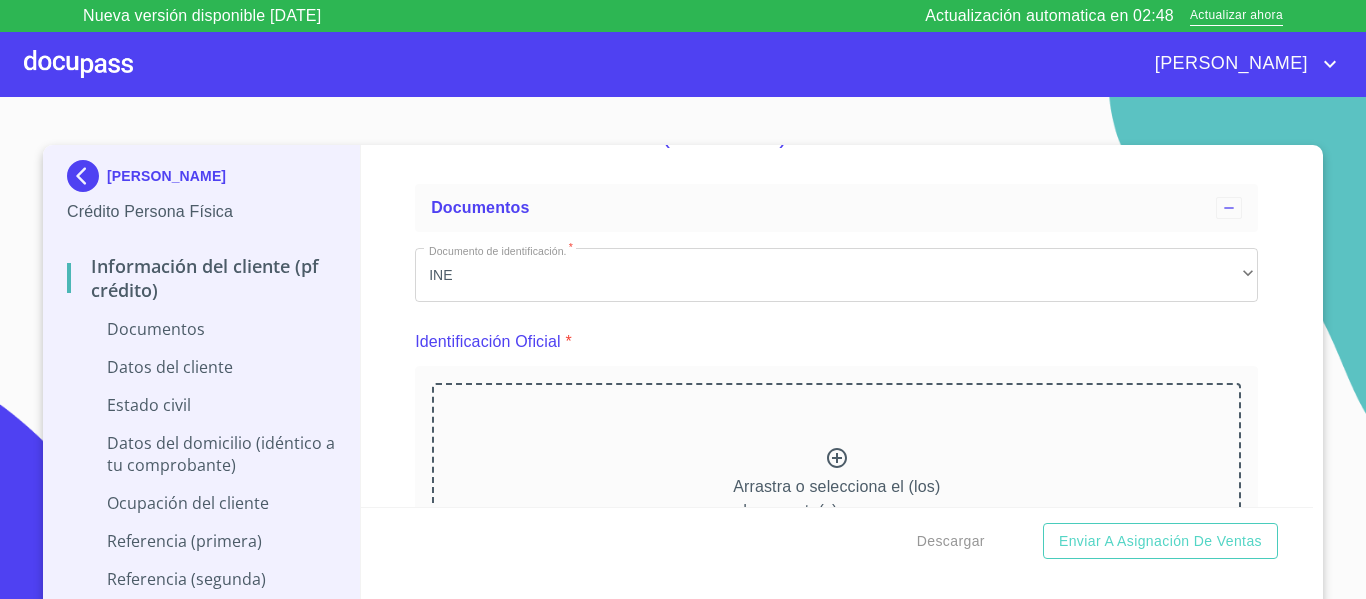 scroll, scrollTop: 100, scrollLeft: 0, axis: vertical 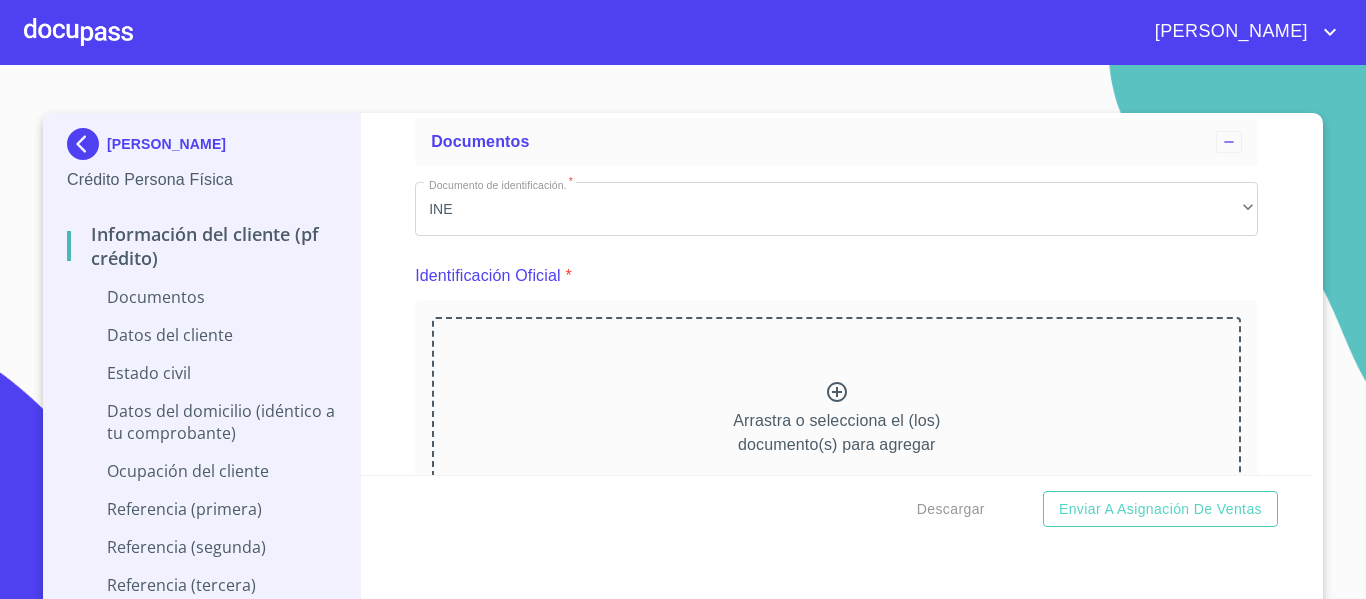 click on "Arrastra o selecciona el (los) documento(s) para agregar" at bounding box center [836, 419] 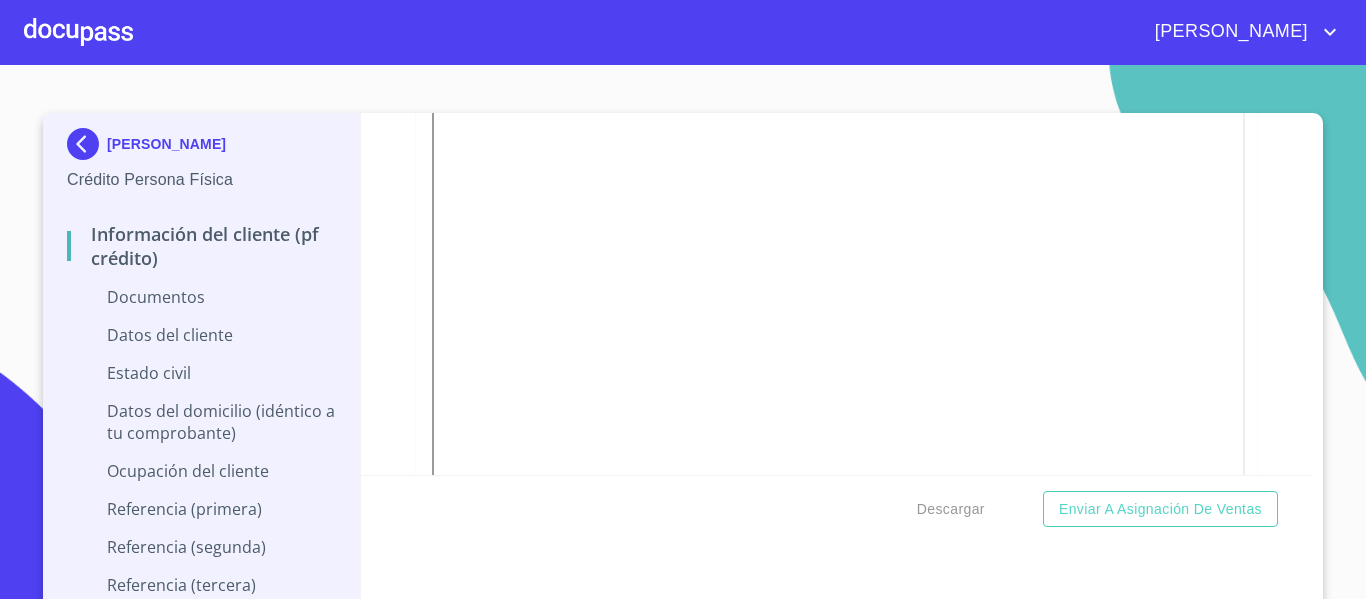 scroll, scrollTop: 8122, scrollLeft: 0, axis: vertical 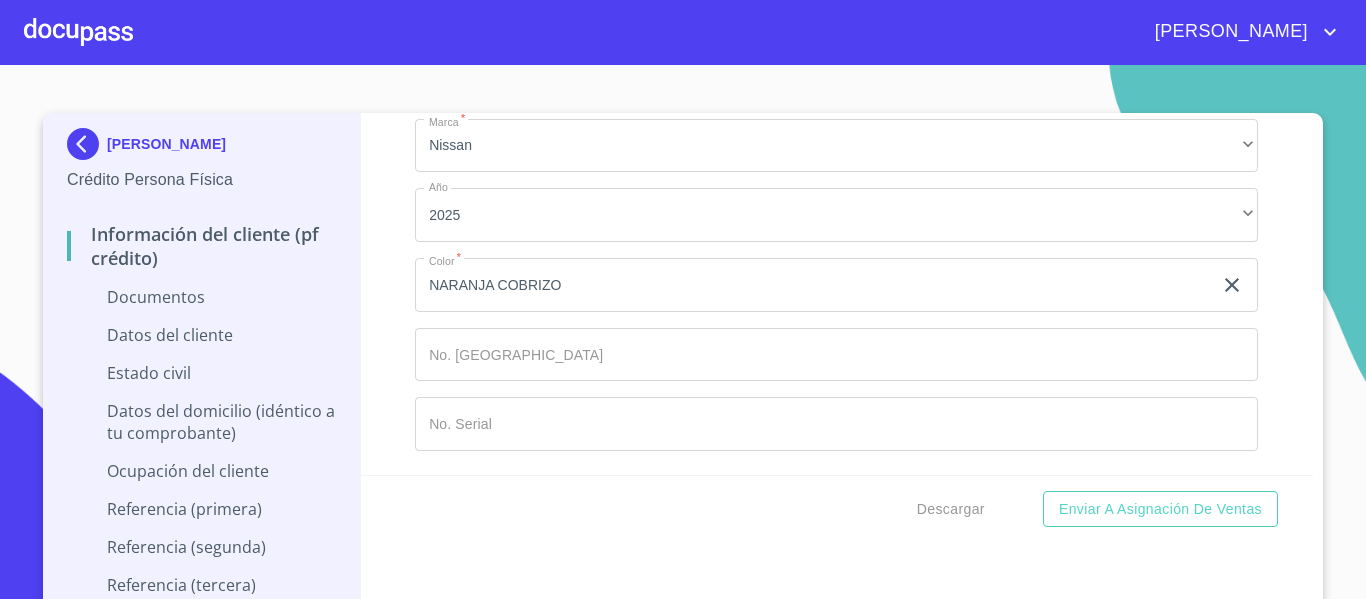 click on "Información del cliente (PF crédito)   Documentos Documento de identificación.   * INE ​ Identificación Oficial * Identificación Oficial Identificación Oficial Comprobante de Domicilio * Arrastra o selecciona el (los) documento(s) para agregar Fuente de ingresos   * Independiente/Dueño de negocio/Persona Moral ​ Comprobante de Ingresos mes 1 * Arrastra o selecciona el (los) documento(s) para agregar Comprobante de Ingresos mes 2 * Arrastra o selecciona el (los) documento(s) para agregar Comprobante de Ingresos mes 3 * Arrastra o selecciona el (los) documento(s) para agregar CURP * [GEOGRAPHIC_DATA] o selecciona el (los) documento(s) para agregar Constancia de situación fiscal Arrastra o selecciona el (los) documento(s) para agregar Datos del cliente Apellido Paterno   * [PERSON_NAME] ​ Apellido Materno   * [PERSON_NAME] ​ Primer nombre   * [PERSON_NAME] Nombre ​ Fecha de nacimiento * ​ RFC   * ​ CURP   * ​ ID de Identificación ​ Nacionalidad   * ​ ​ País de nacimiento   * *" at bounding box center [837, 294] 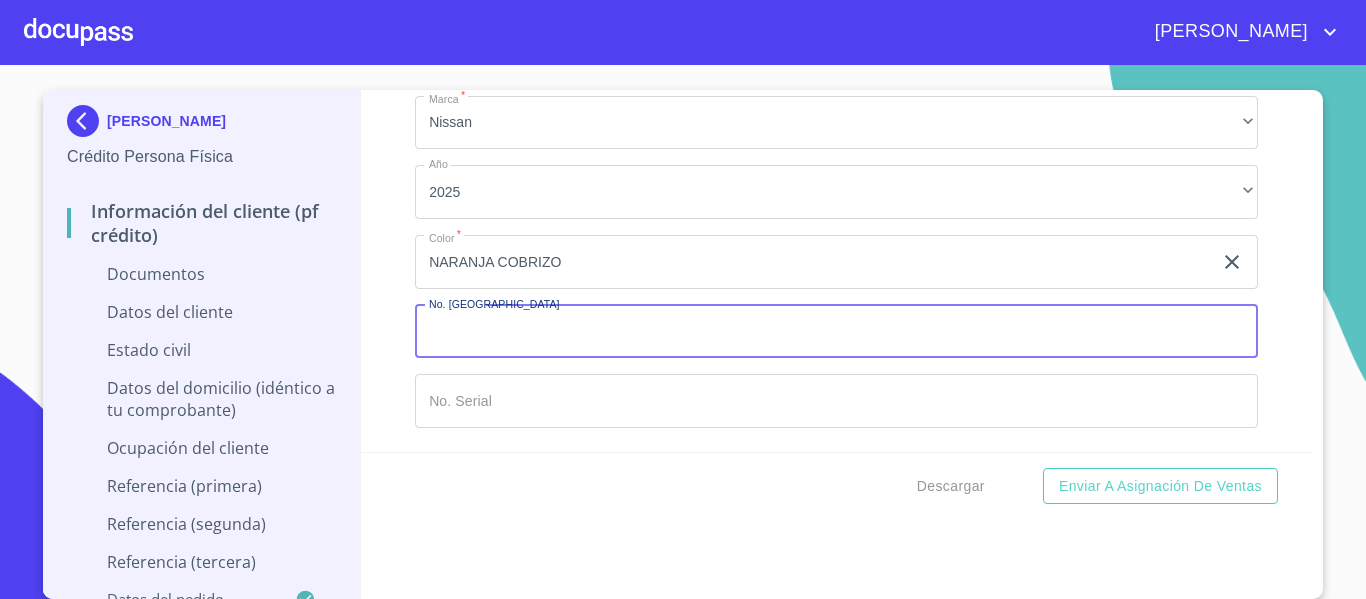 click on "Documento de identificación.   *" at bounding box center (836, 332) 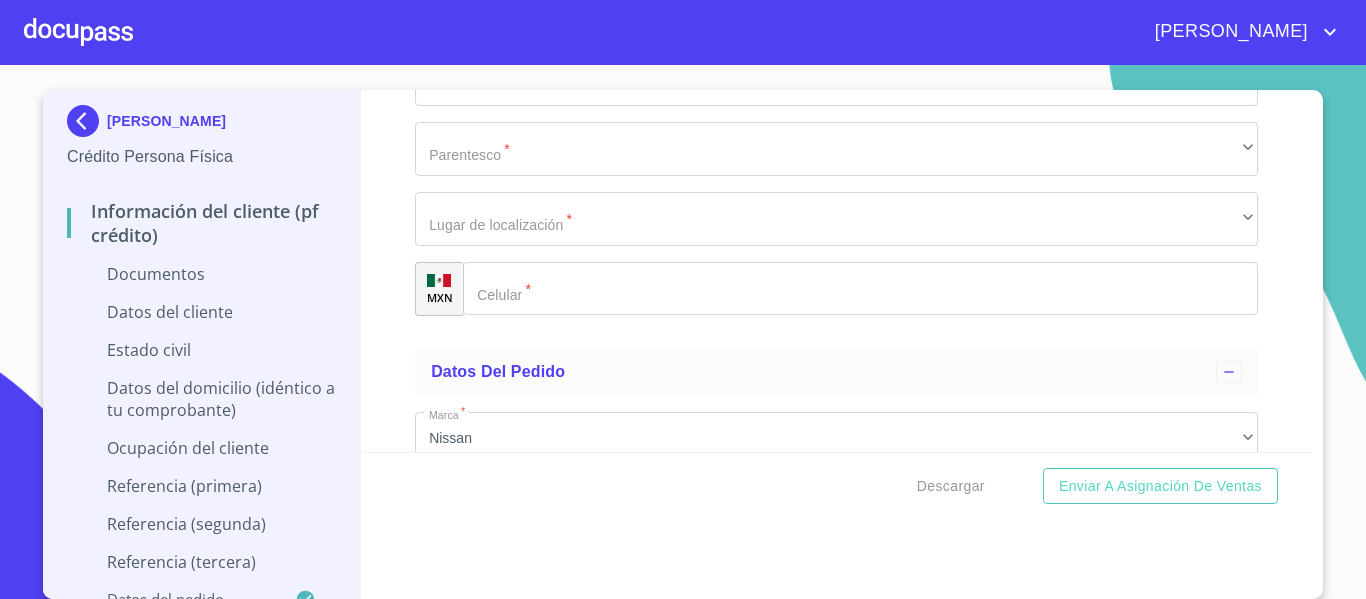 scroll, scrollTop: 8122, scrollLeft: 0, axis: vertical 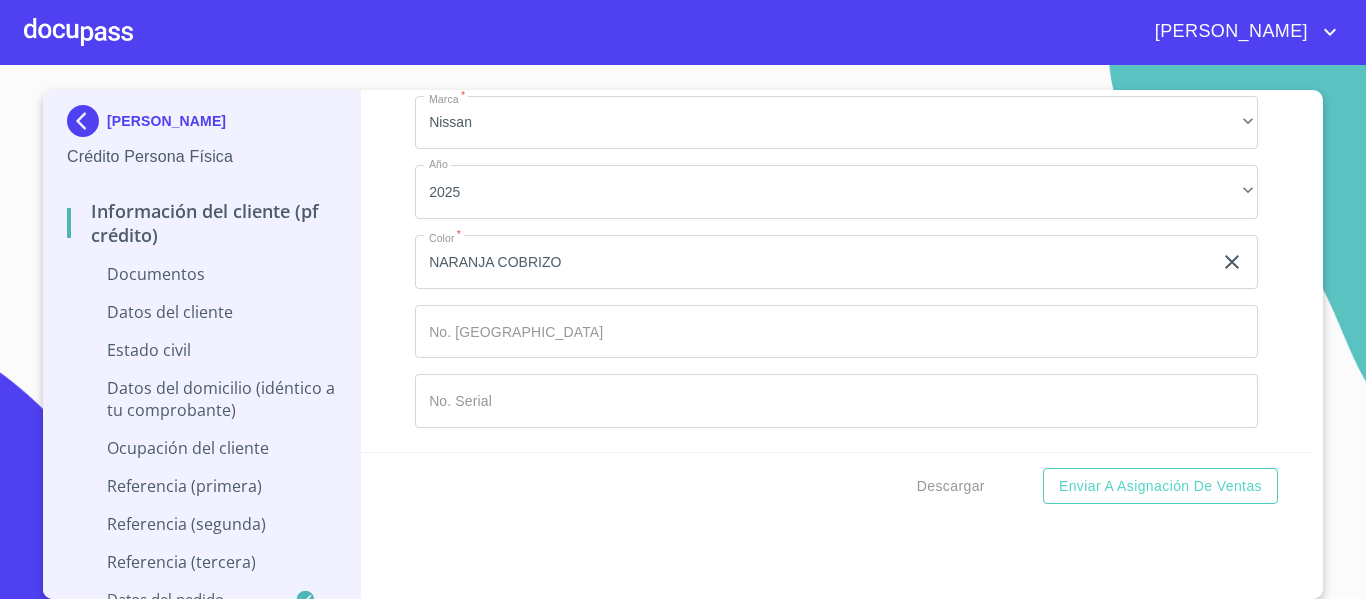 click on "Descargar Enviar a Asignación de Ventas" at bounding box center (837, 486) 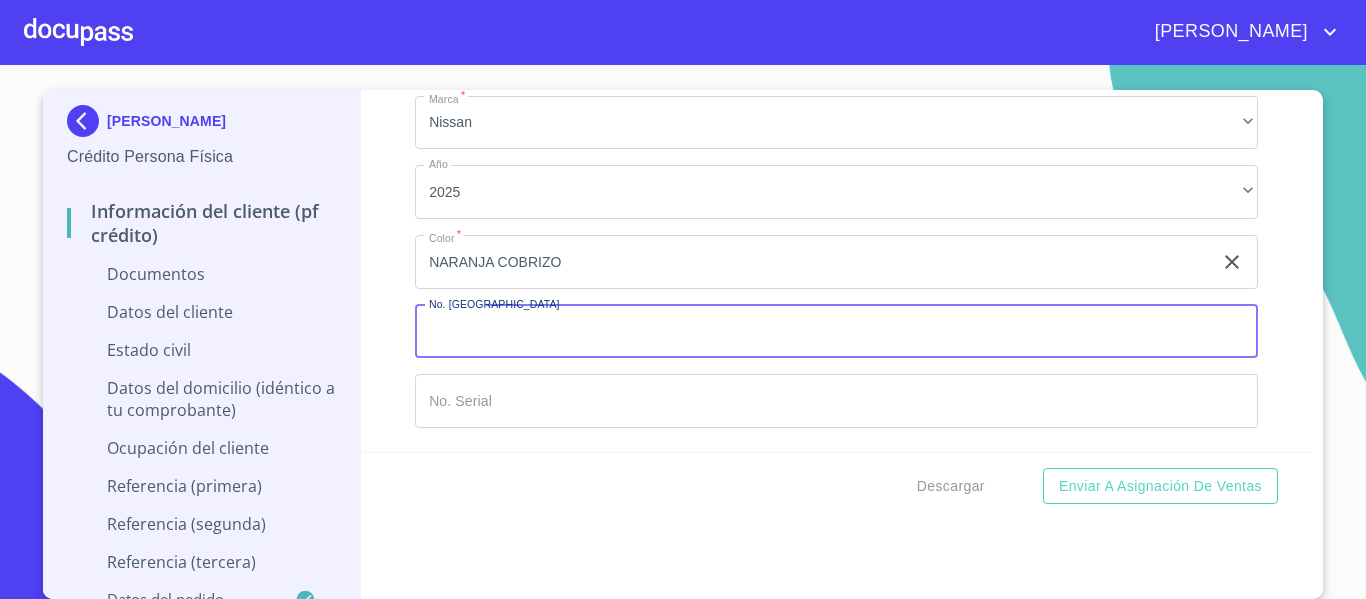 click on "Documento de identificación.   *" at bounding box center [836, 332] 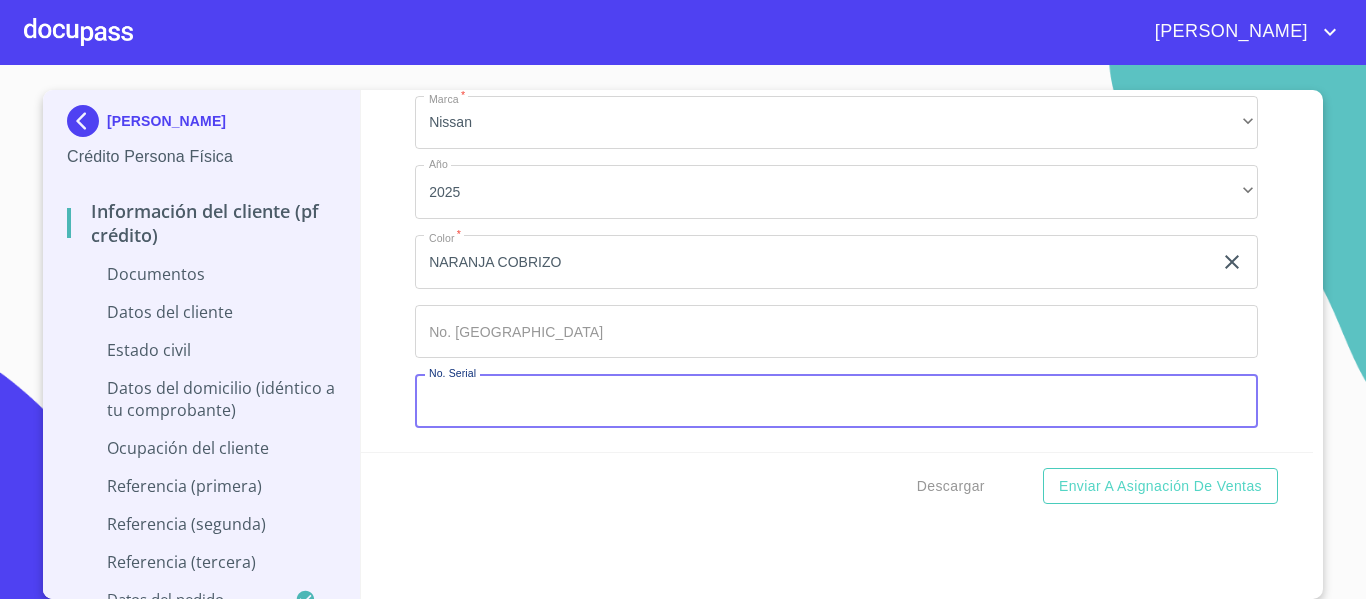 click on "Documento de identificación.   *" at bounding box center (813, -4965) 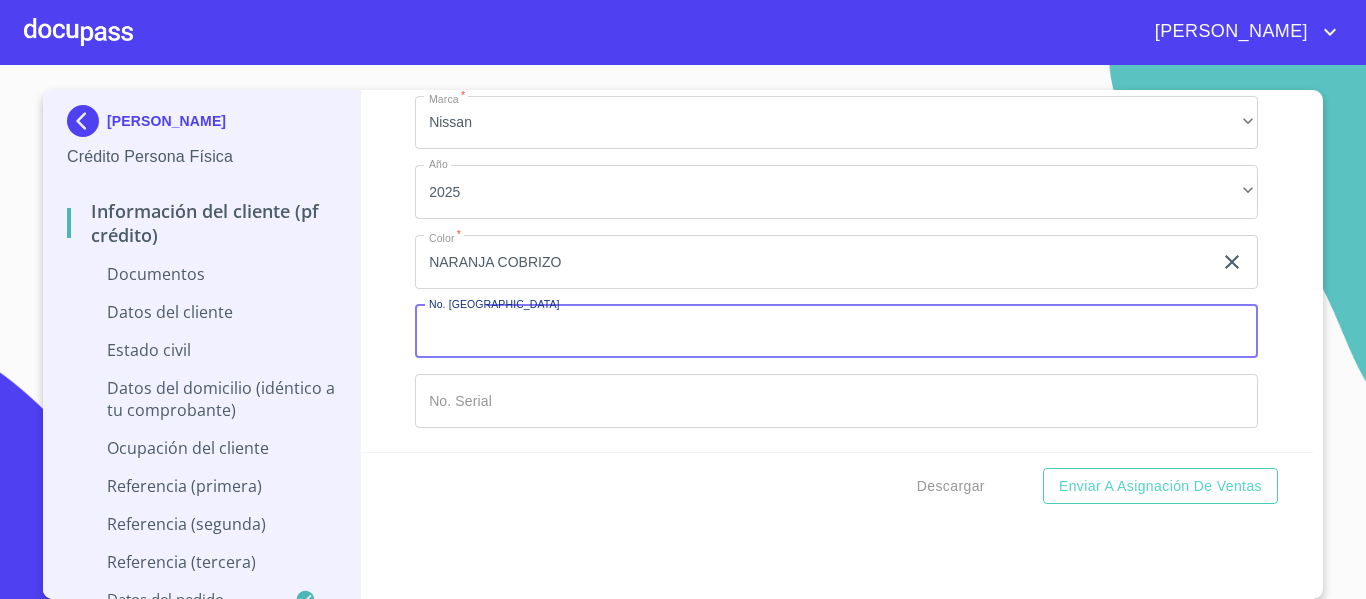 click on "Documento de identificación.   *" at bounding box center (813, -4965) 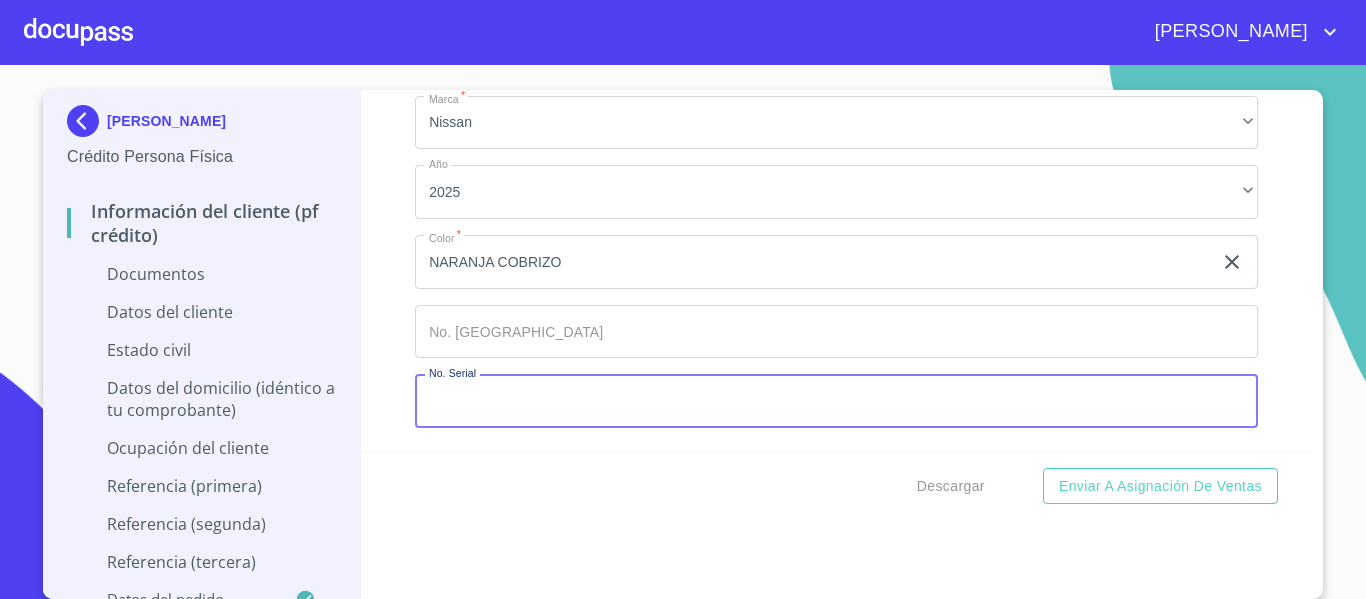 click on "Documento de identificación.   *" at bounding box center (813, -4965) 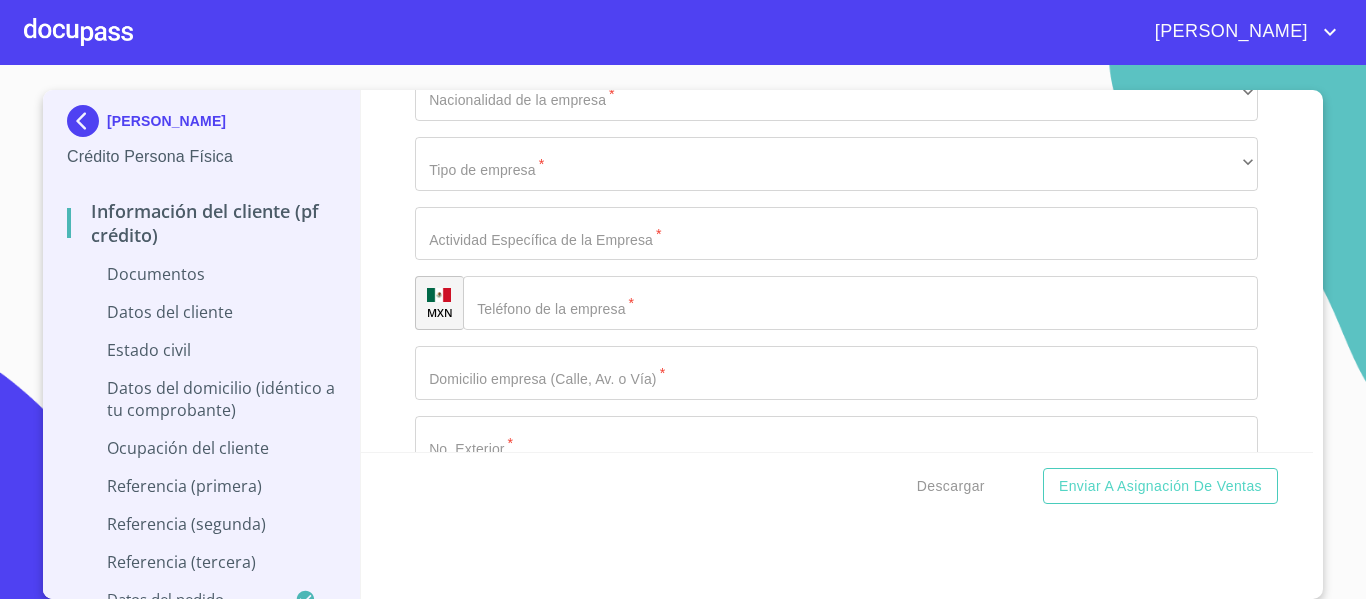 scroll, scrollTop: 4722, scrollLeft: 0, axis: vertical 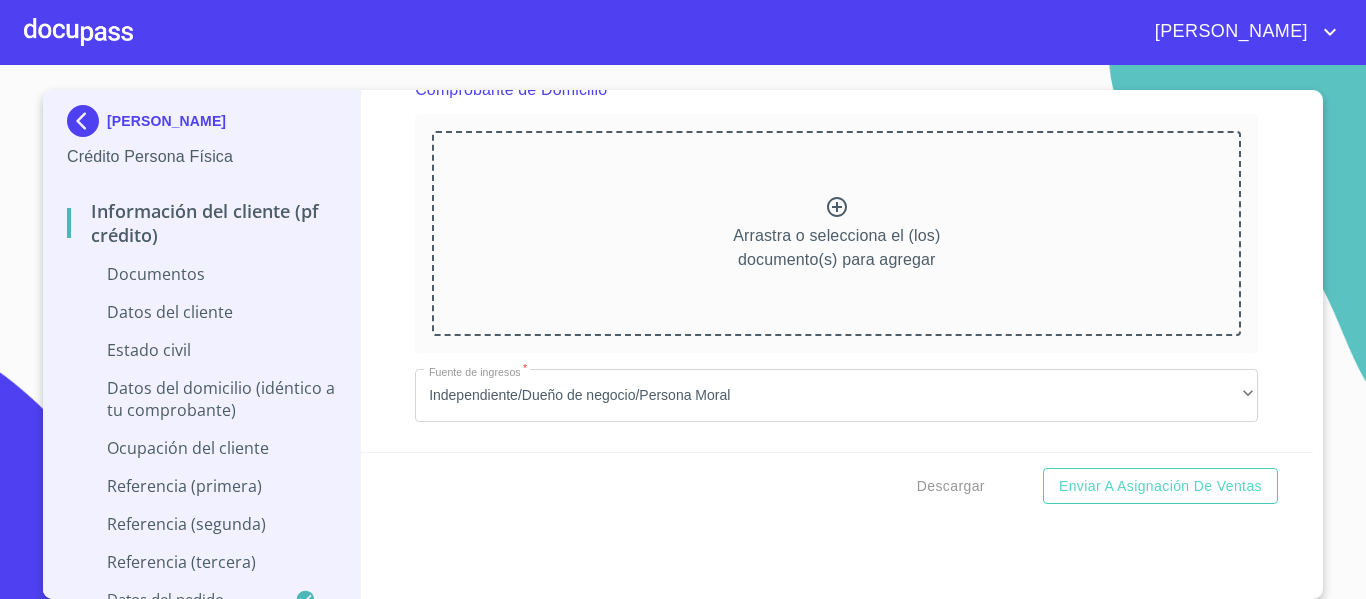 click on "Arrastra o selecciona el (los) documento(s) para agregar" at bounding box center [836, 248] 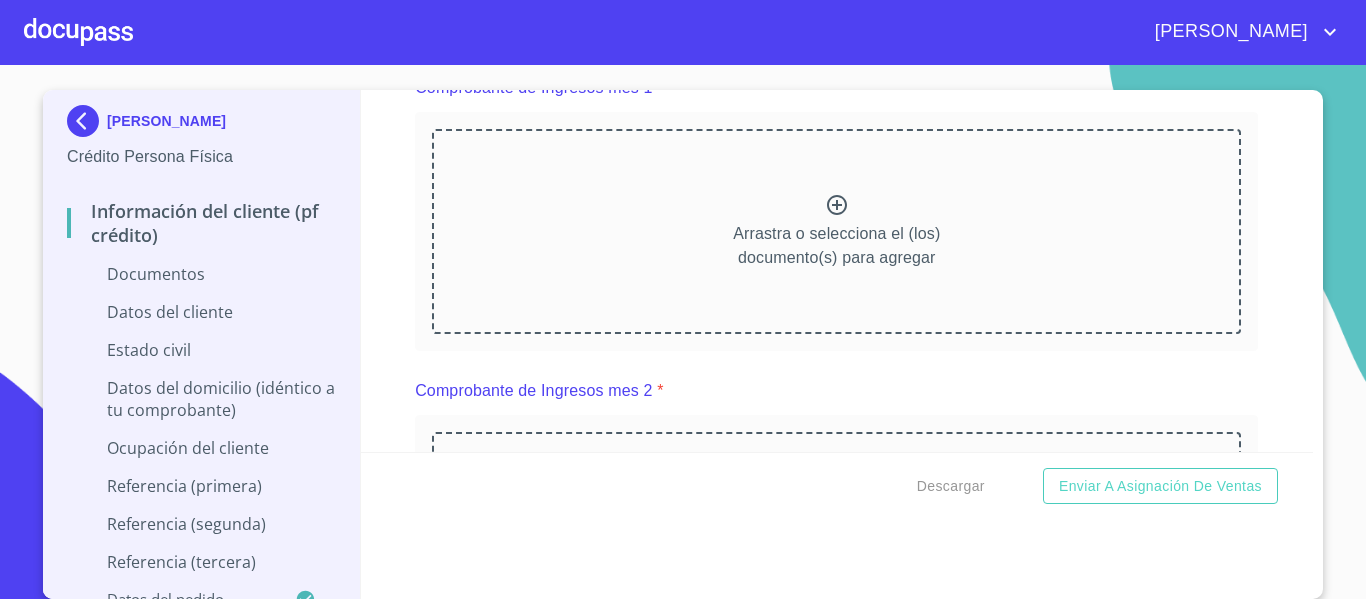 scroll, scrollTop: 2000, scrollLeft: 0, axis: vertical 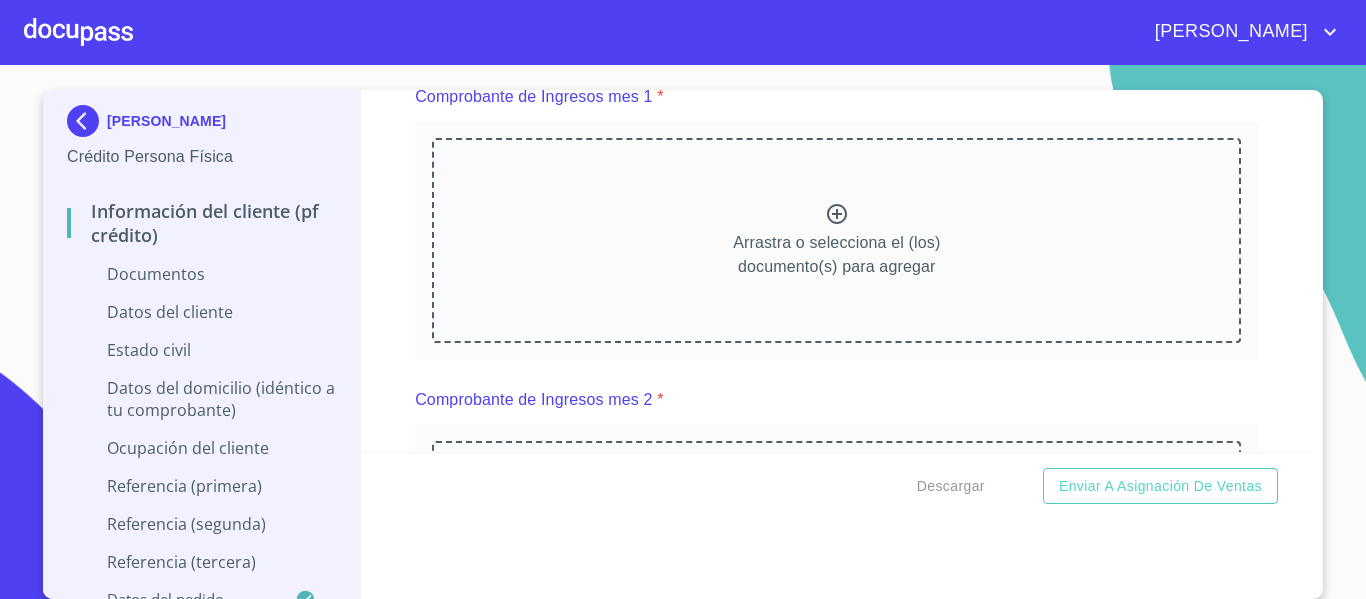 click 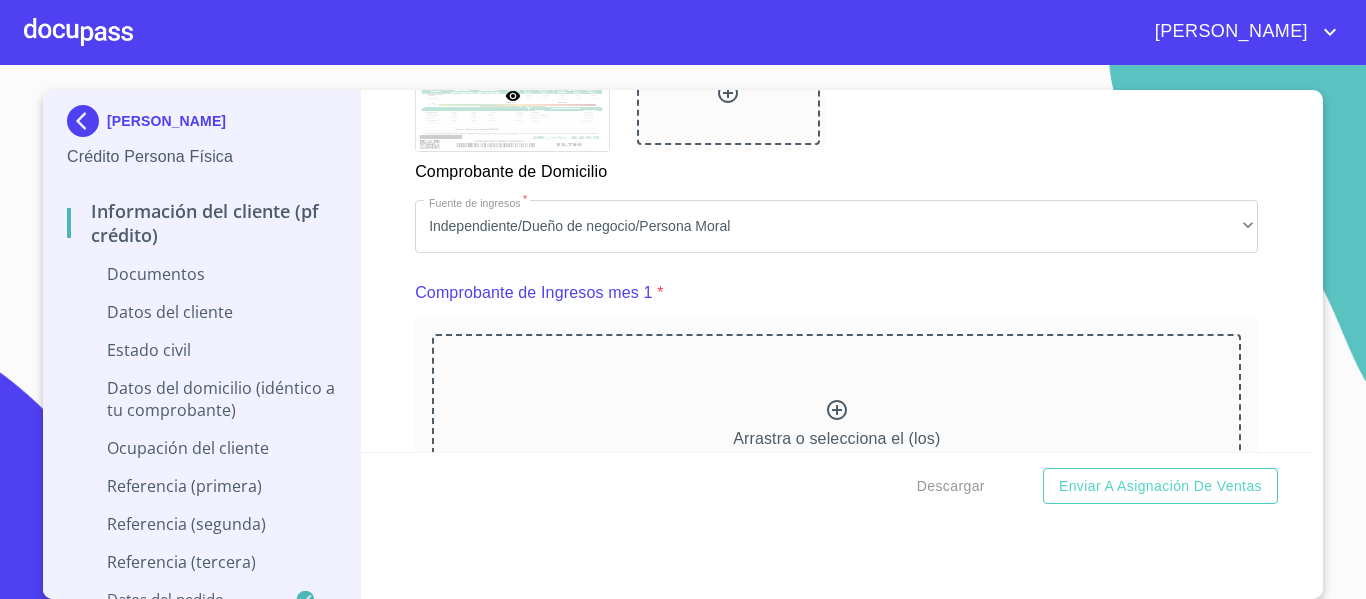 scroll, scrollTop: 1800, scrollLeft: 0, axis: vertical 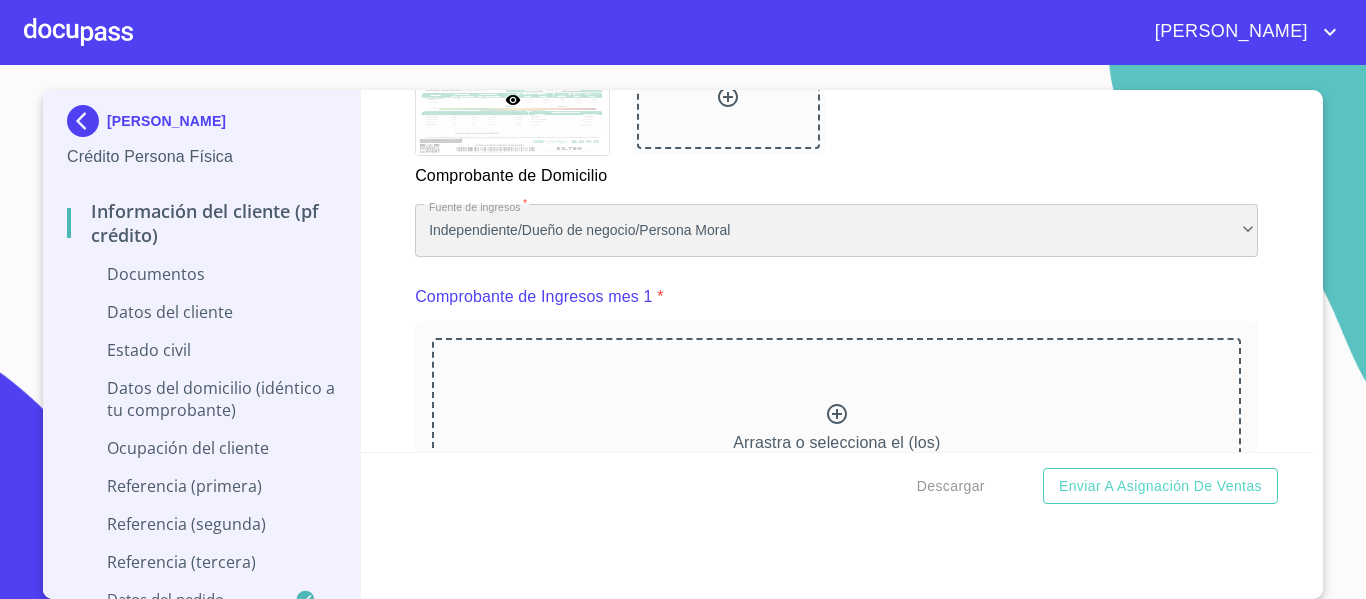 click on "Independiente/Dueño de negocio/Persona Moral" at bounding box center [836, 231] 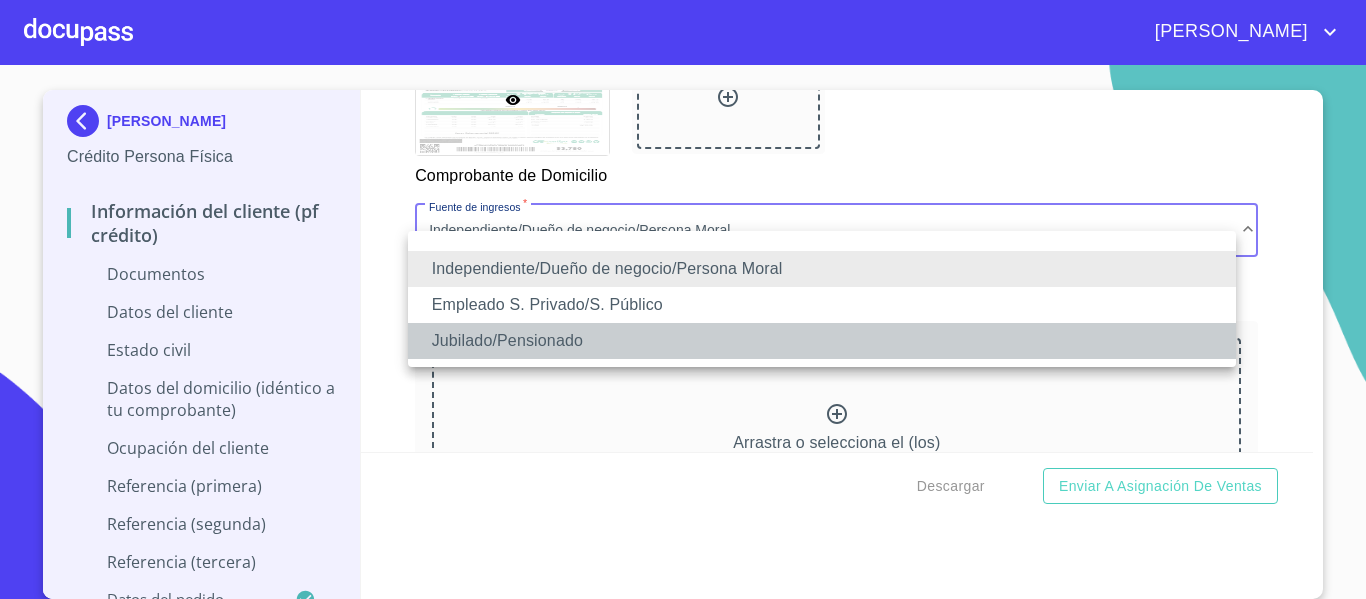 click on "Jubilado/Pensionado" at bounding box center (822, 341) 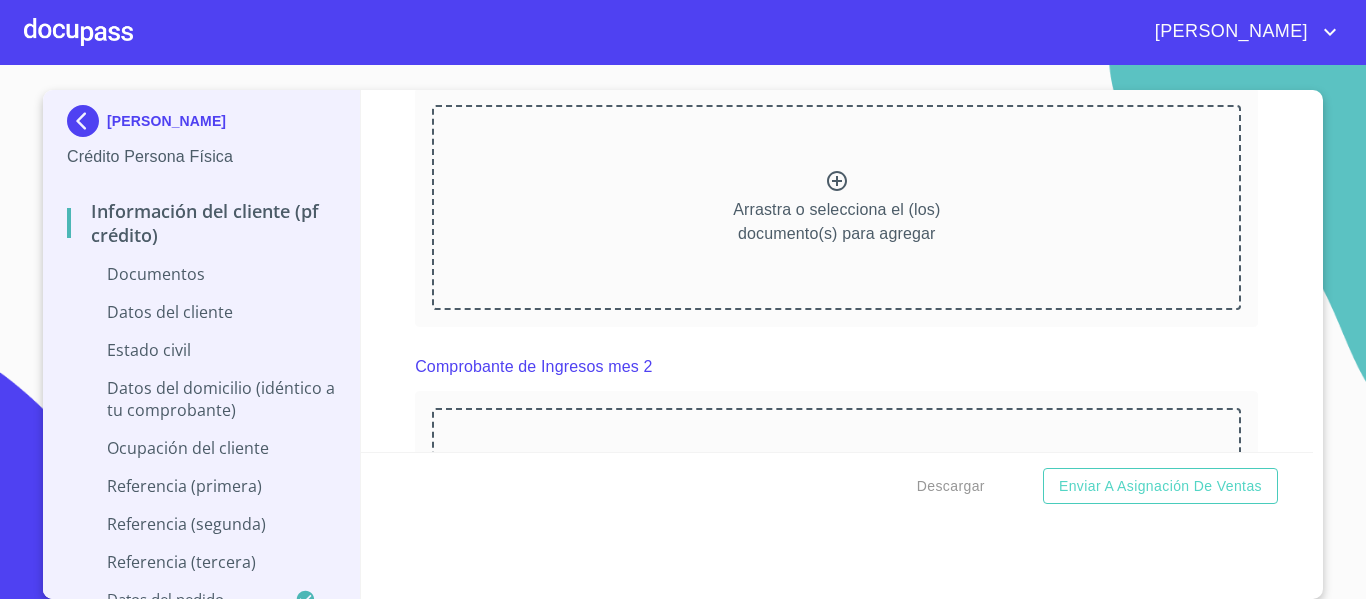 scroll, scrollTop: 2000, scrollLeft: 0, axis: vertical 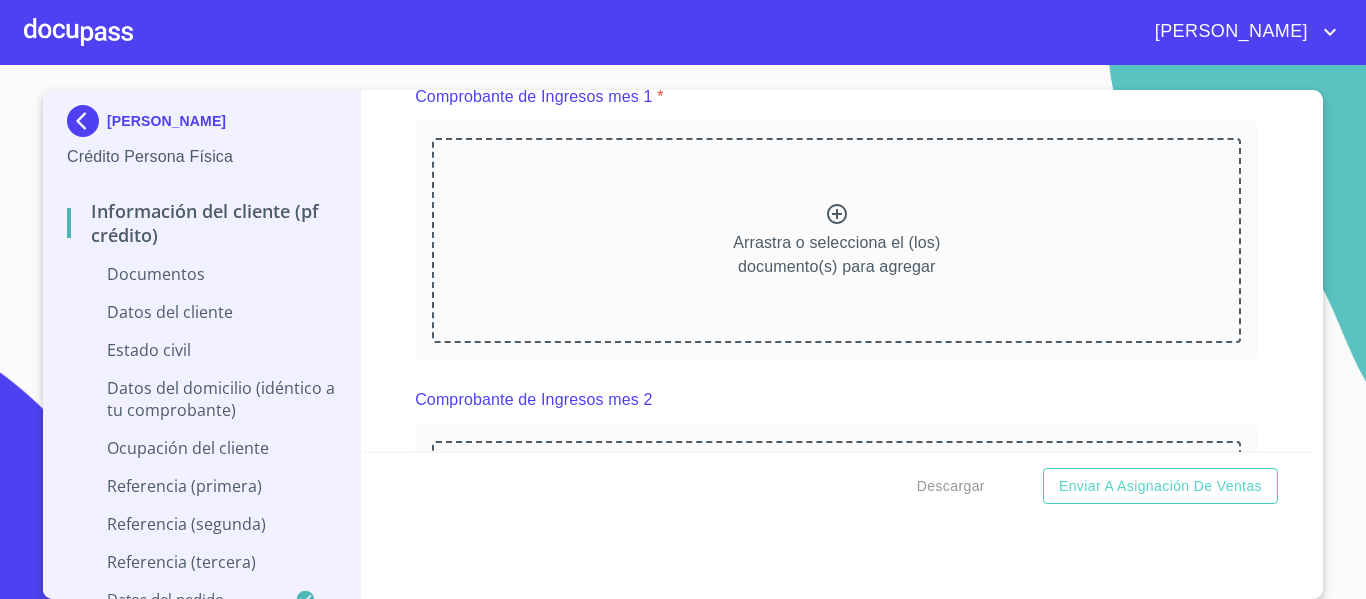click on "Arrastra o selecciona el (los) documento(s) para agregar" at bounding box center (836, 255) 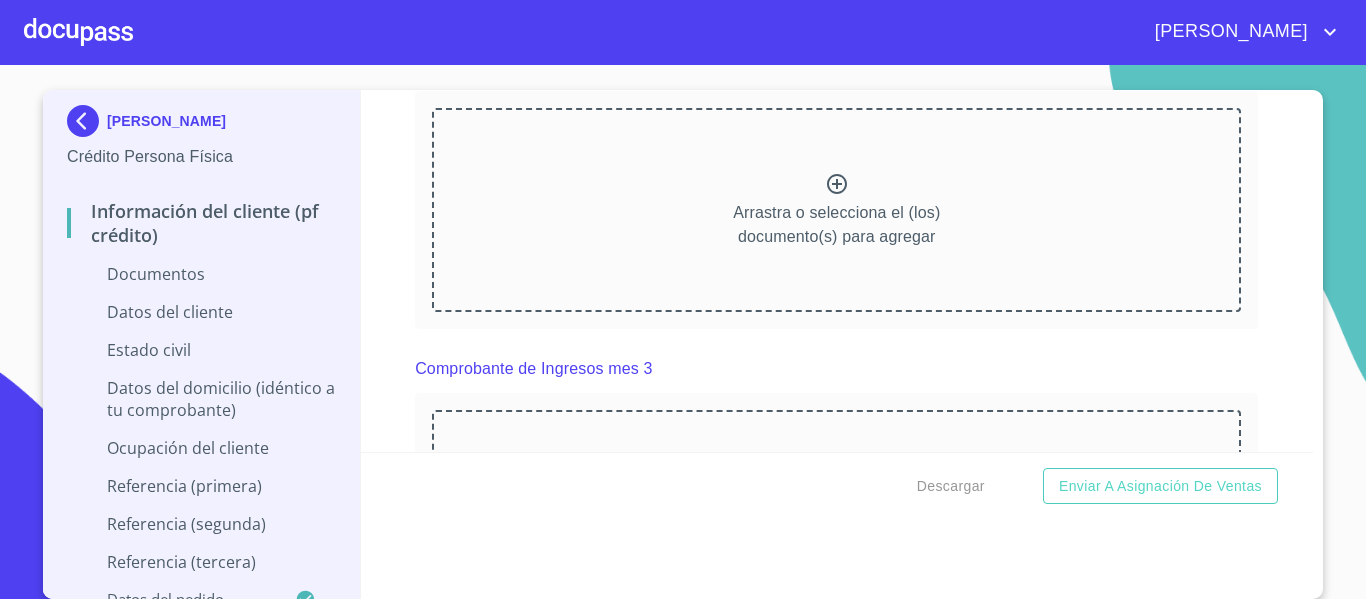 scroll, scrollTop: 2900, scrollLeft: 0, axis: vertical 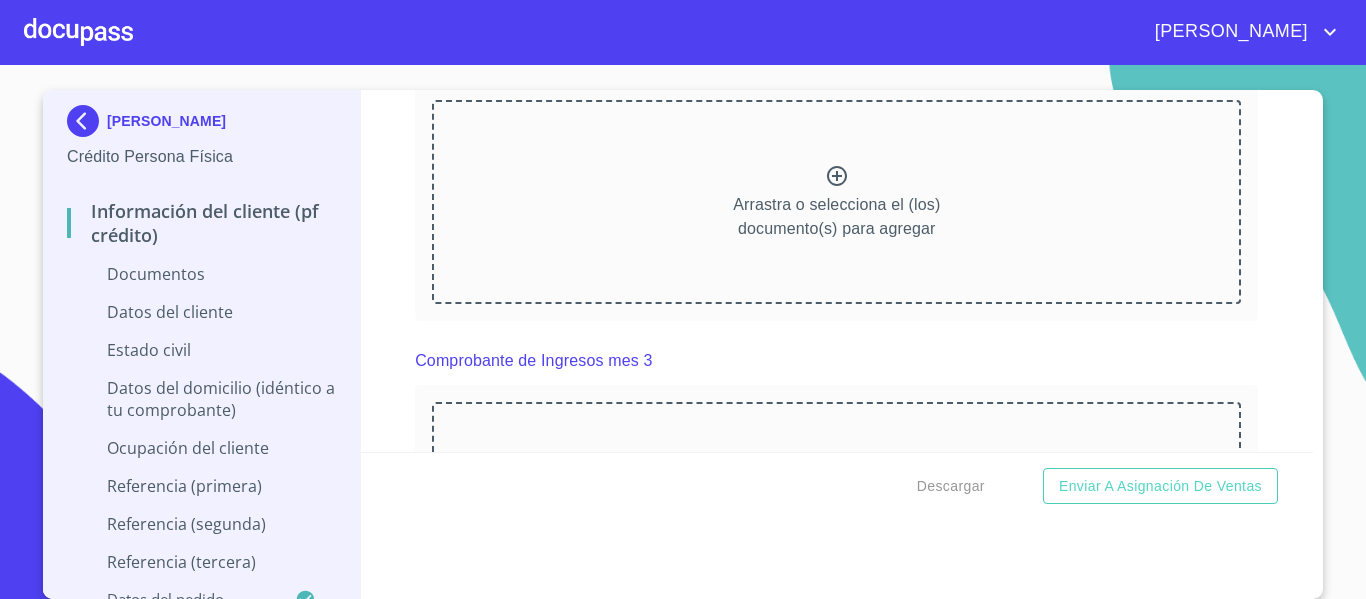 click on "Arrastra o selecciona el (los) documento(s) para agregar" at bounding box center (836, 217) 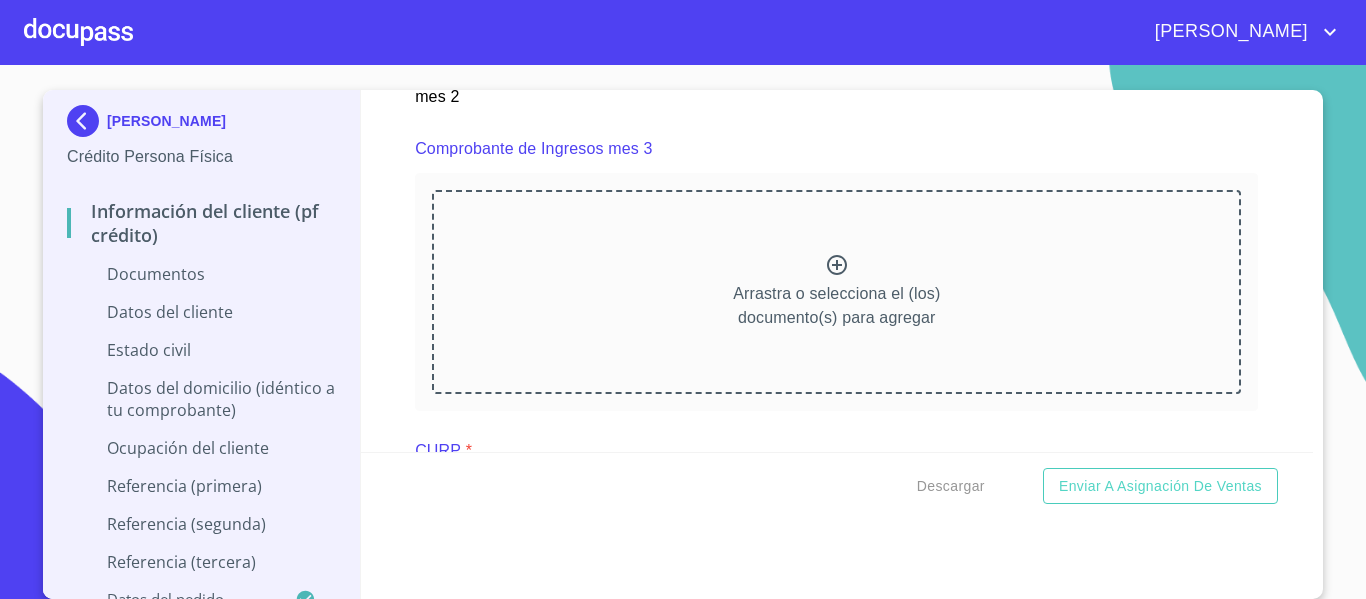 scroll, scrollTop: 3700, scrollLeft: 0, axis: vertical 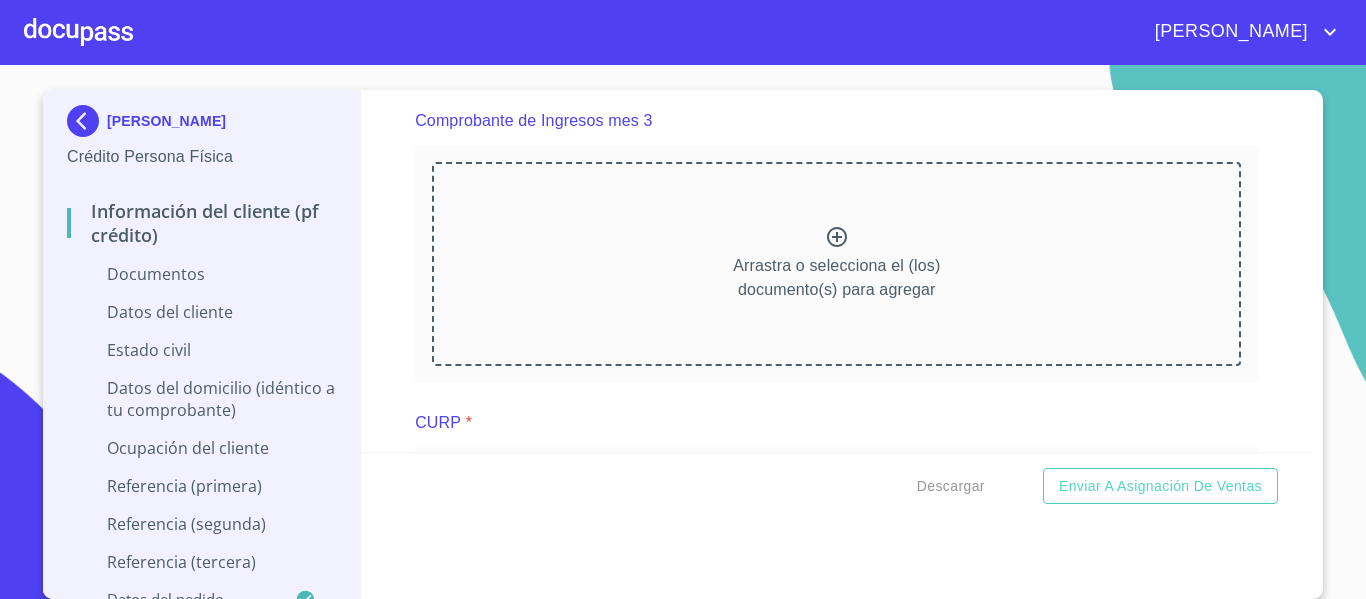 click on "Arrastra o selecciona el (los) documento(s) para agregar" at bounding box center (836, 278) 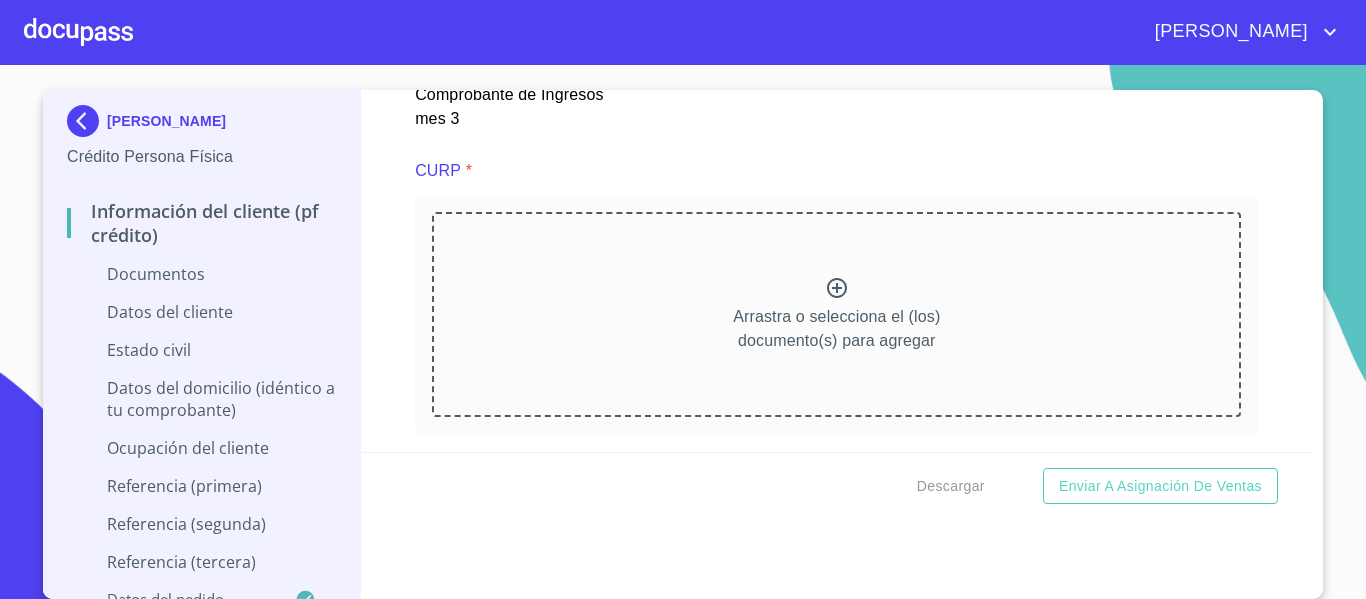 scroll, scrollTop: 4600, scrollLeft: 0, axis: vertical 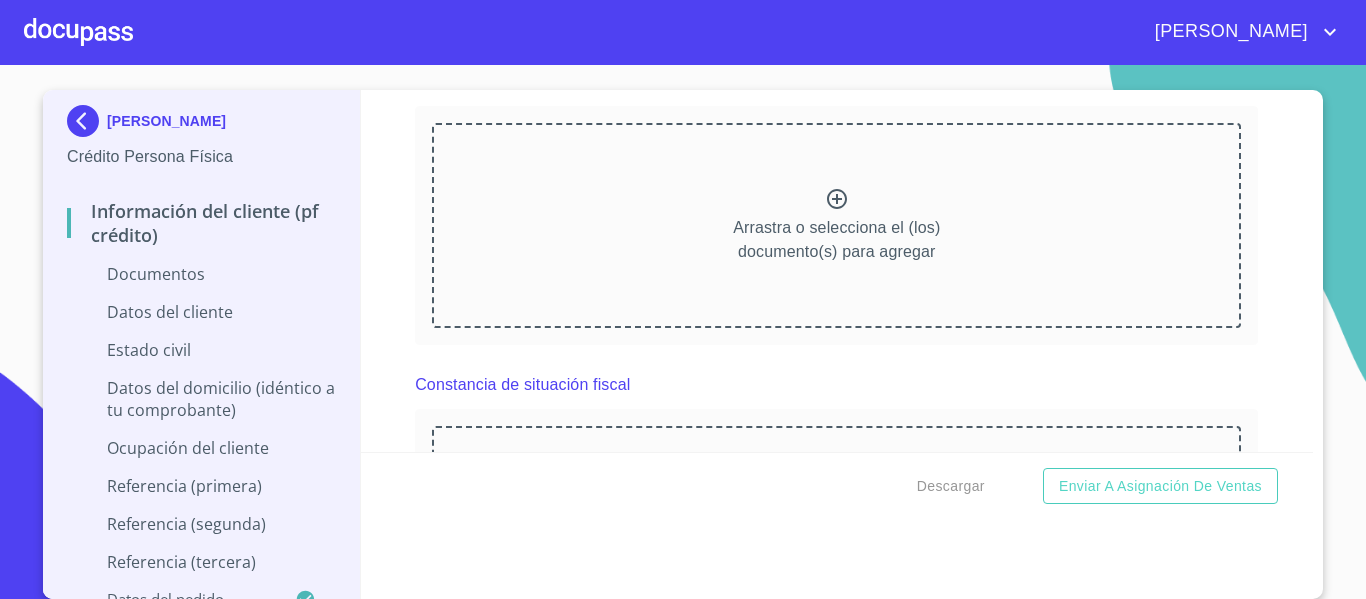 click on "Arrastra o selecciona el (los) documento(s) para agregar" at bounding box center (836, 240) 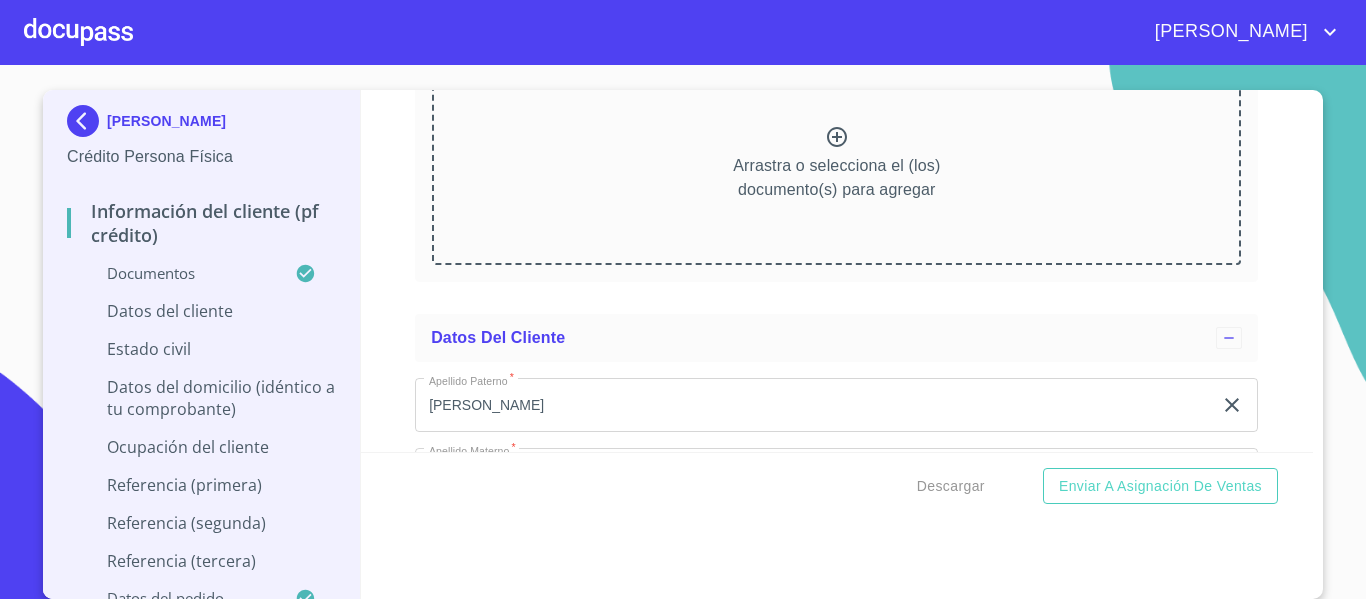 scroll, scrollTop: 5400, scrollLeft: 0, axis: vertical 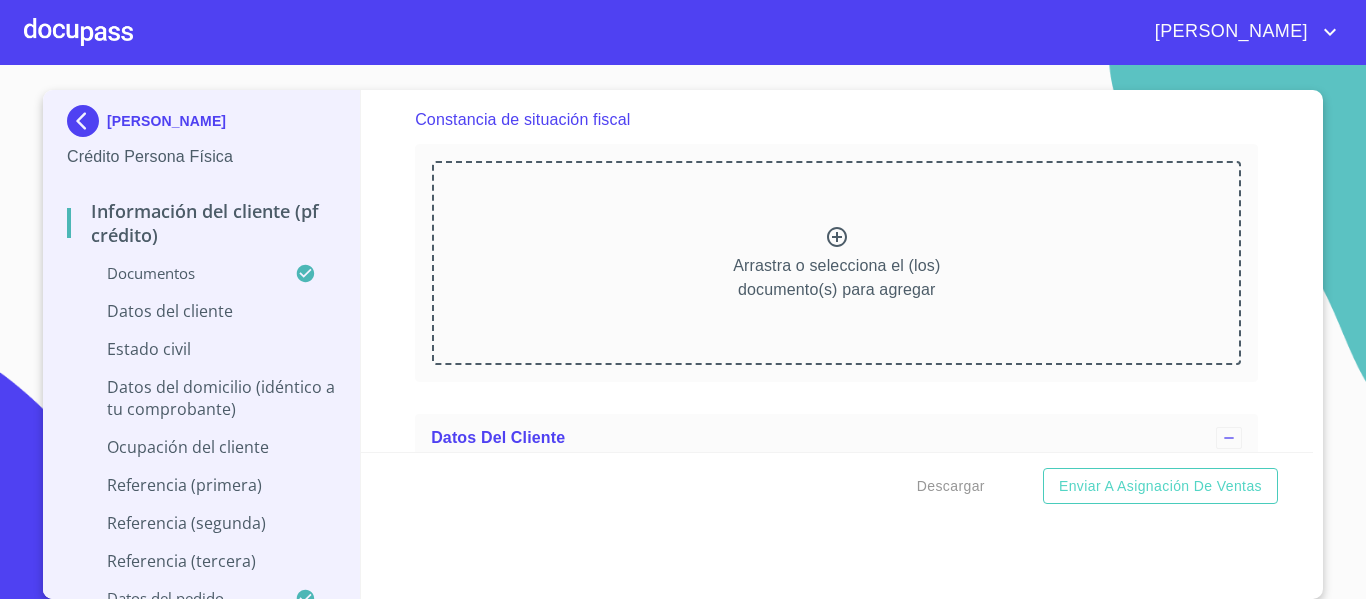 click on "Arrastra o selecciona el (los) documento(s) para agregar" at bounding box center [836, 278] 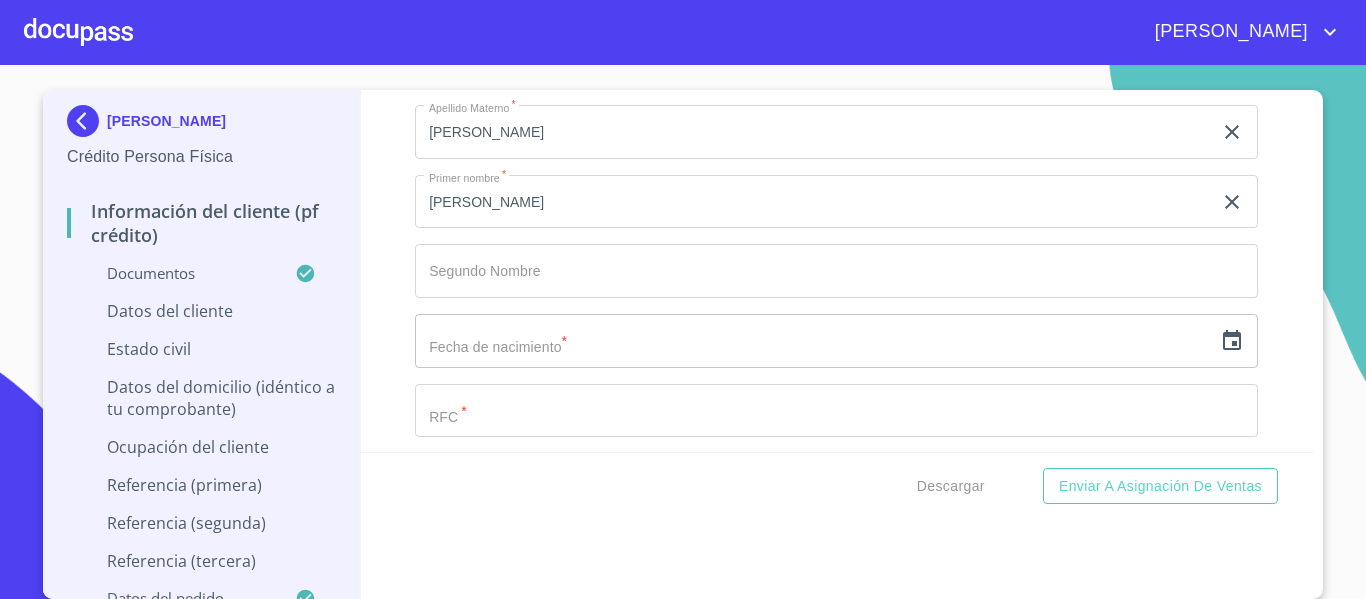 scroll, scrollTop: 6400, scrollLeft: 0, axis: vertical 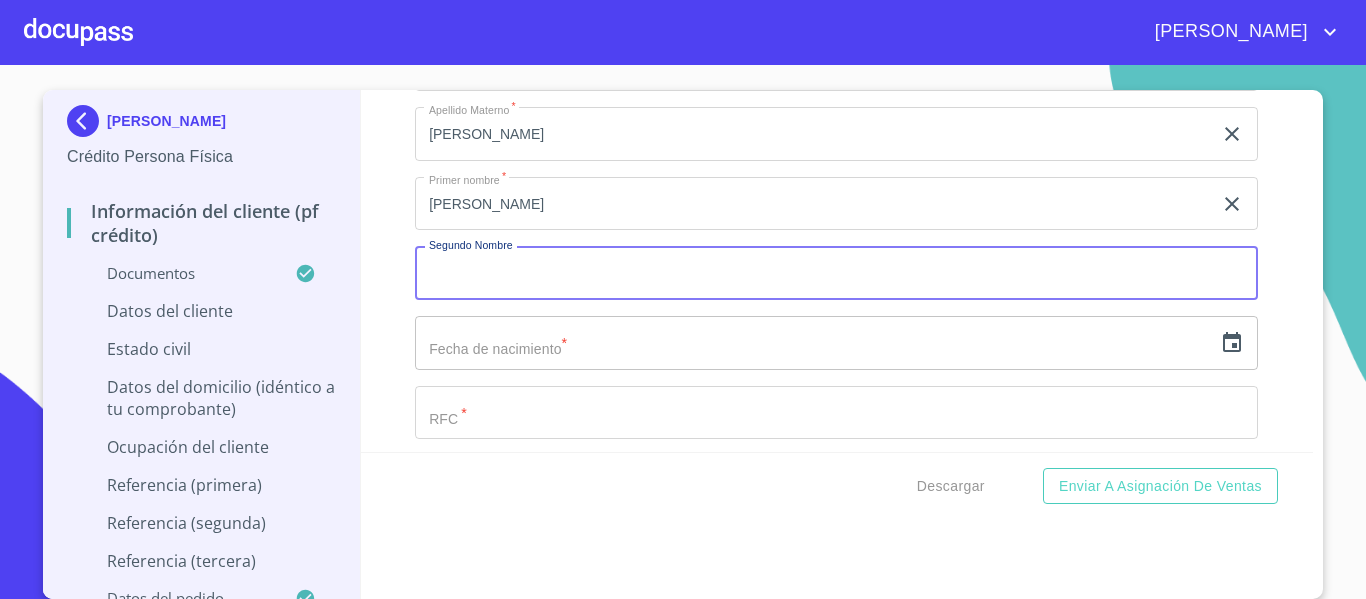 click on "Documento de identificación.   *" at bounding box center (836, 273) 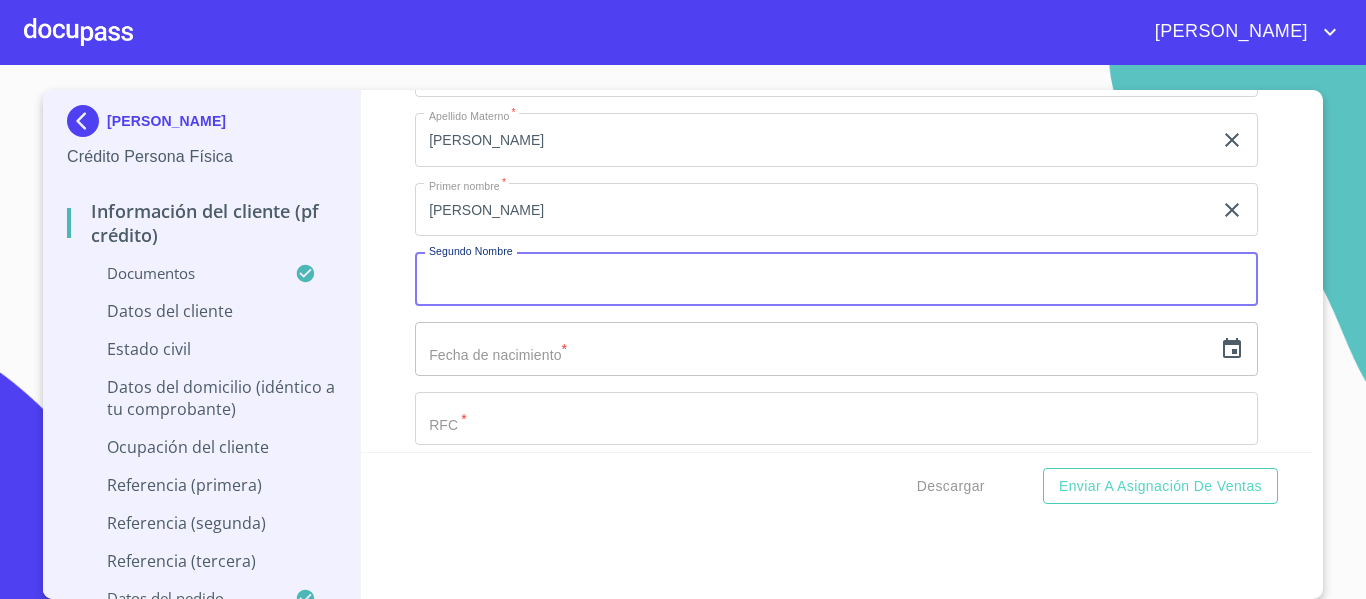 scroll, scrollTop: 6500, scrollLeft: 0, axis: vertical 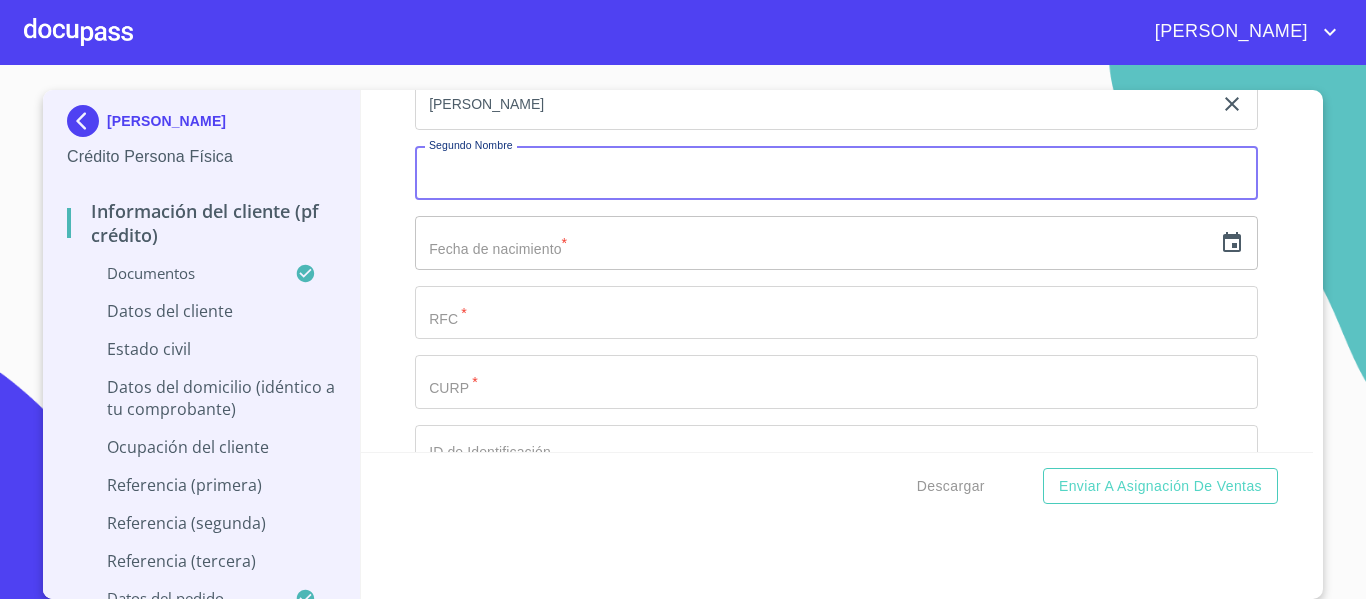 click 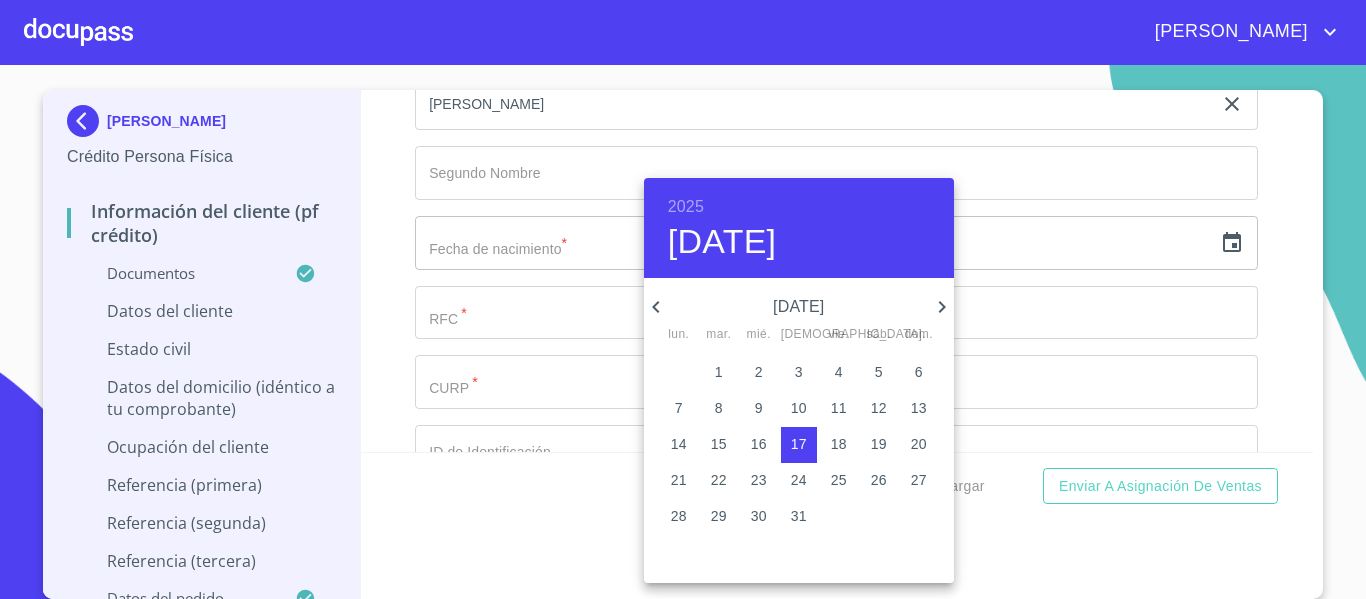 click on "2025" at bounding box center (686, 207) 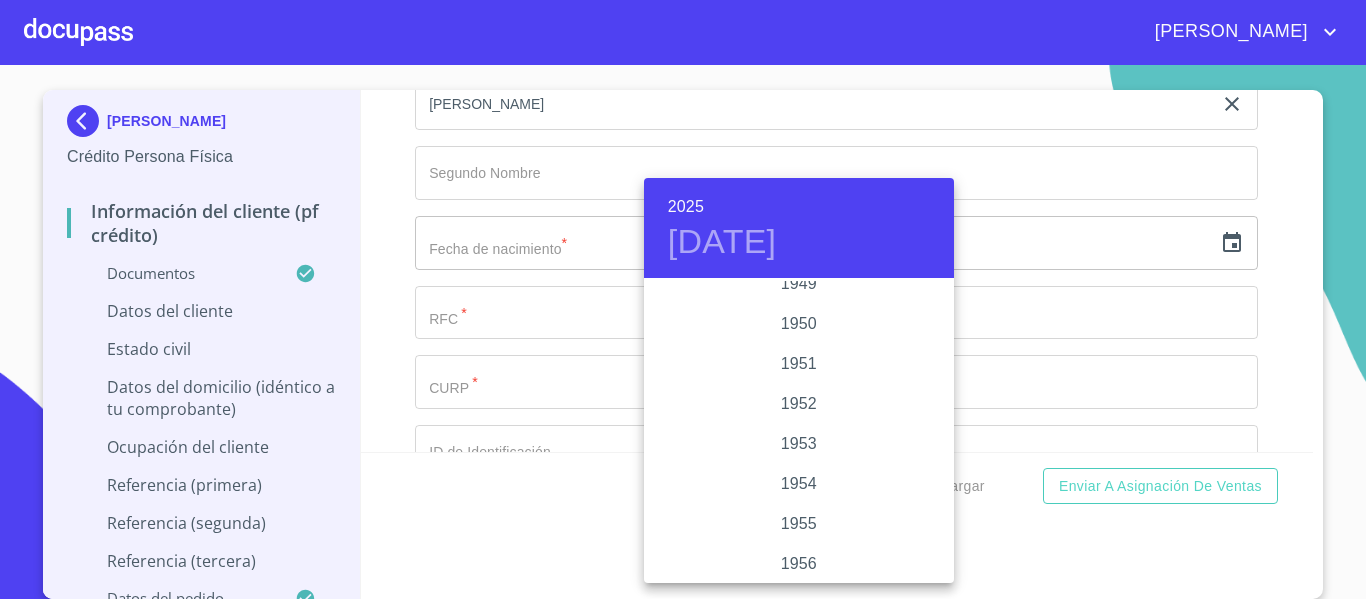 scroll, scrollTop: 880, scrollLeft: 0, axis: vertical 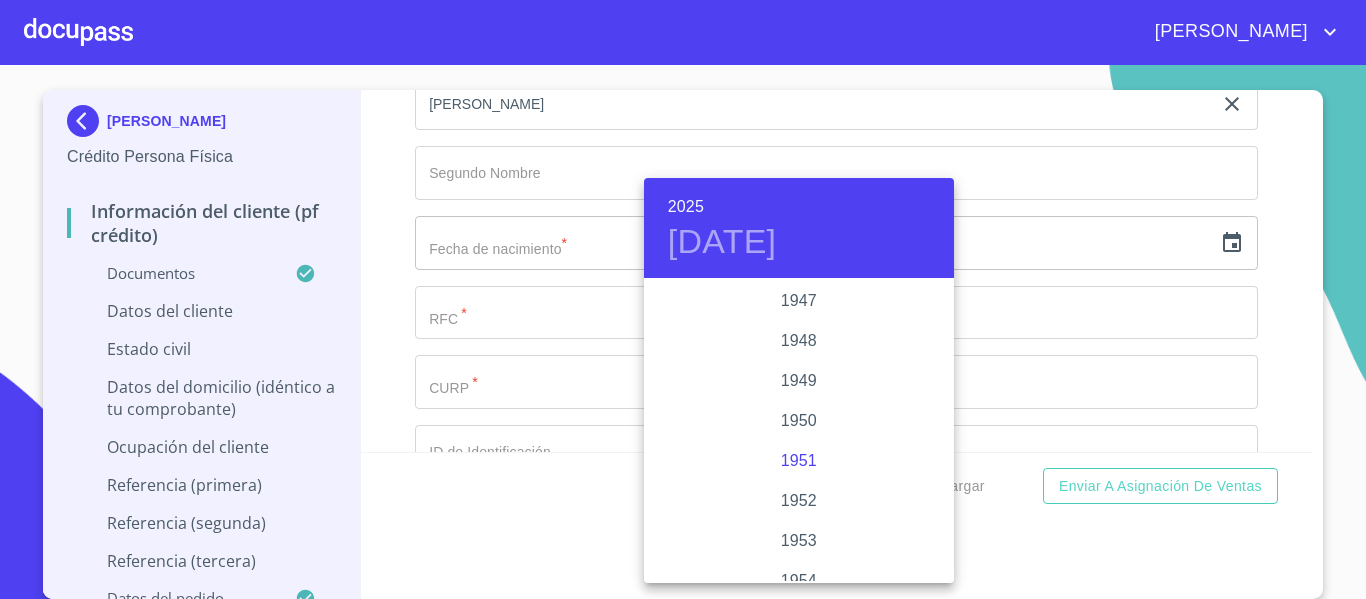 click on "1951" at bounding box center [799, 461] 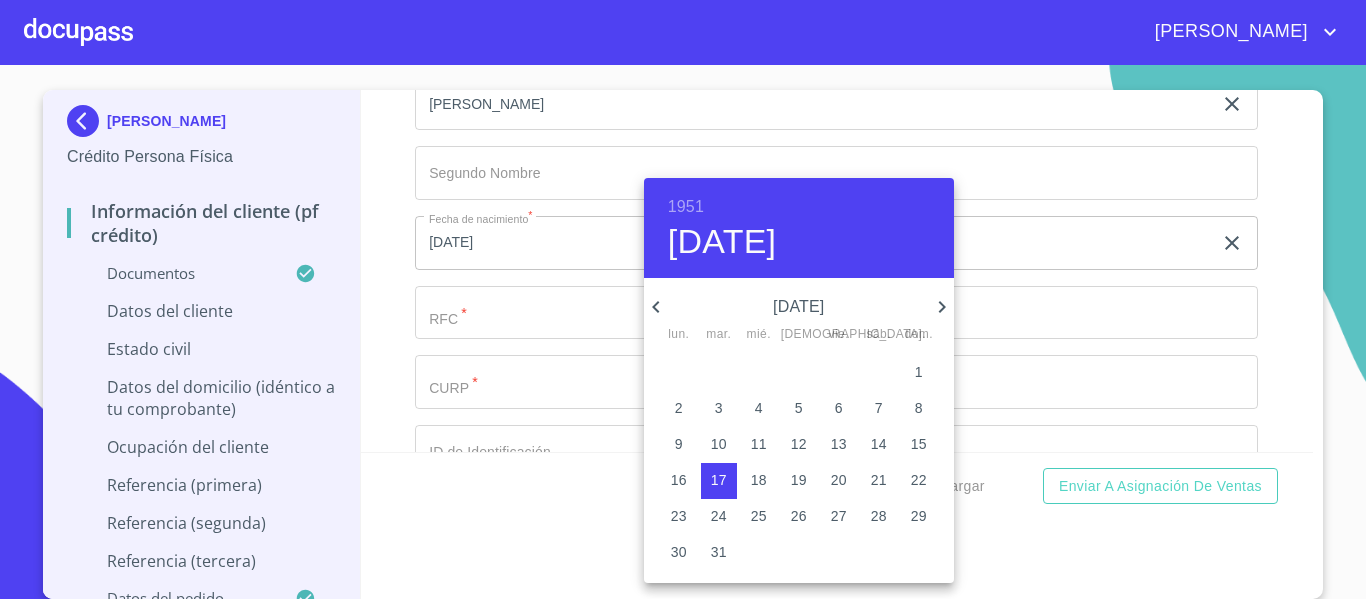 click 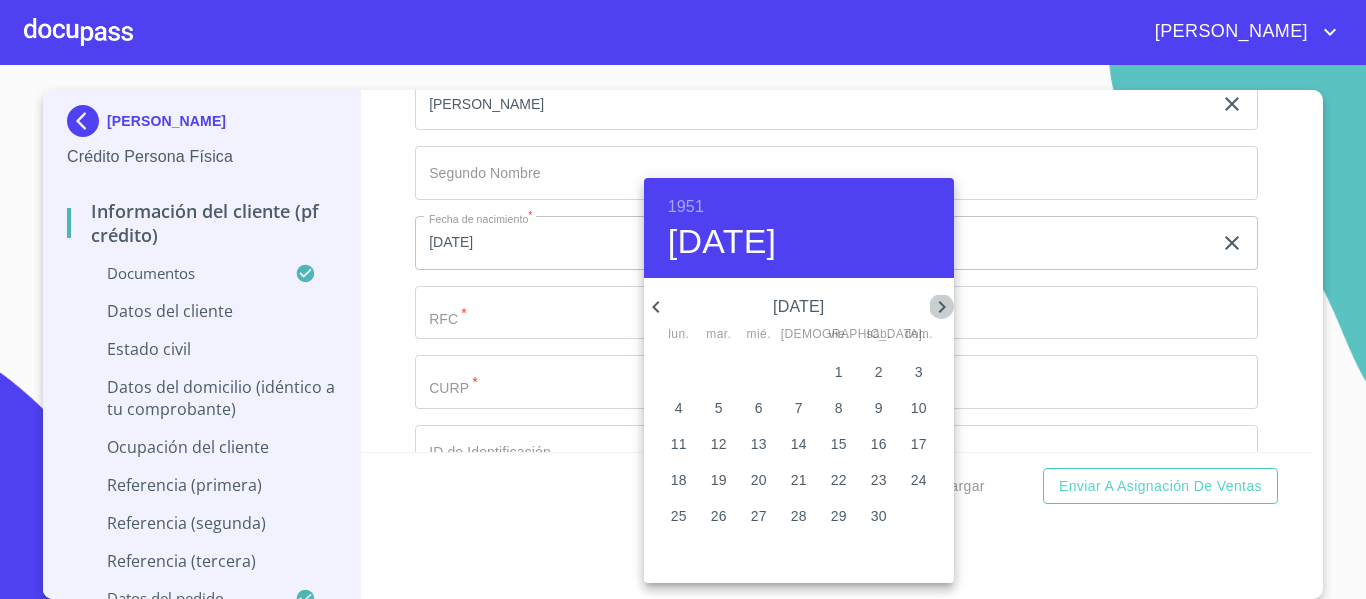 click 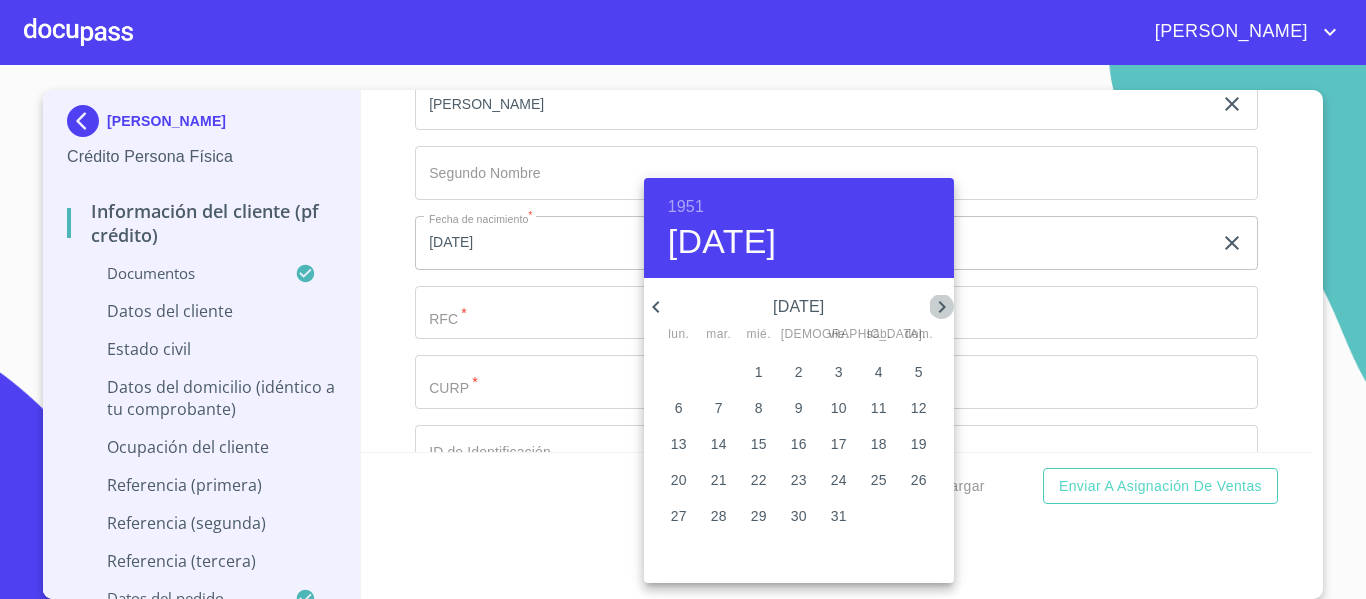 click 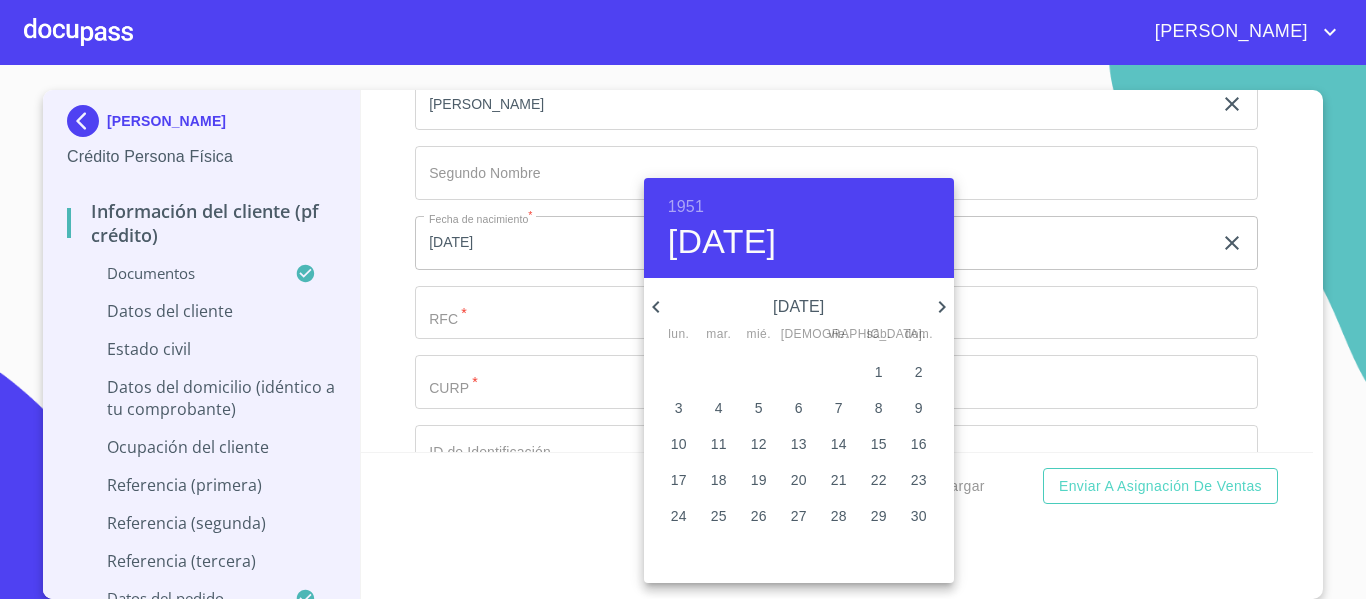 click on "[DATE] lun. mar. mié. jue. vie. sáb. dom." at bounding box center (799, 317) 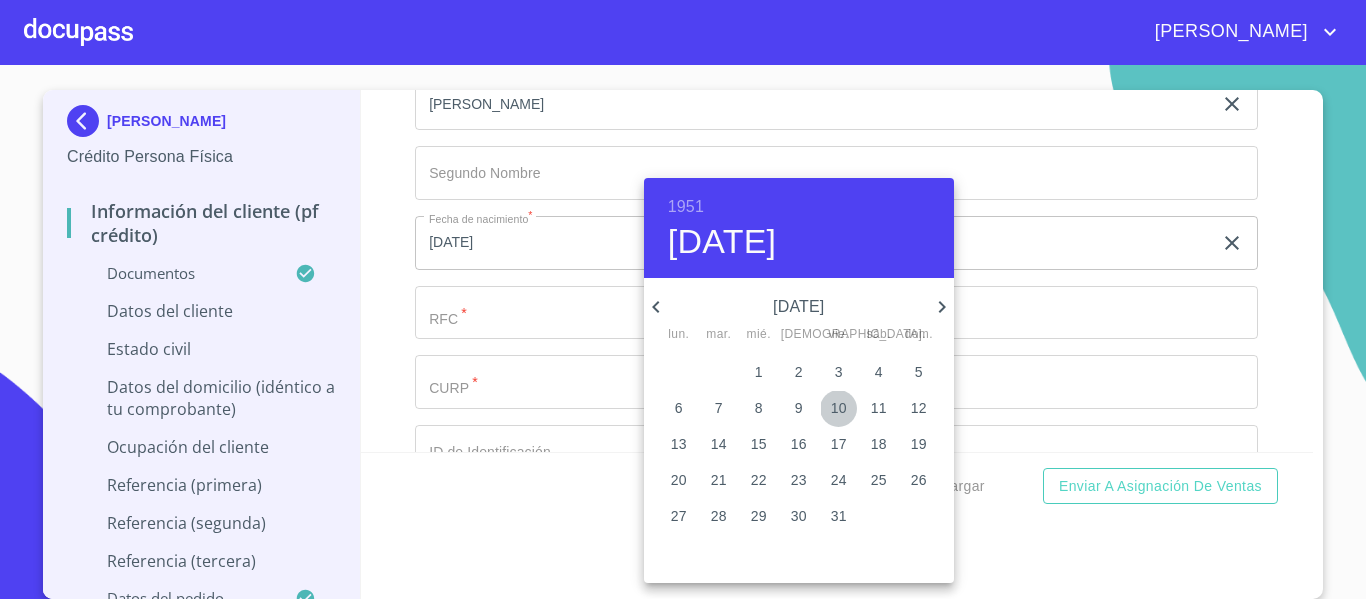 click on "10" at bounding box center [839, 408] 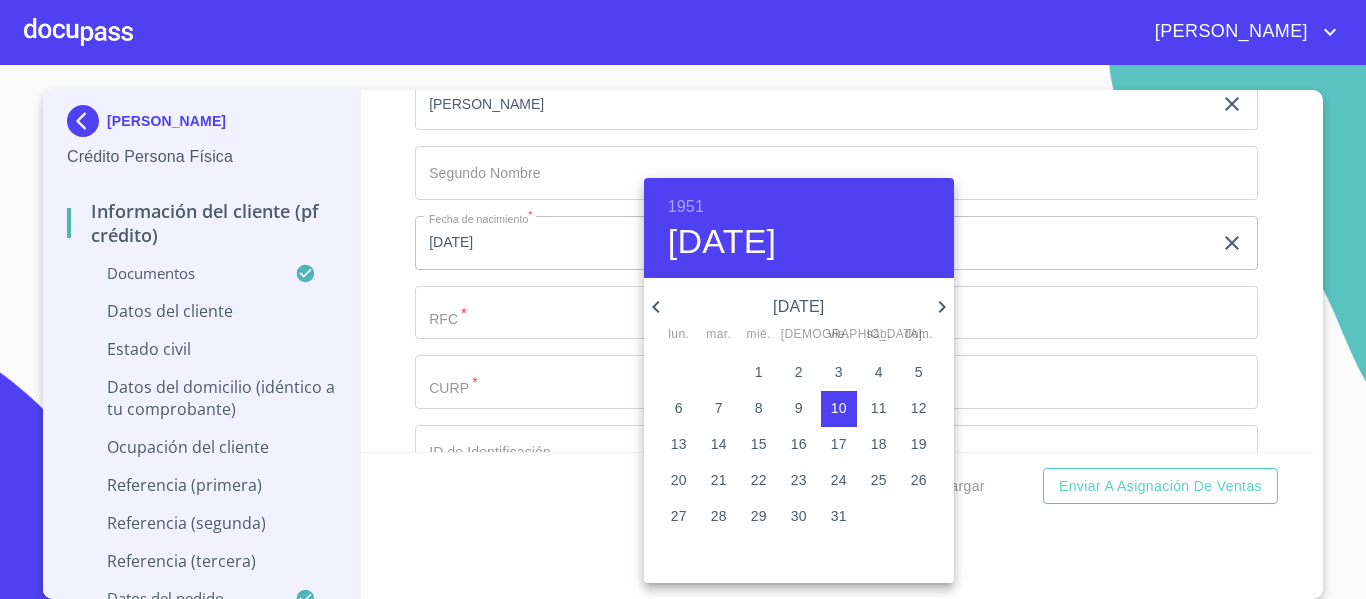 click at bounding box center [683, 299] 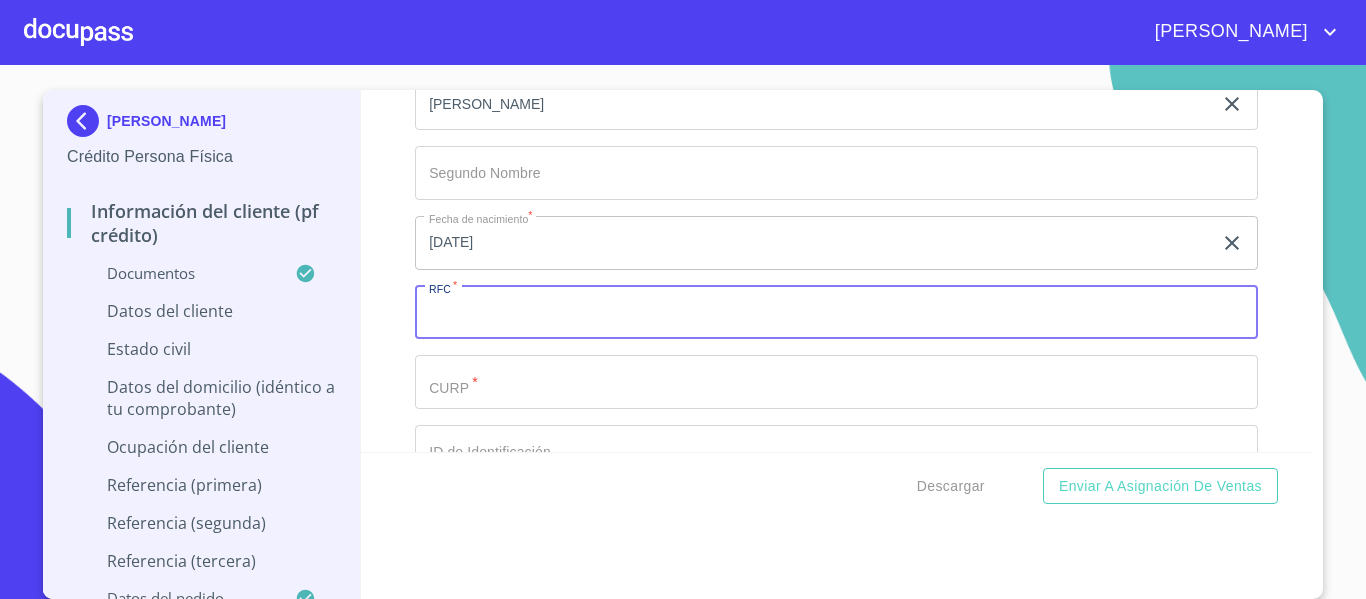 click on "Documento de identificación.   *" at bounding box center (836, 313) 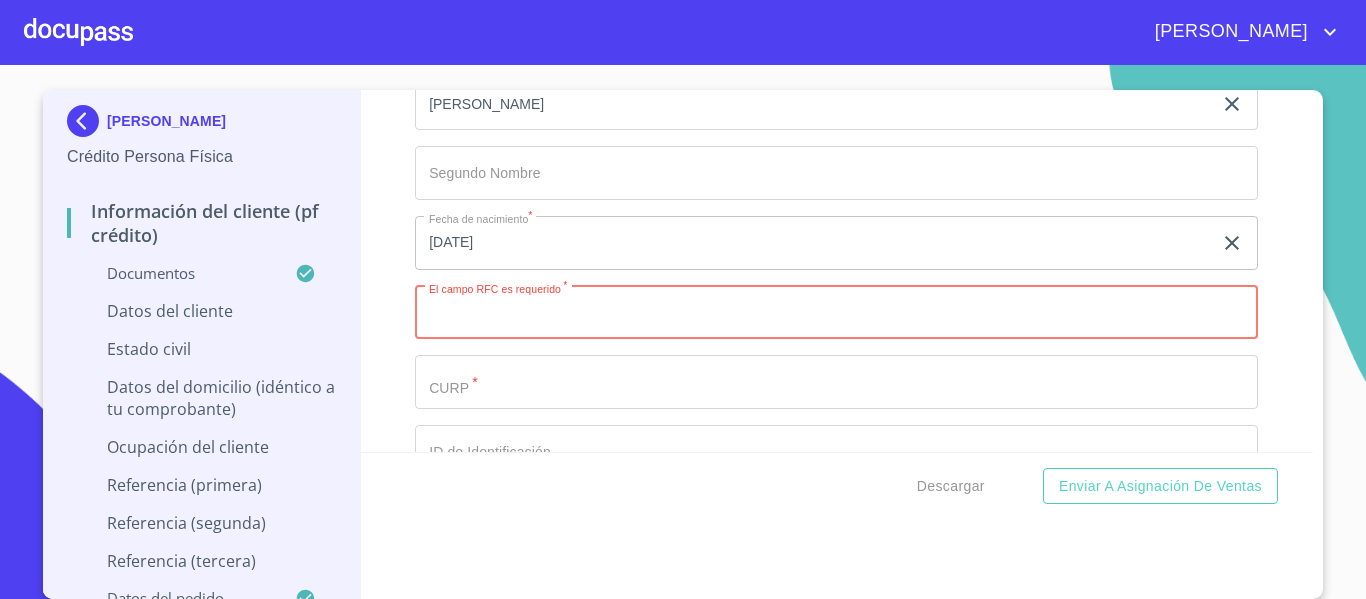 click on "Documento de identificación.   *" at bounding box center (836, 313) 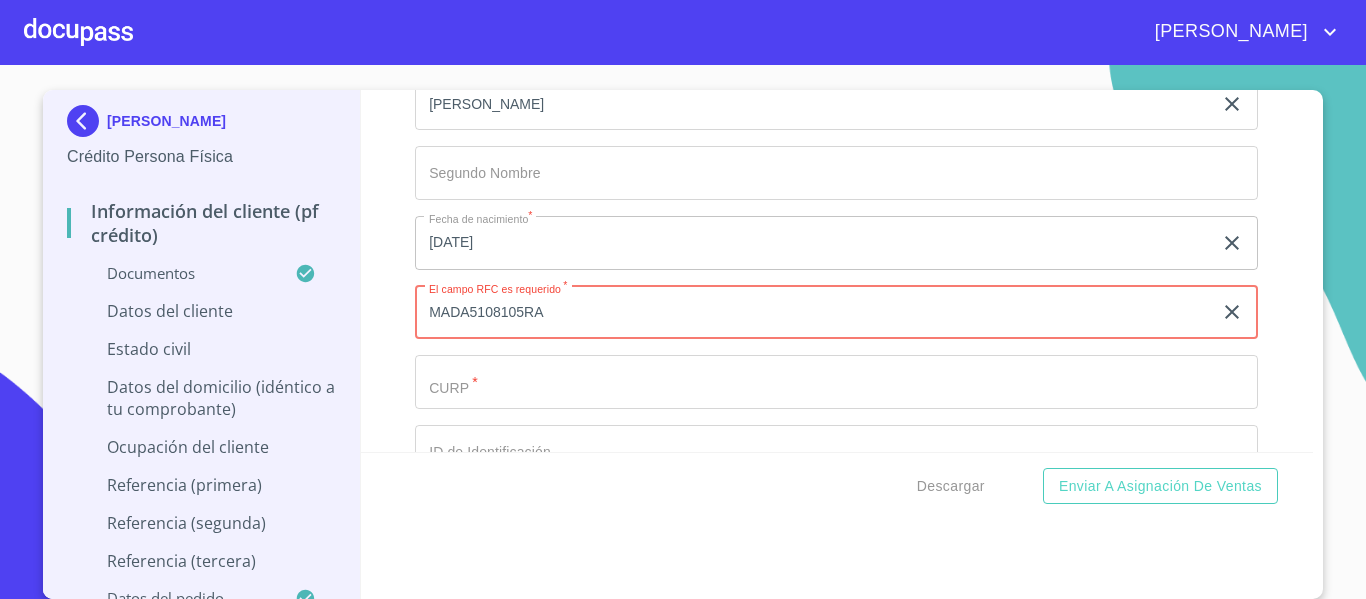 type on "MADA5108105RA" 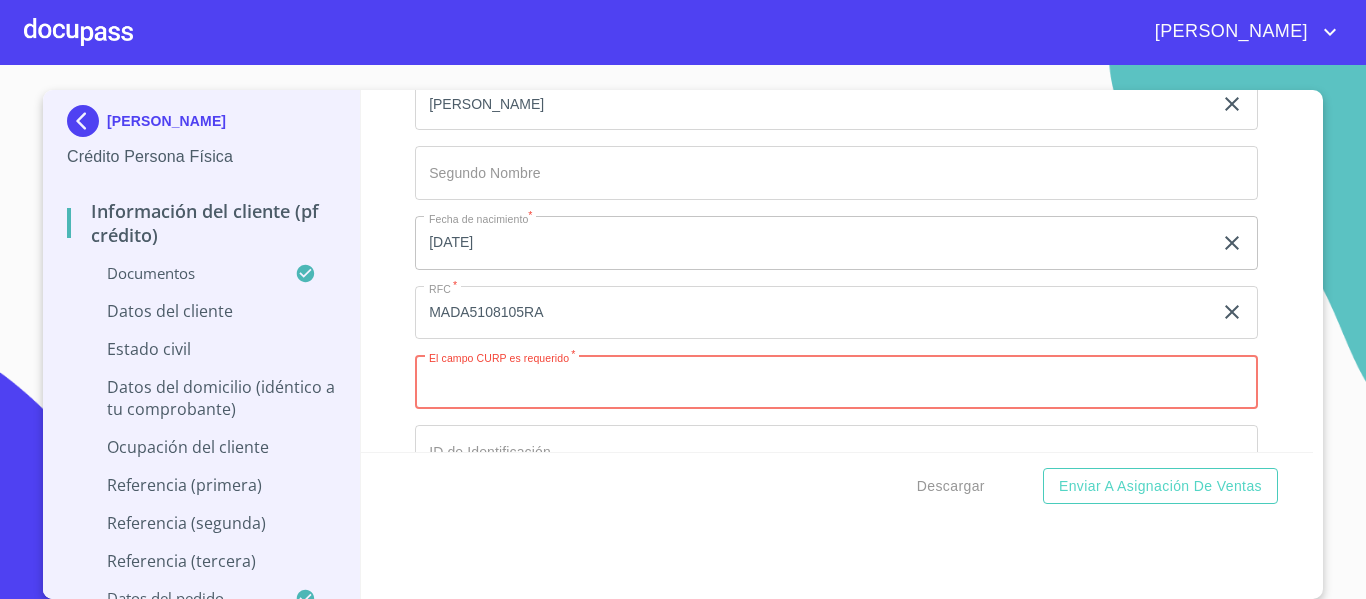 click on "Documento de identificación.   *" at bounding box center (836, 382) 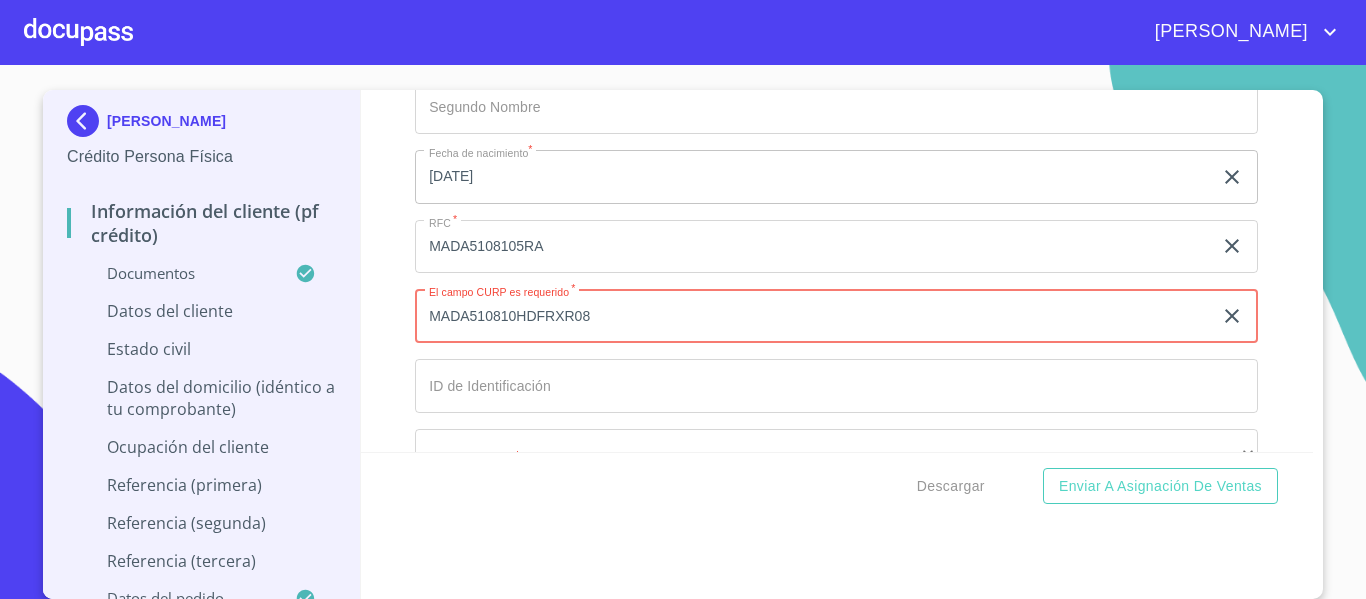 scroll, scrollTop: 6600, scrollLeft: 0, axis: vertical 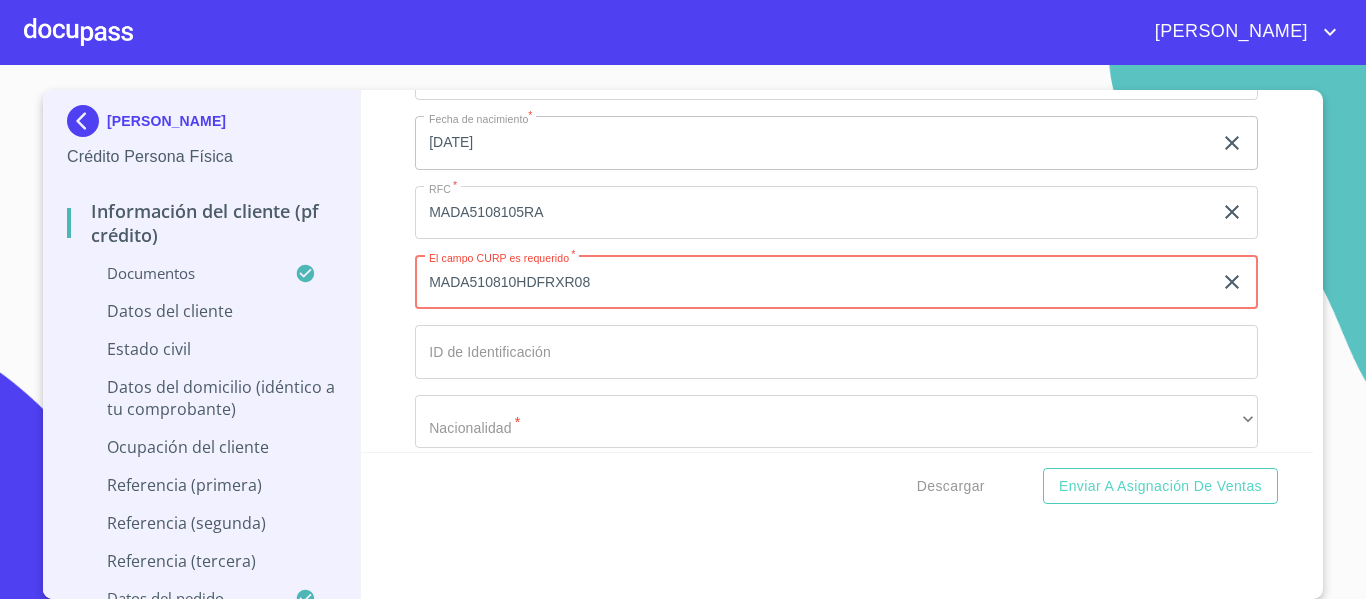 type on "MADA510810HDFRXR08" 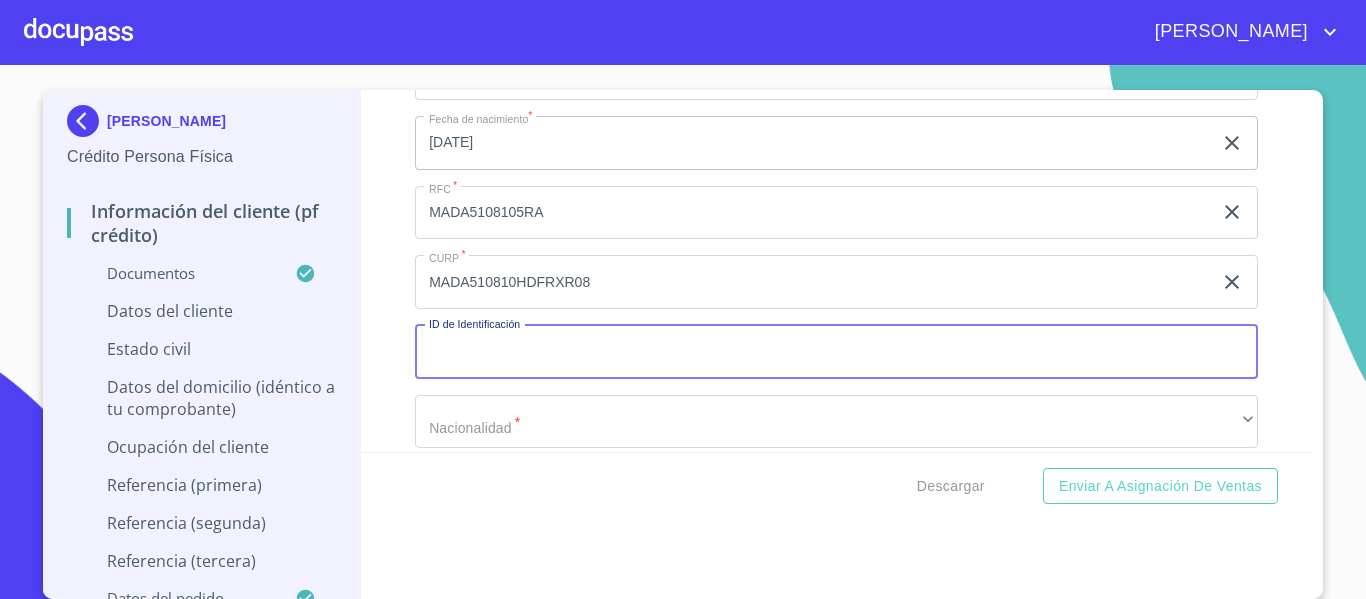 click on "Documento de identificación.   *" at bounding box center [836, 352] 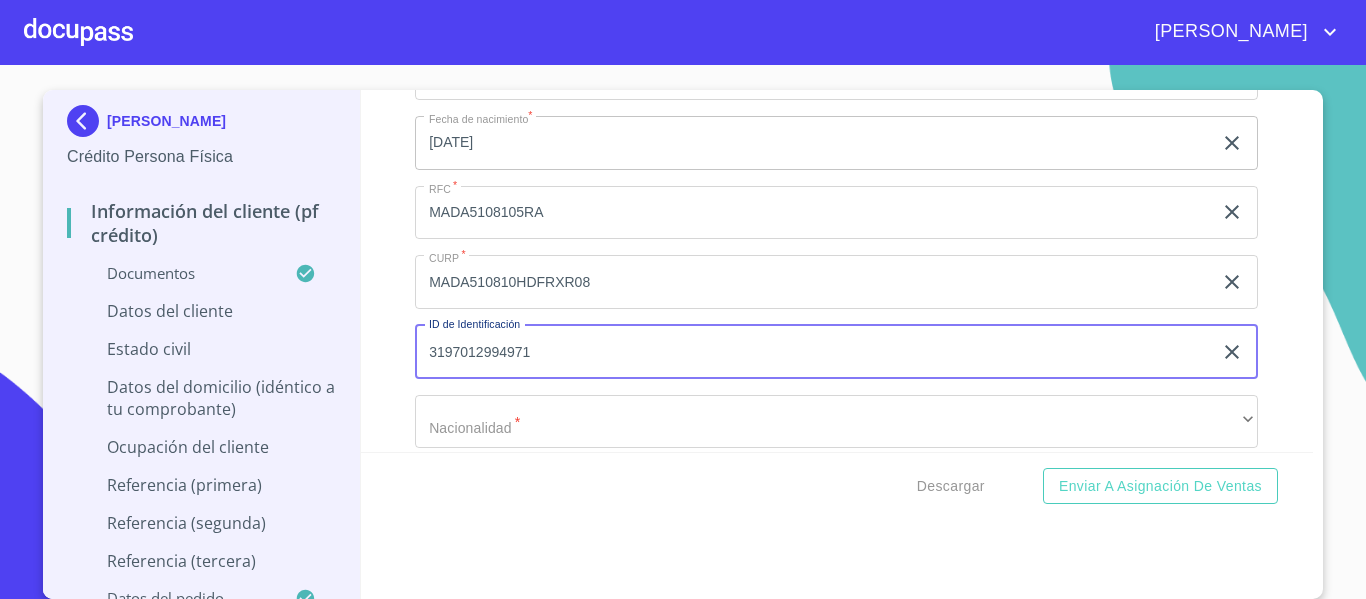 type on "3197012994971" 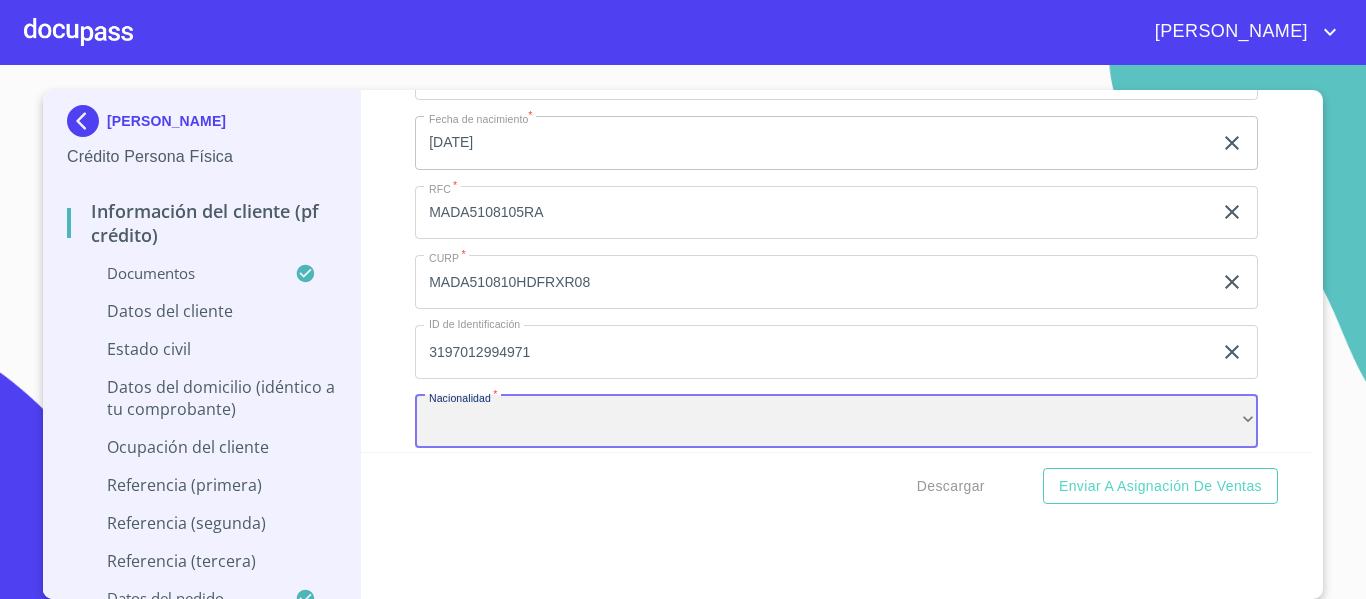 scroll, scrollTop: 6621, scrollLeft: 0, axis: vertical 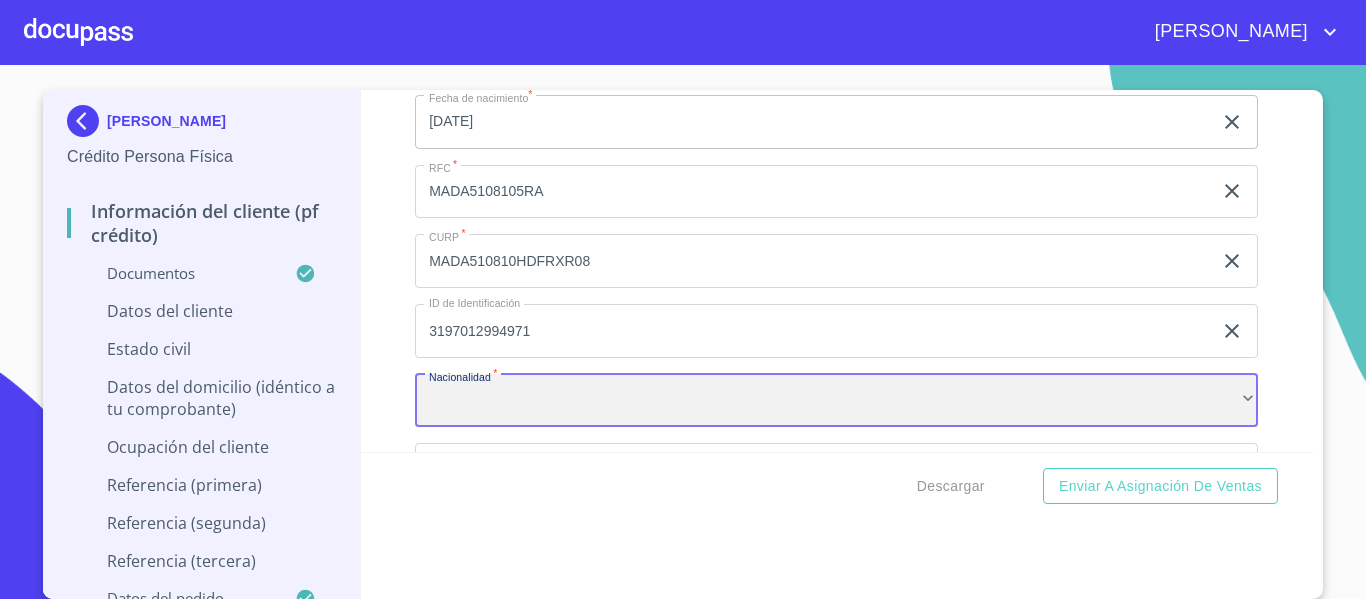 click on "​" at bounding box center (836, 401) 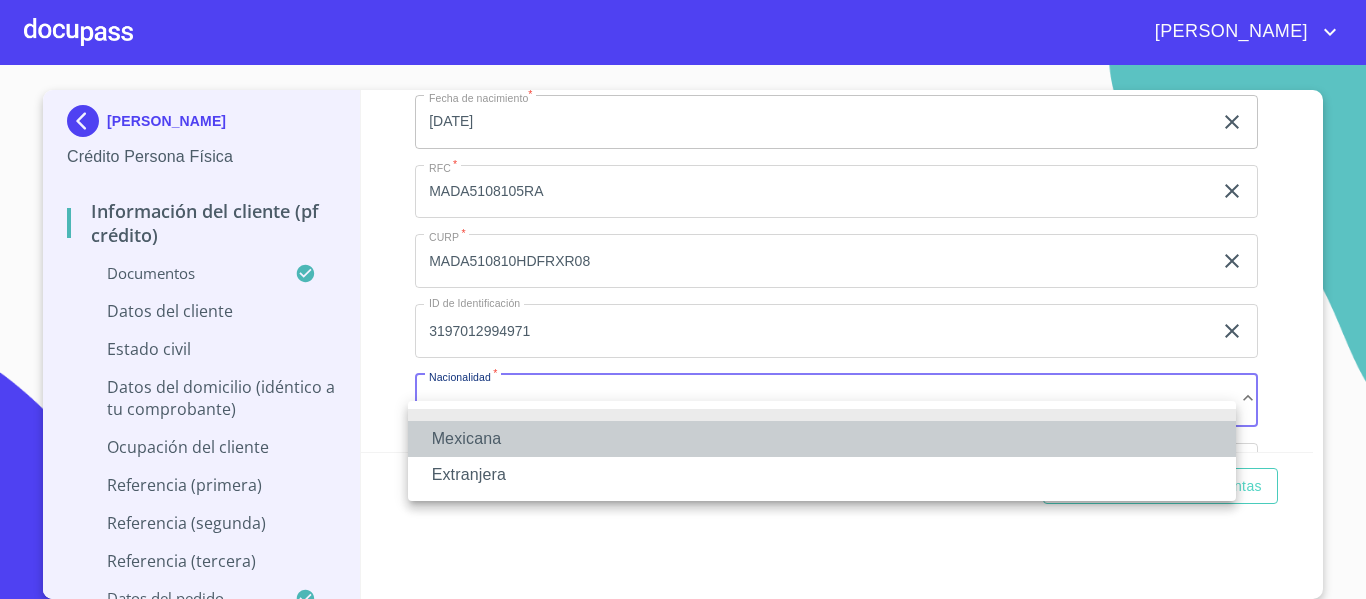 click on "Mexicana" at bounding box center [822, 439] 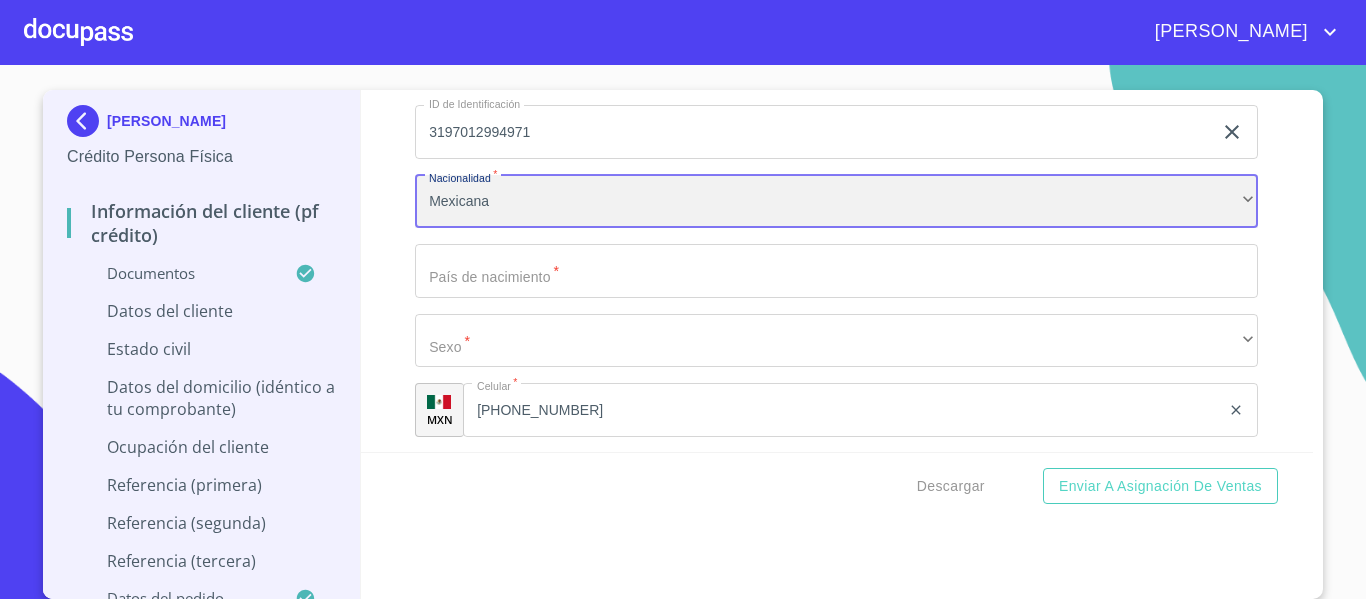 scroll, scrollTop: 6821, scrollLeft: 0, axis: vertical 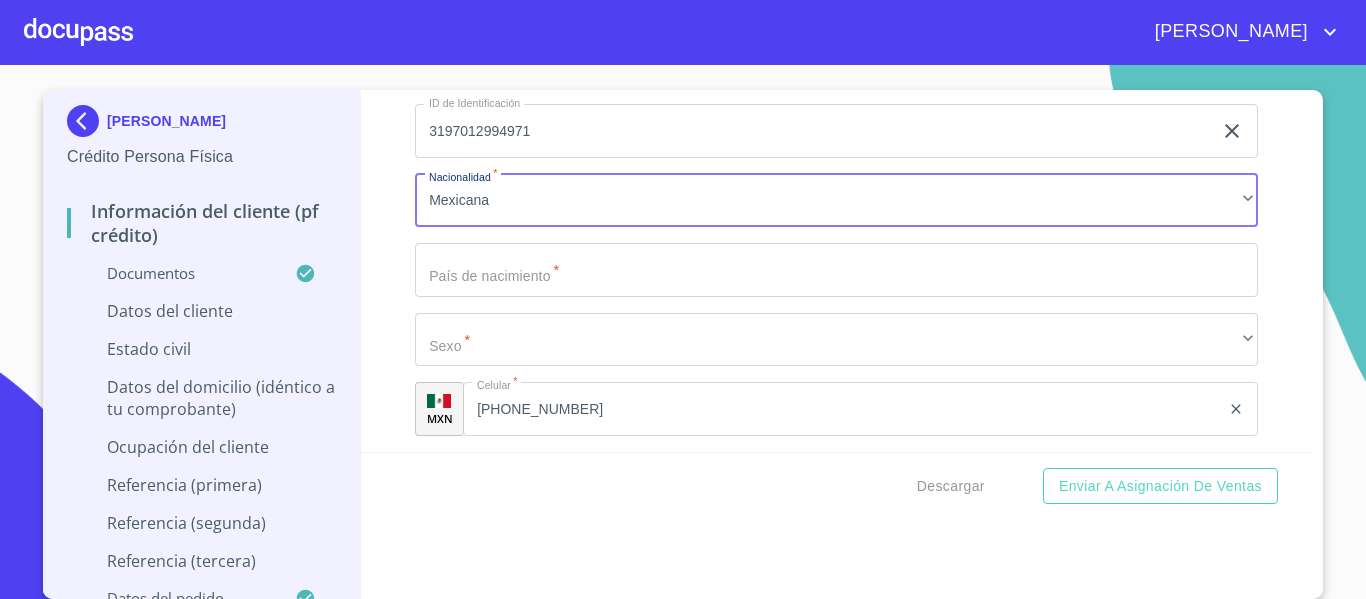 click on "Documento de identificación.   *" at bounding box center (813, -356) 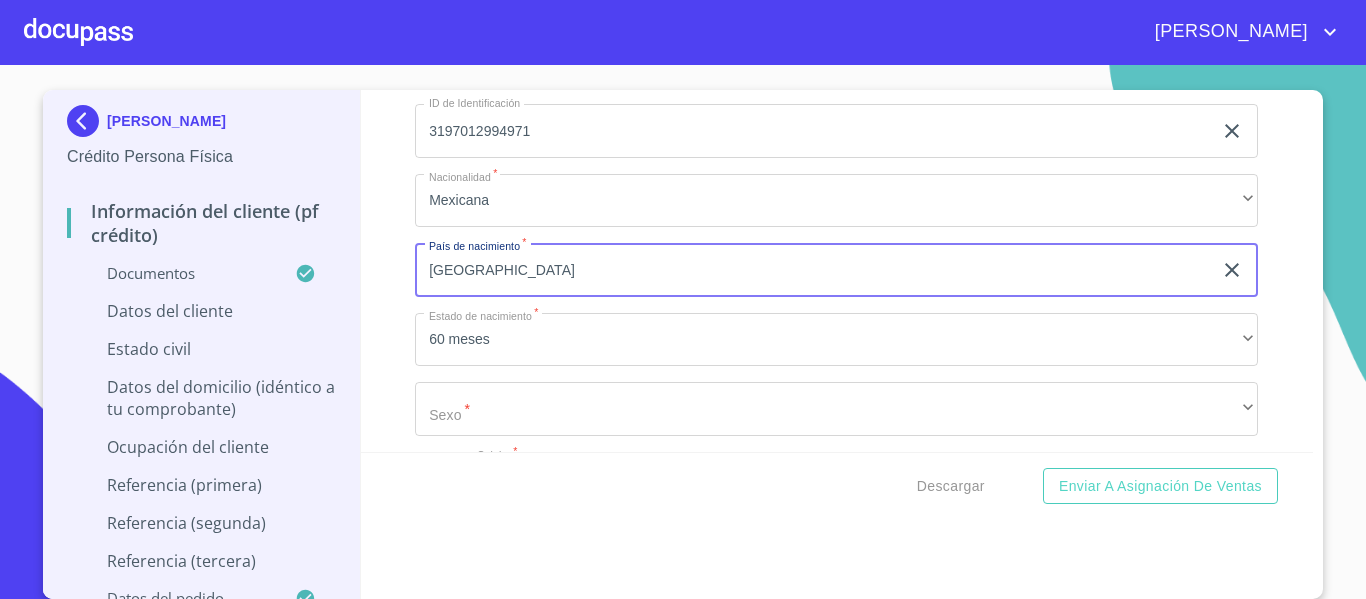 type on "[GEOGRAPHIC_DATA]" 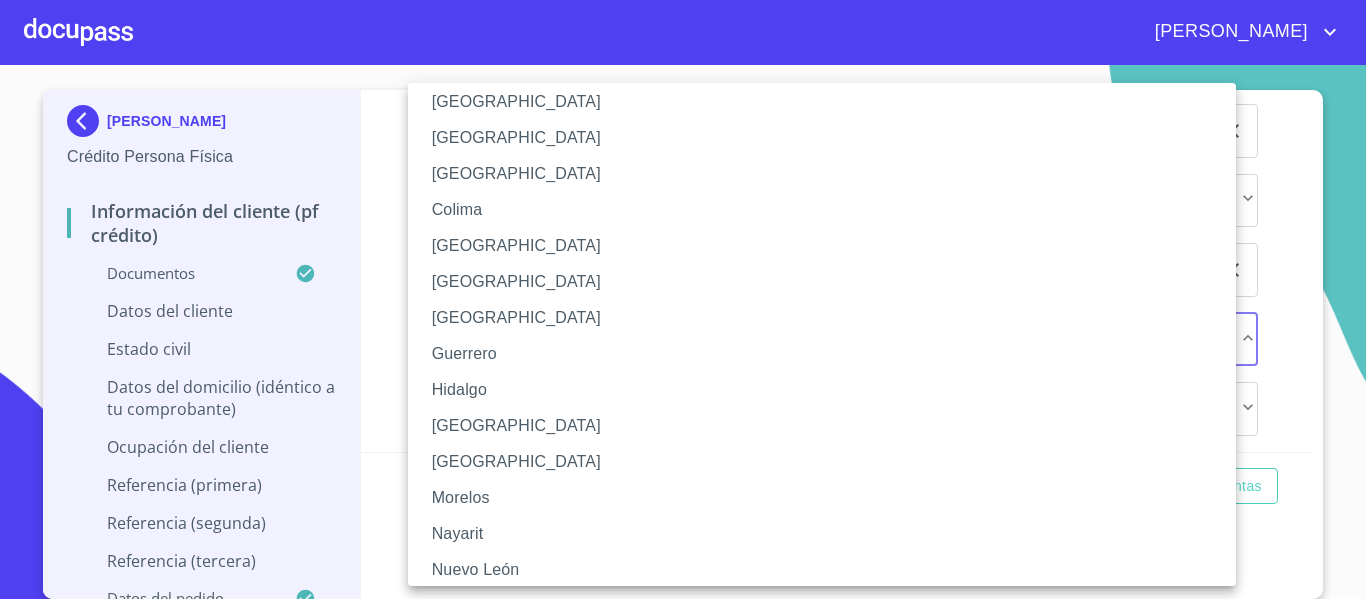 scroll, scrollTop: 200, scrollLeft: 0, axis: vertical 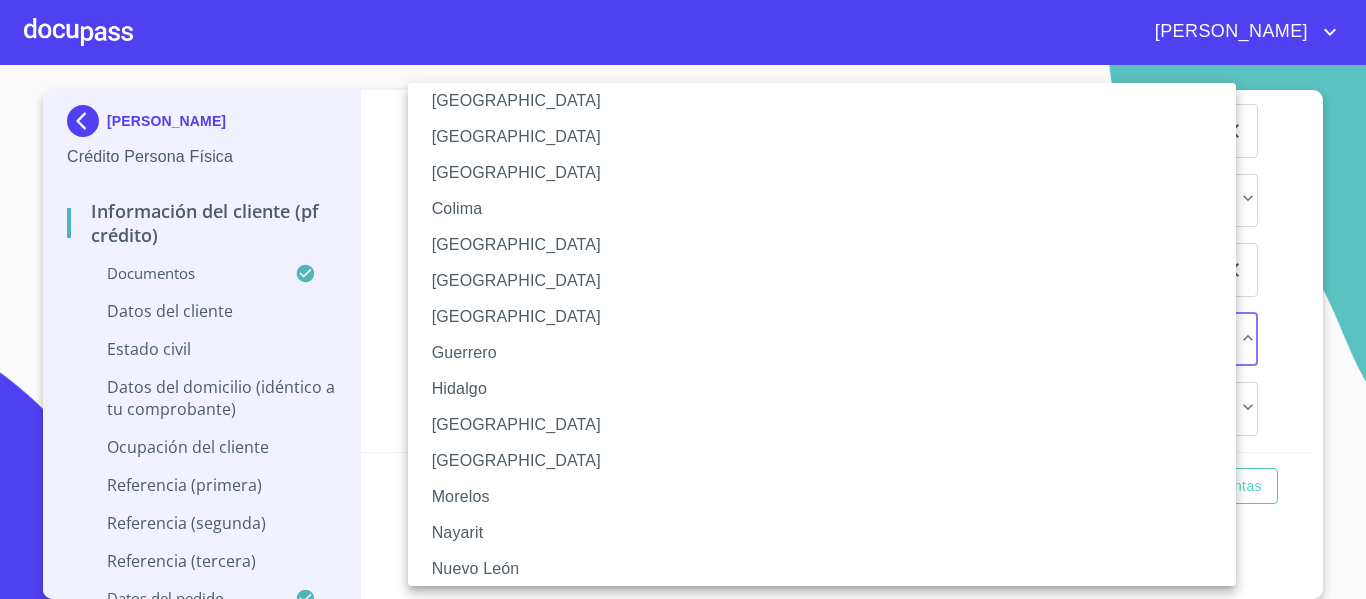 click on "[GEOGRAPHIC_DATA]" at bounding box center (829, 425) 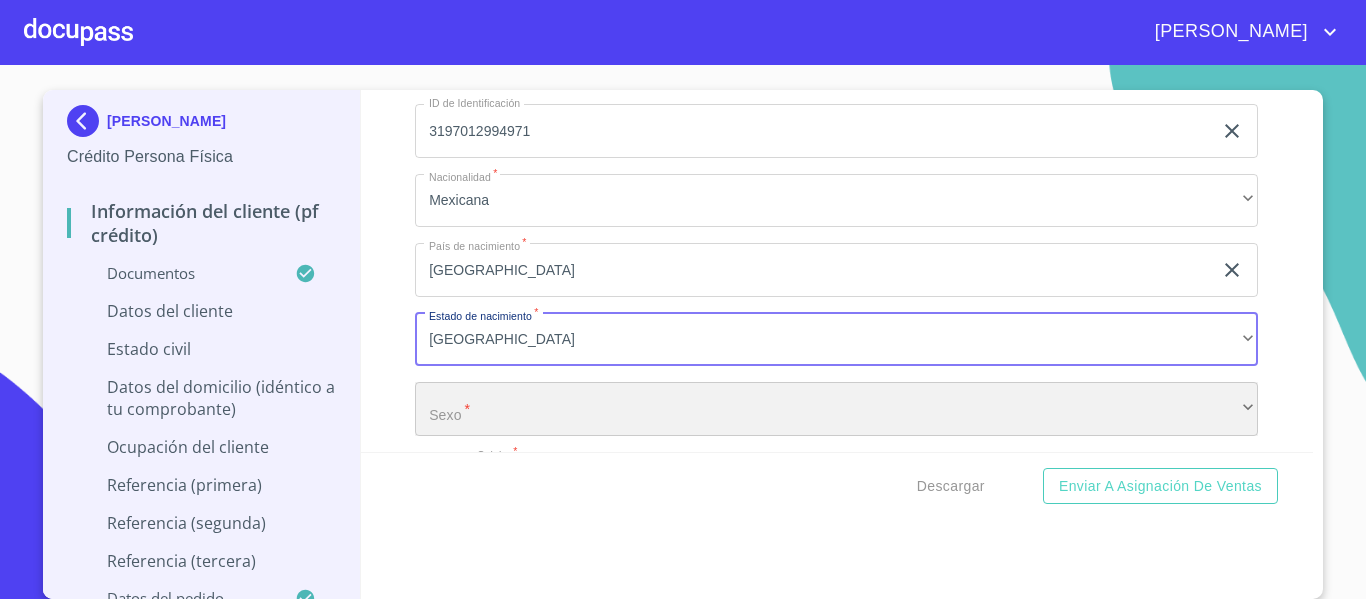 click on "​" at bounding box center (836, 409) 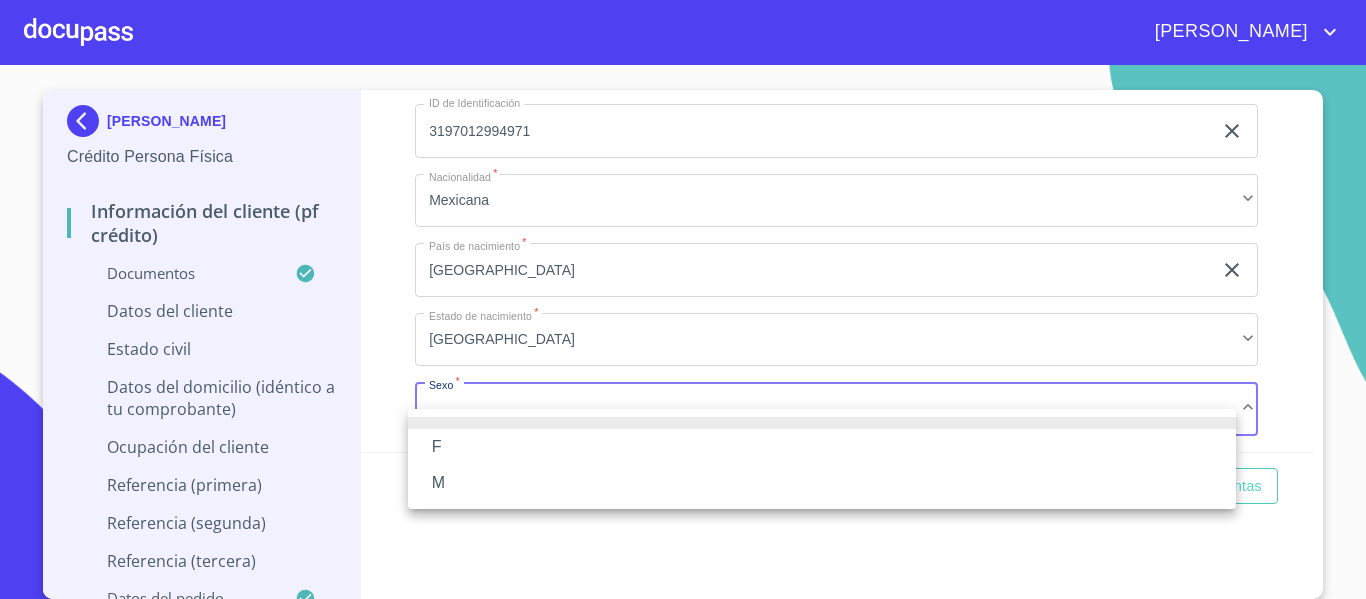 click on "M" at bounding box center [822, 483] 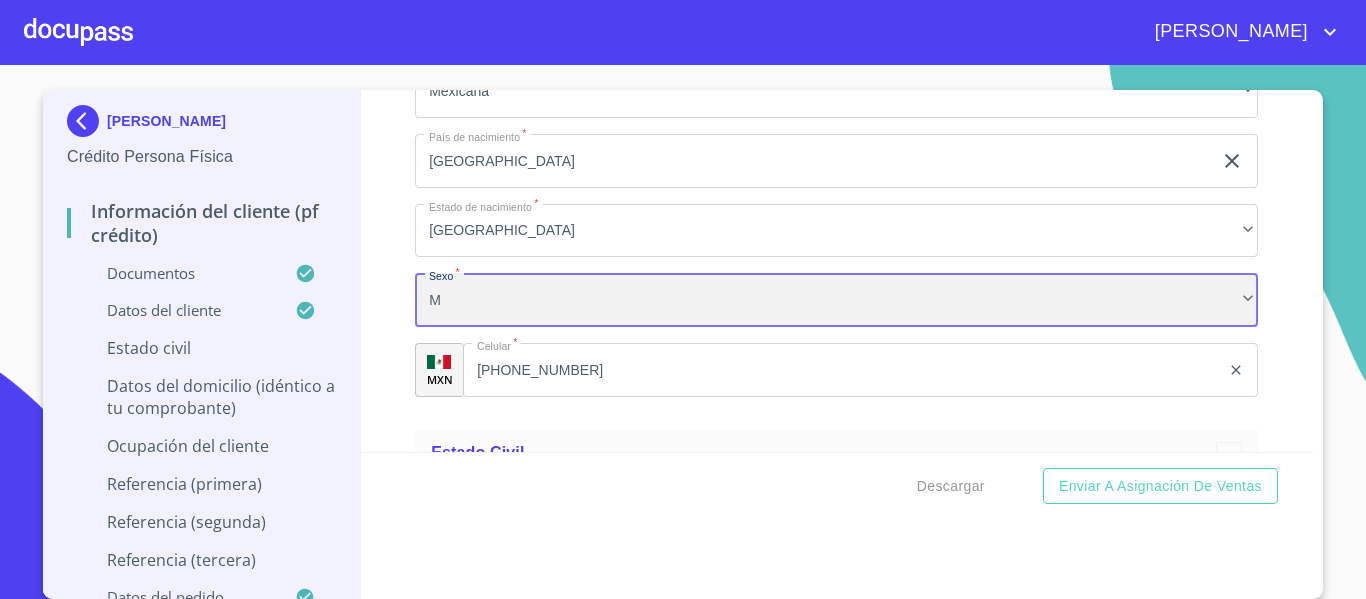 scroll, scrollTop: 7130, scrollLeft: 0, axis: vertical 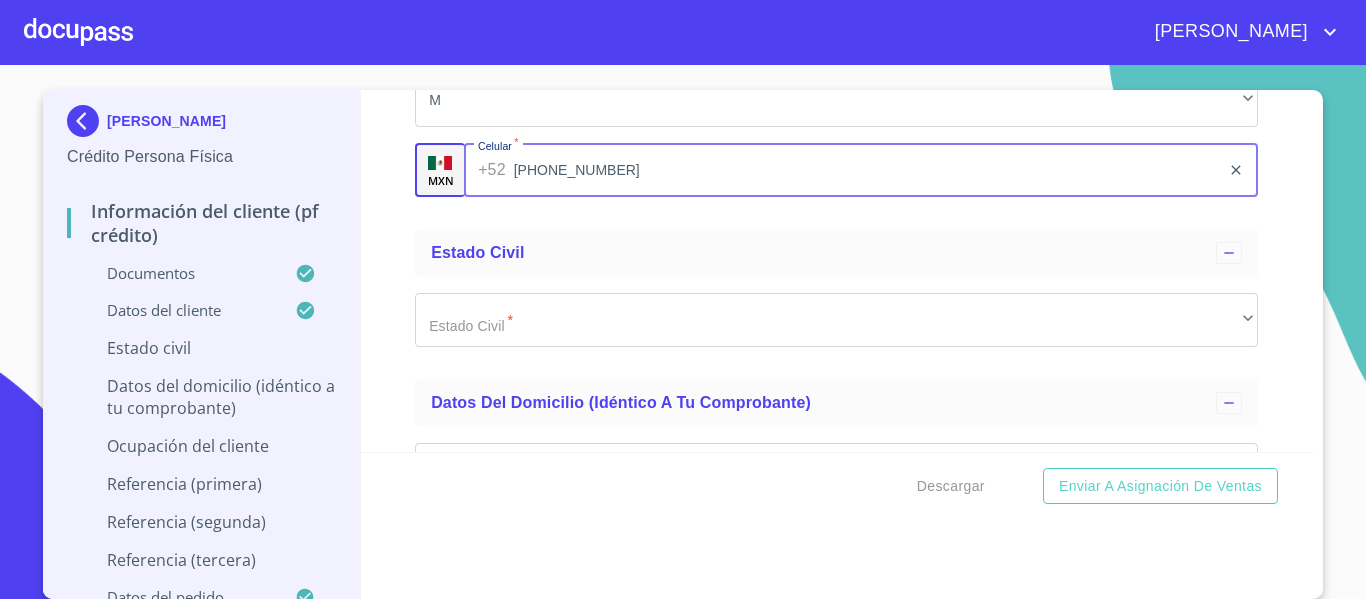 drag, startPoint x: 603, startPoint y: 201, endPoint x: 483, endPoint y: 201, distance: 120 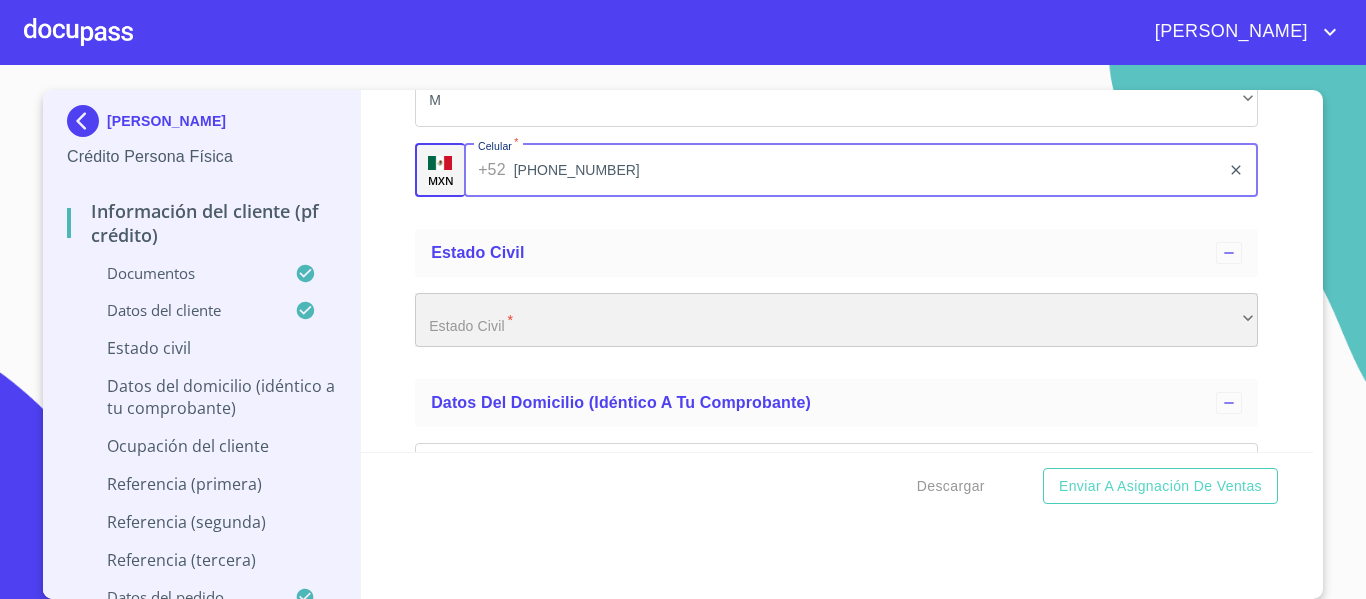 click on "​" at bounding box center [836, 320] 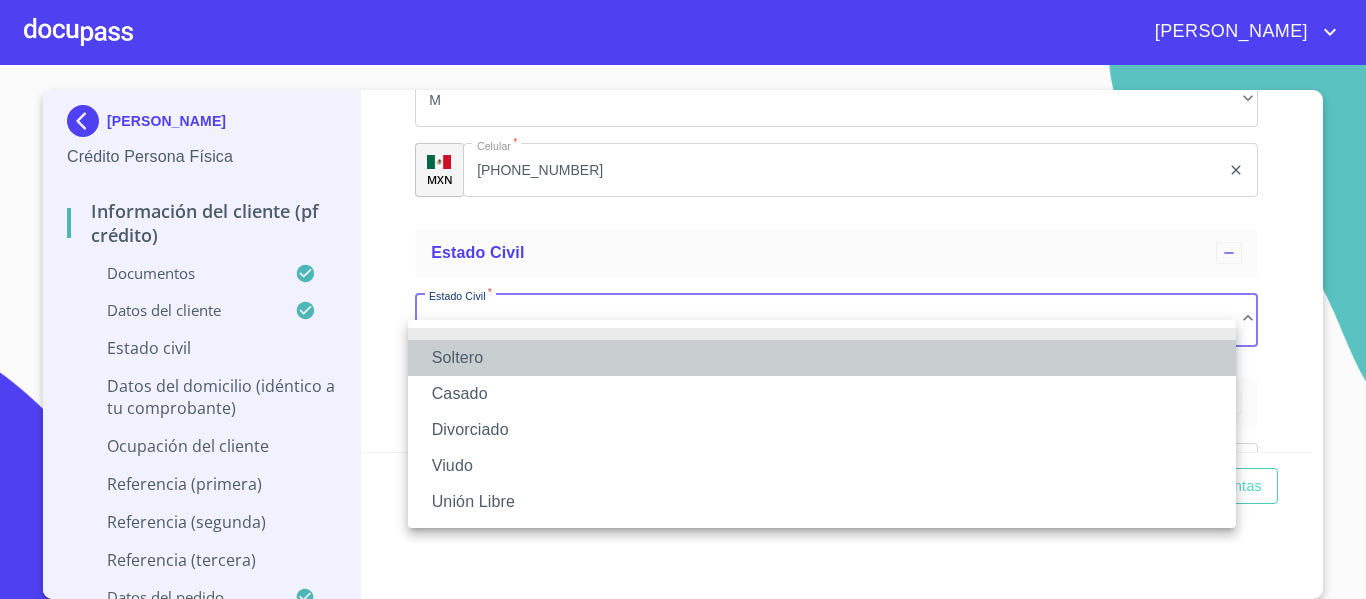 click on "Soltero" at bounding box center [822, 358] 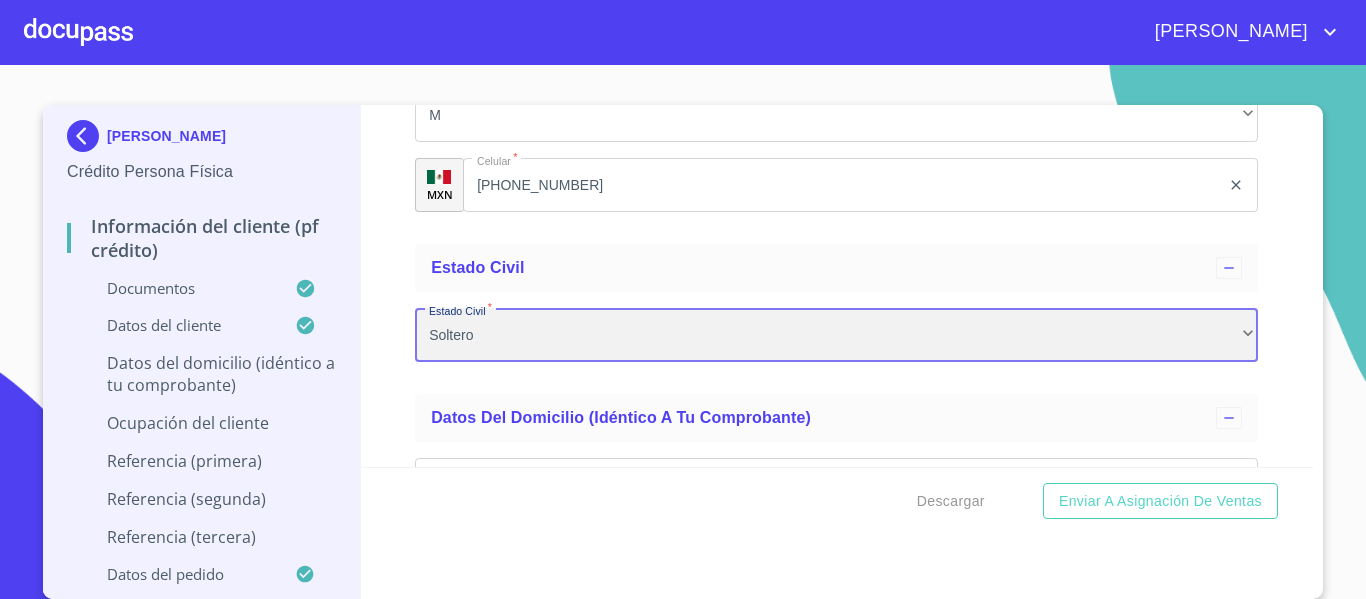scroll, scrollTop: 8, scrollLeft: 0, axis: vertical 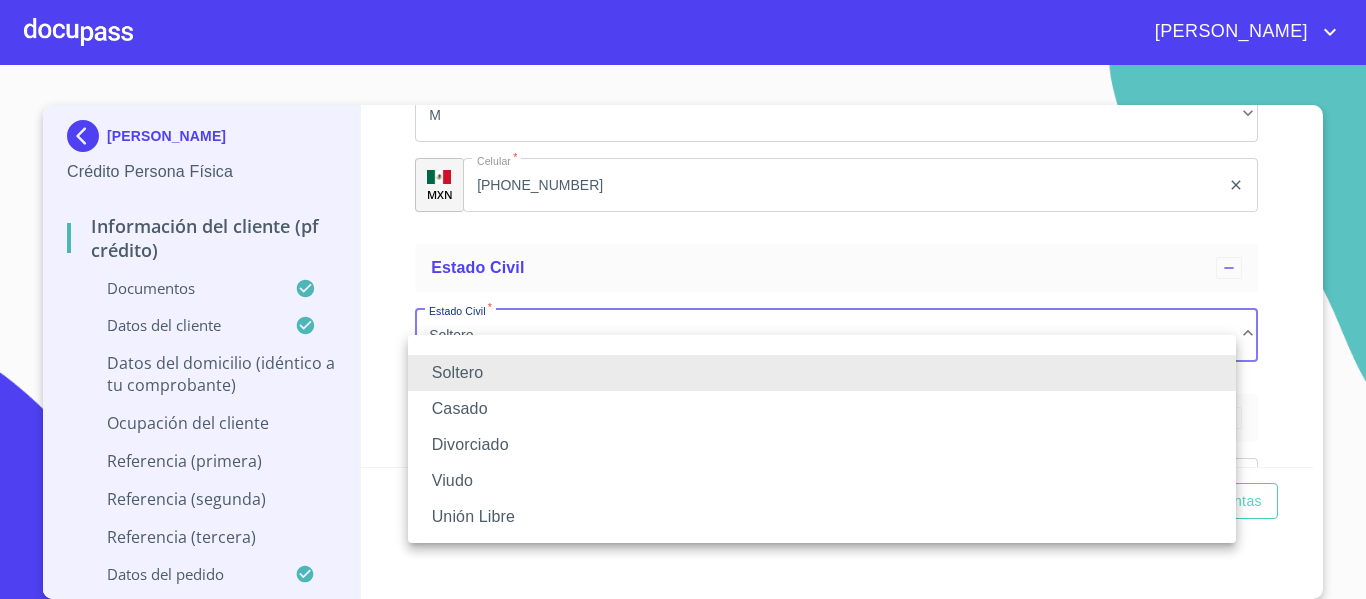 click on "Casado" at bounding box center [822, 409] 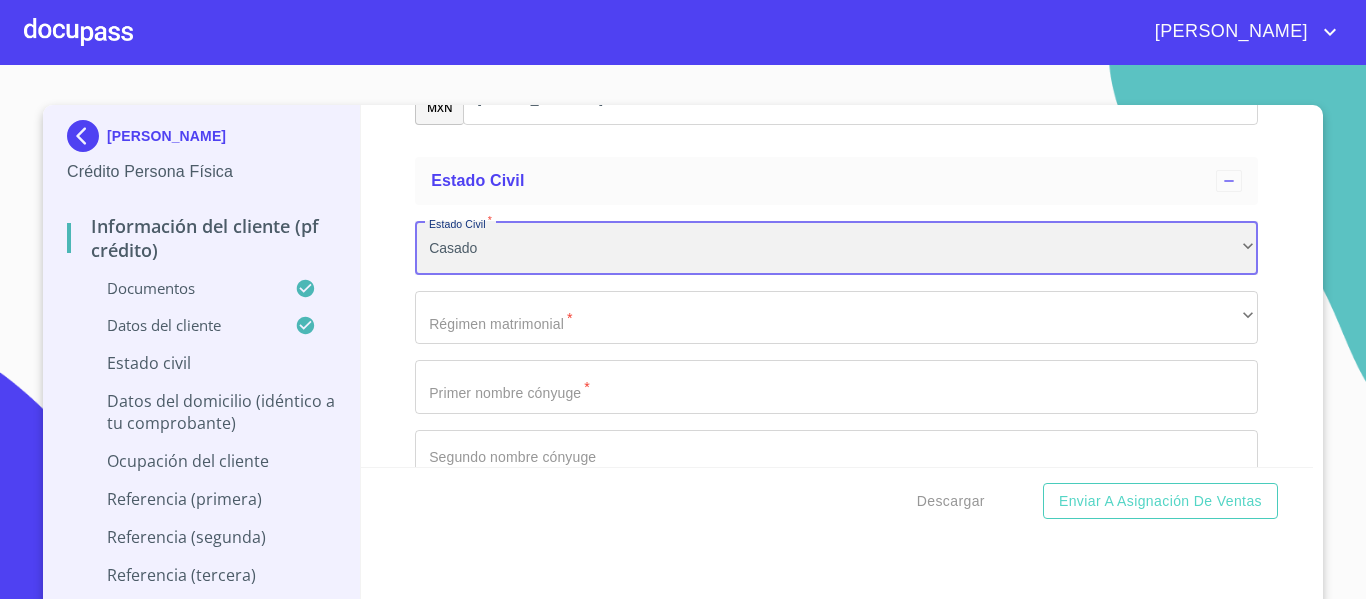 scroll, scrollTop: 7330, scrollLeft: 0, axis: vertical 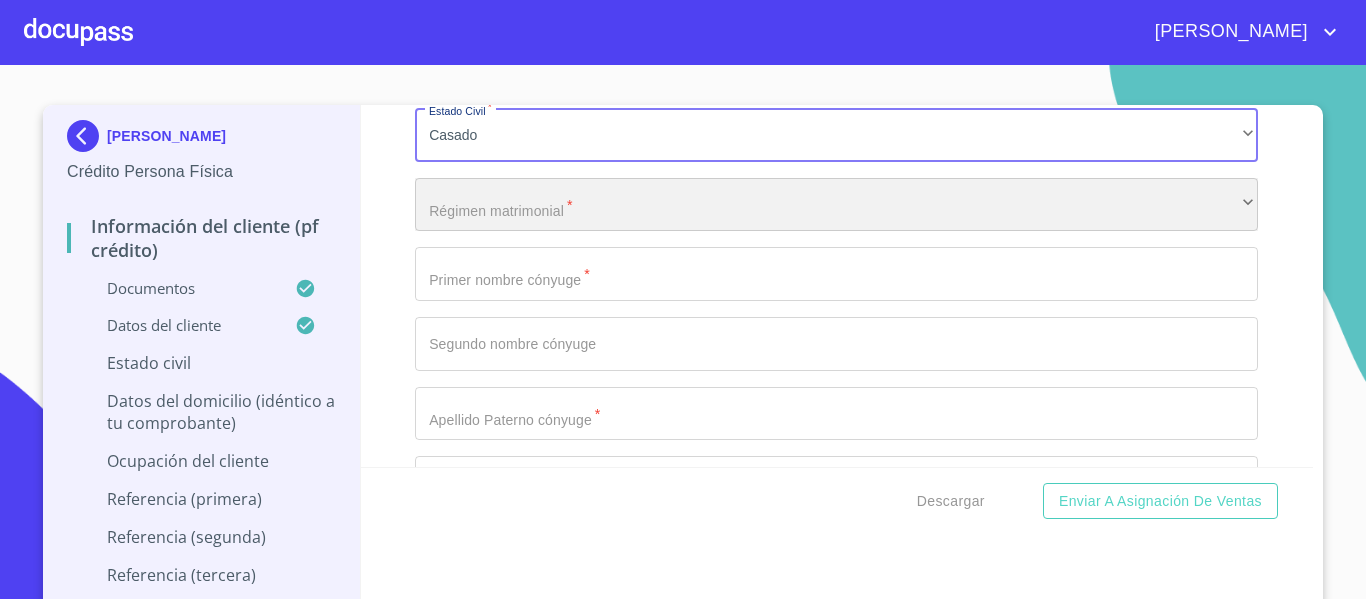 click on "​" at bounding box center [836, 205] 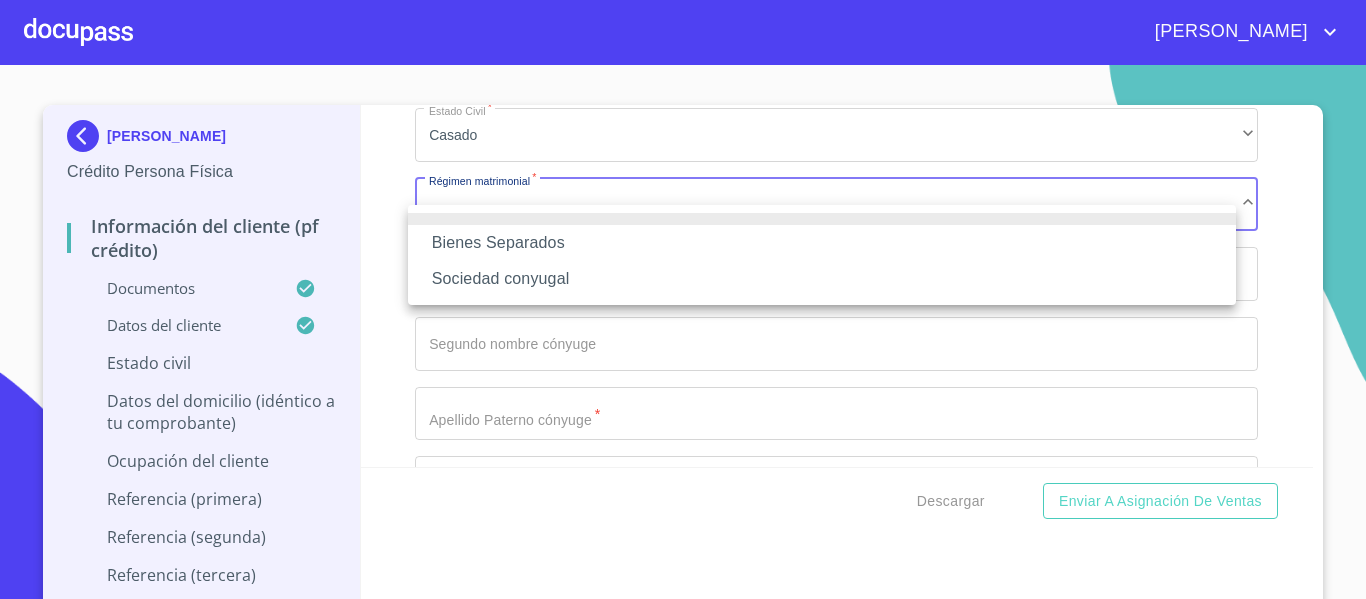 click on "Sociedad conyugal" at bounding box center (822, 279) 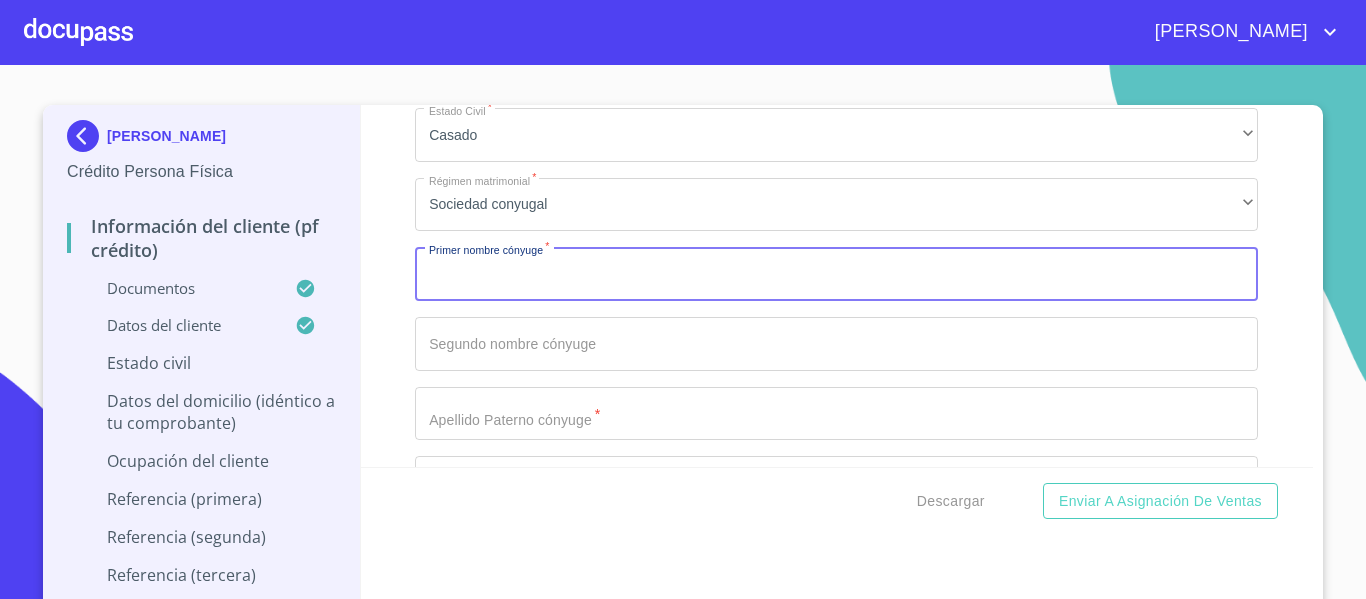click on "Documento de identificación.   *" at bounding box center [836, 274] 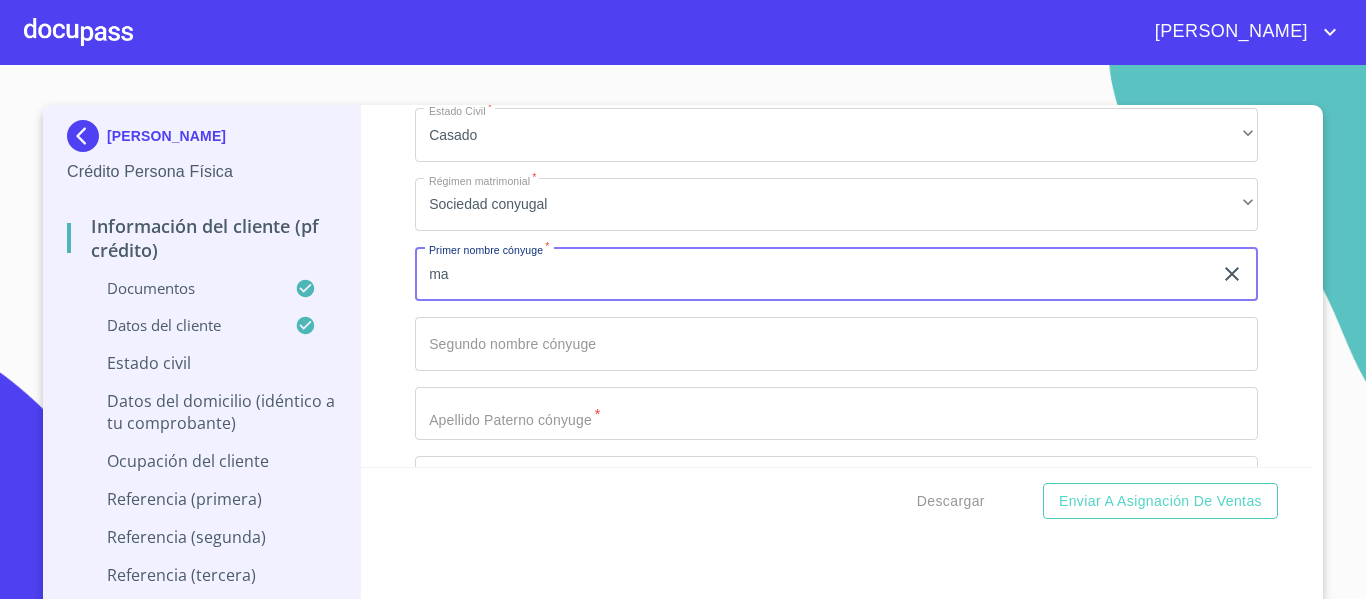 type on "m" 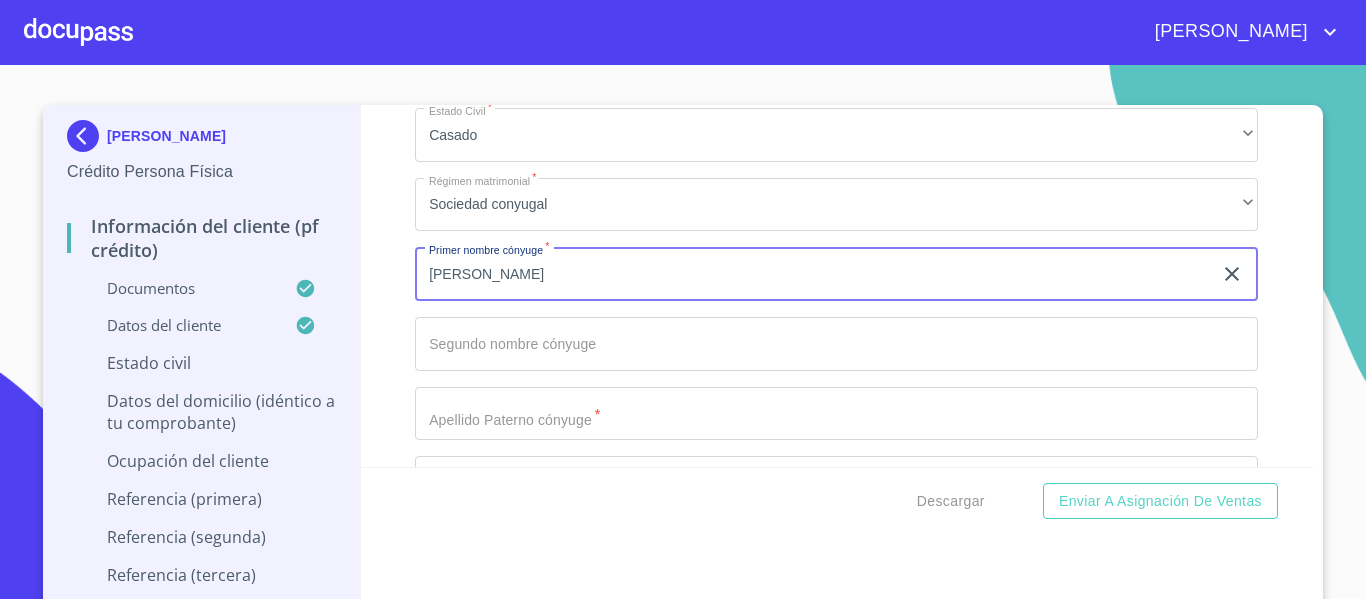 type on "[PERSON_NAME]" 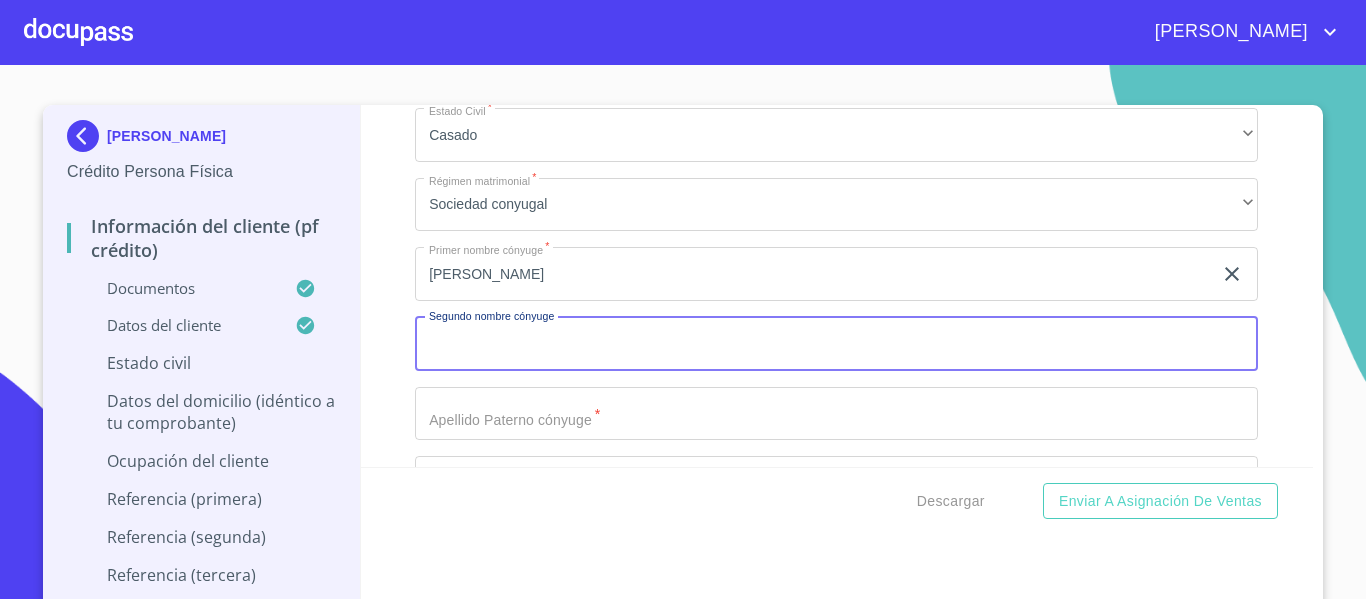 type on "S" 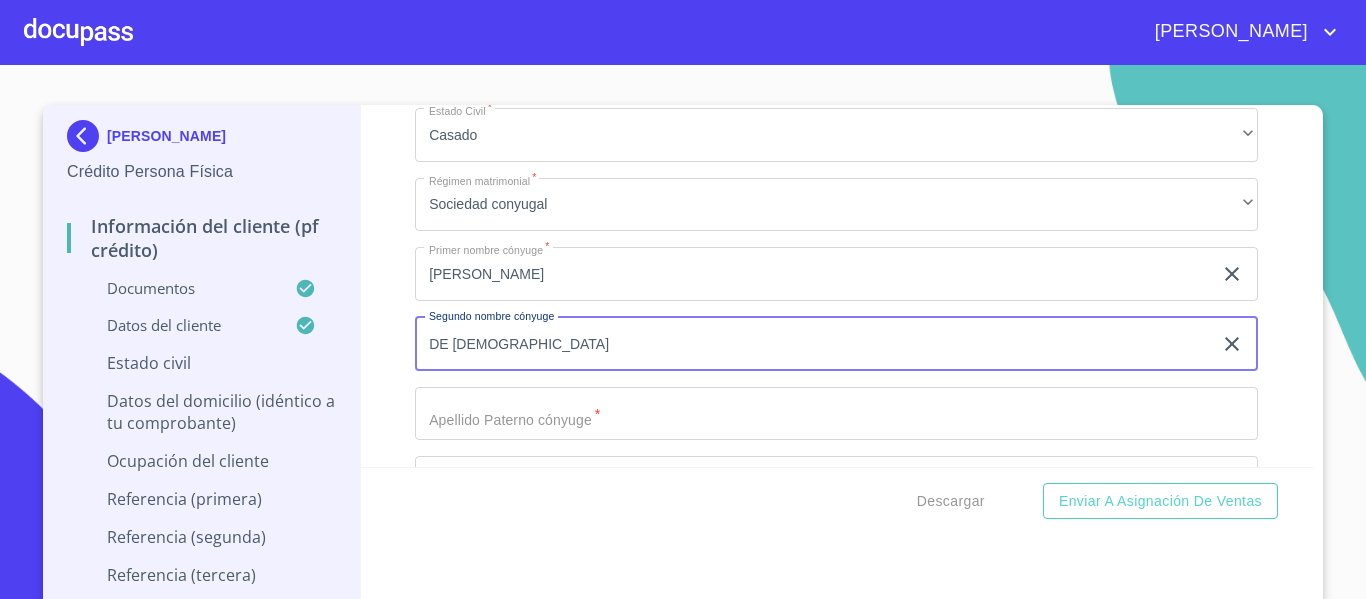 type on "DE [DEMOGRAPHIC_DATA]" 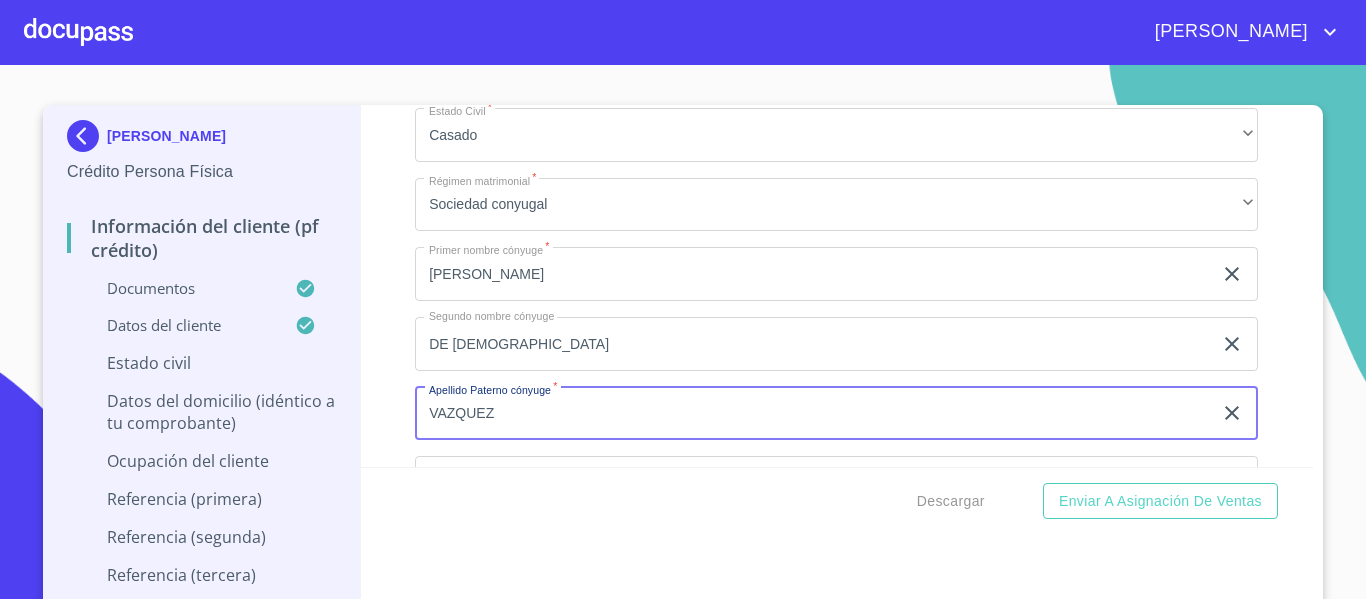 type on "VAZQUEZ" 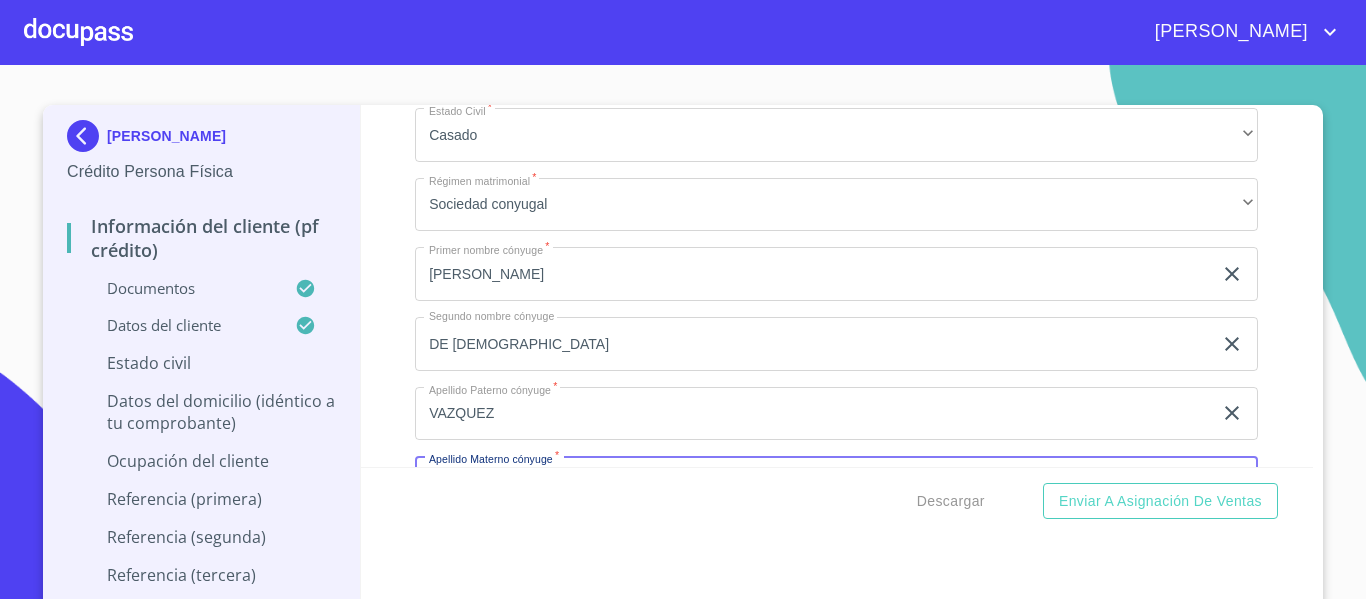 scroll, scrollTop: 7551, scrollLeft: 0, axis: vertical 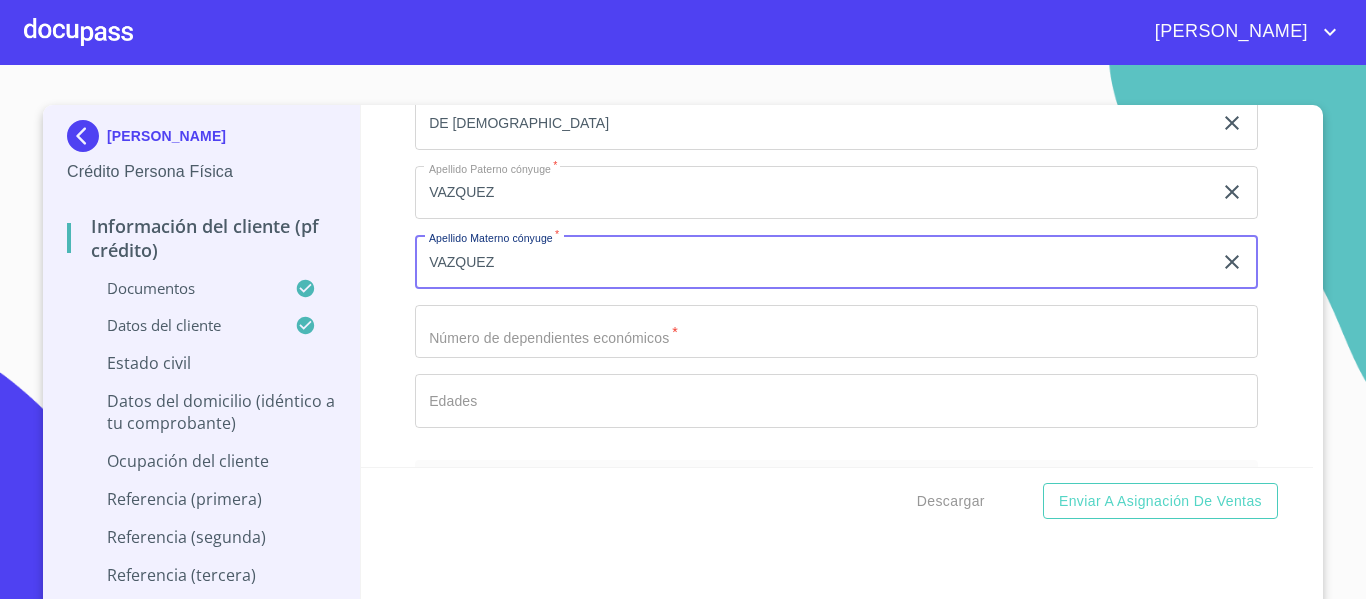 type on "VAZQUEZ" 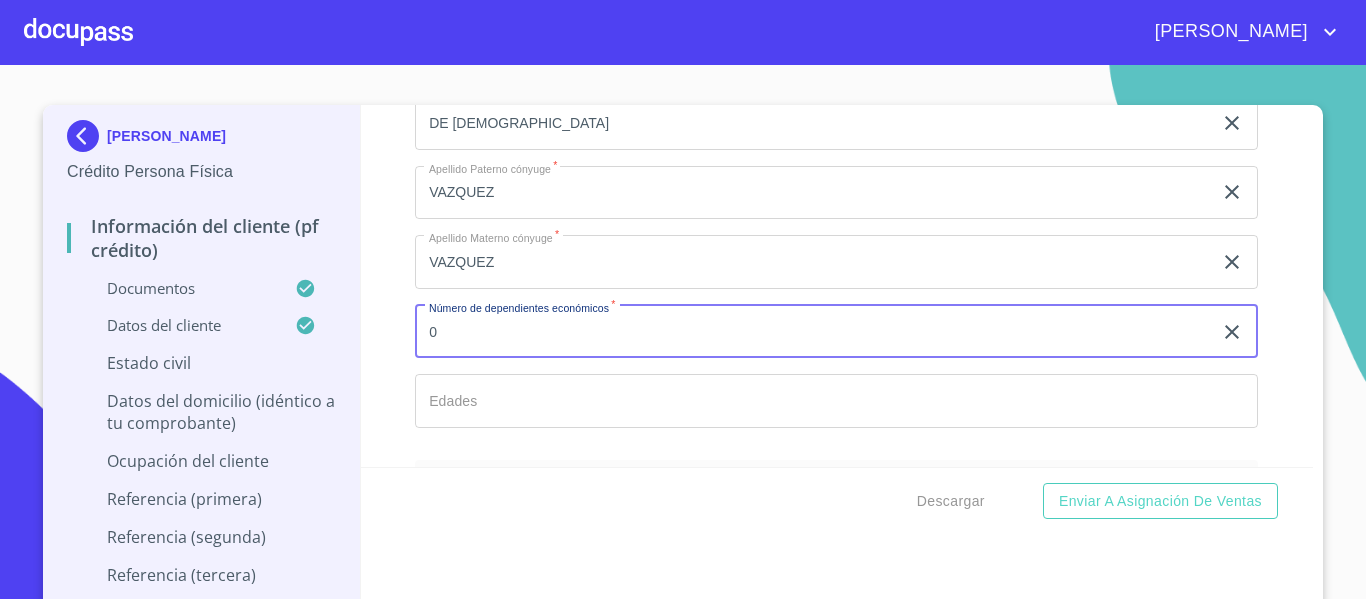 type on "0" 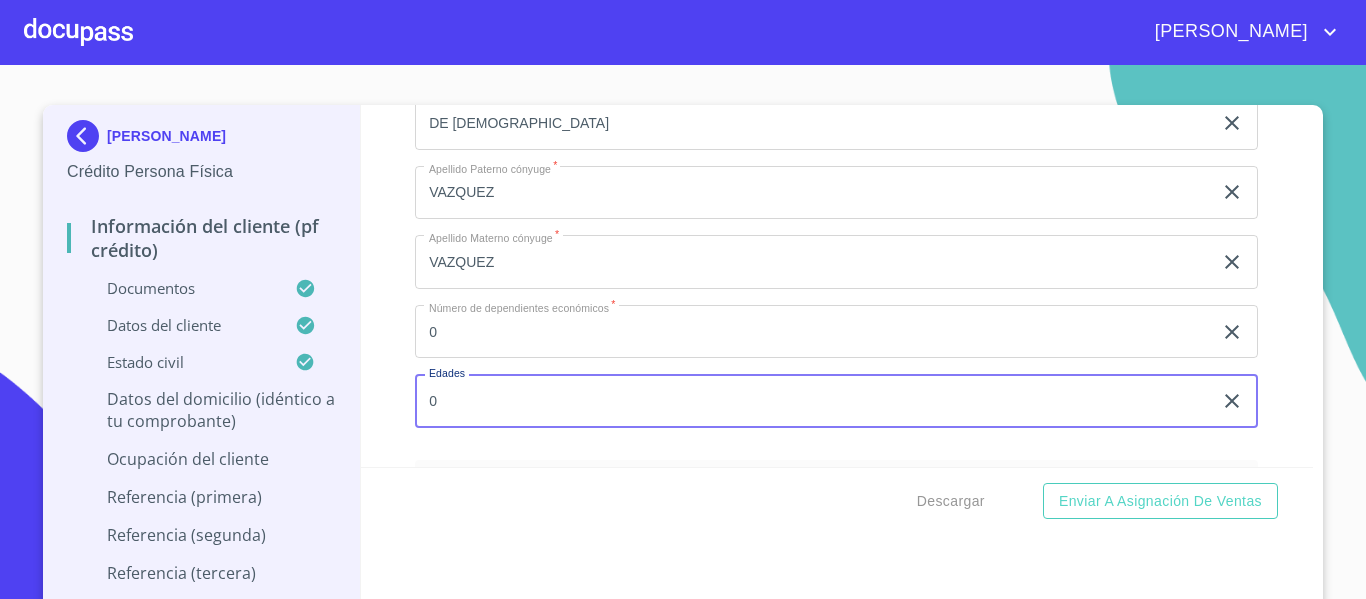 type on "0" 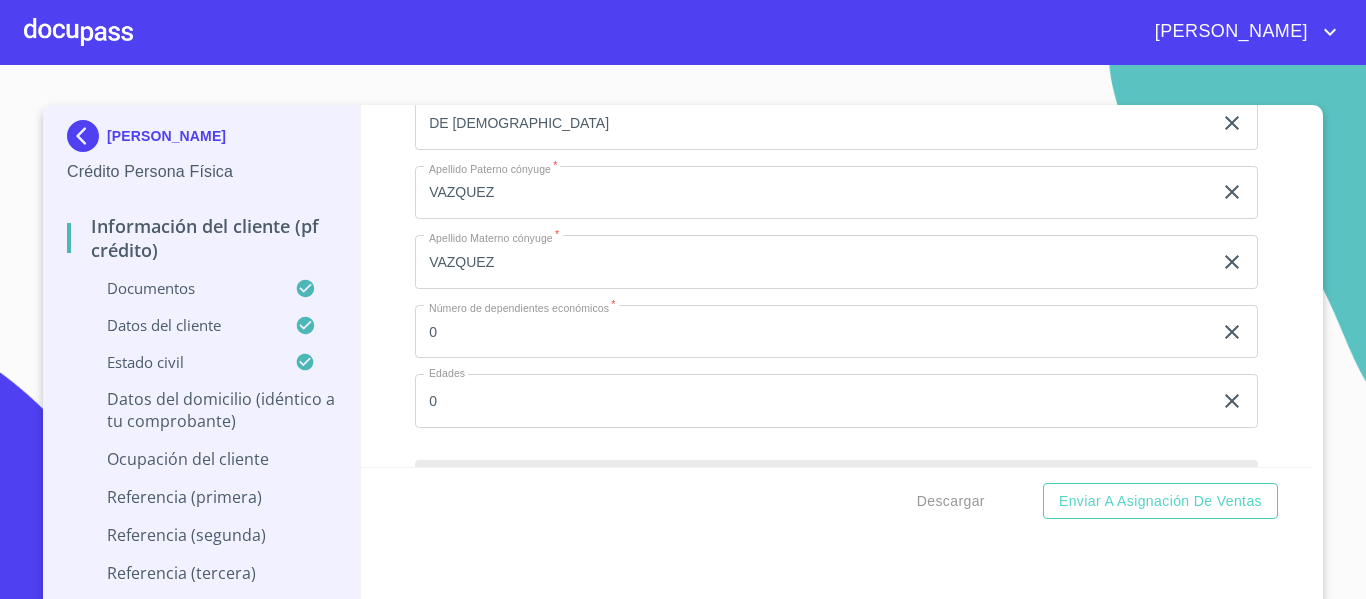 scroll, scrollTop: 7773, scrollLeft: 0, axis: vertical 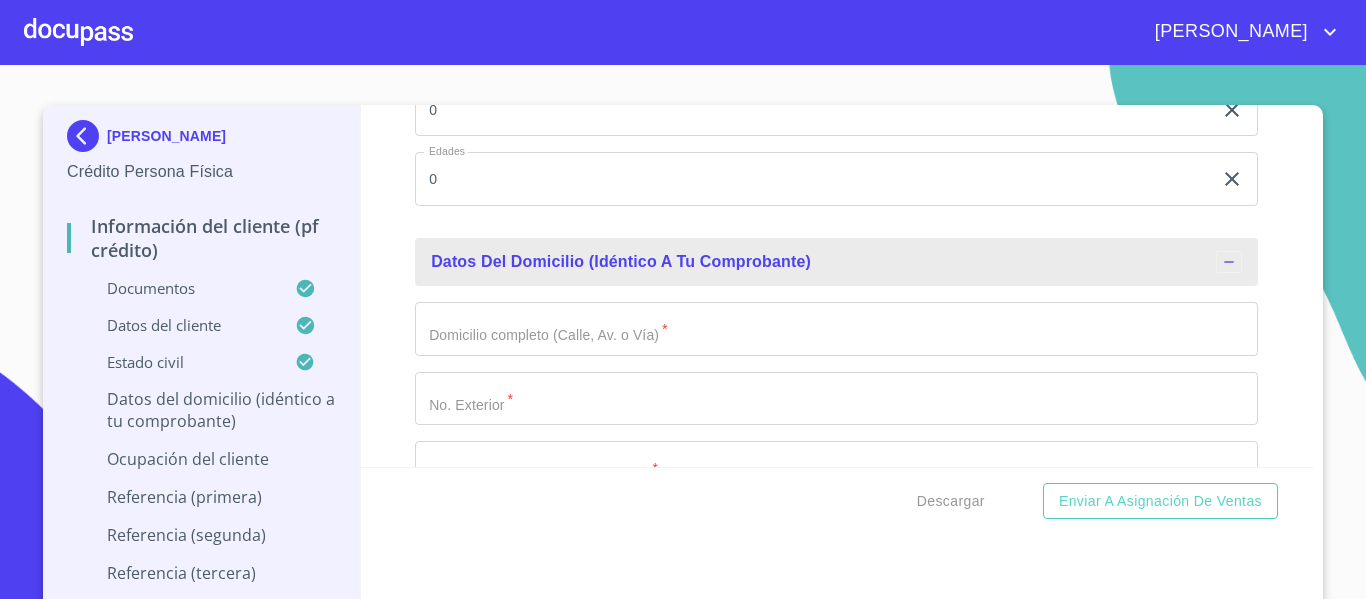 click on "Documento de identificación.   *" at bounding box center [813, -1293] 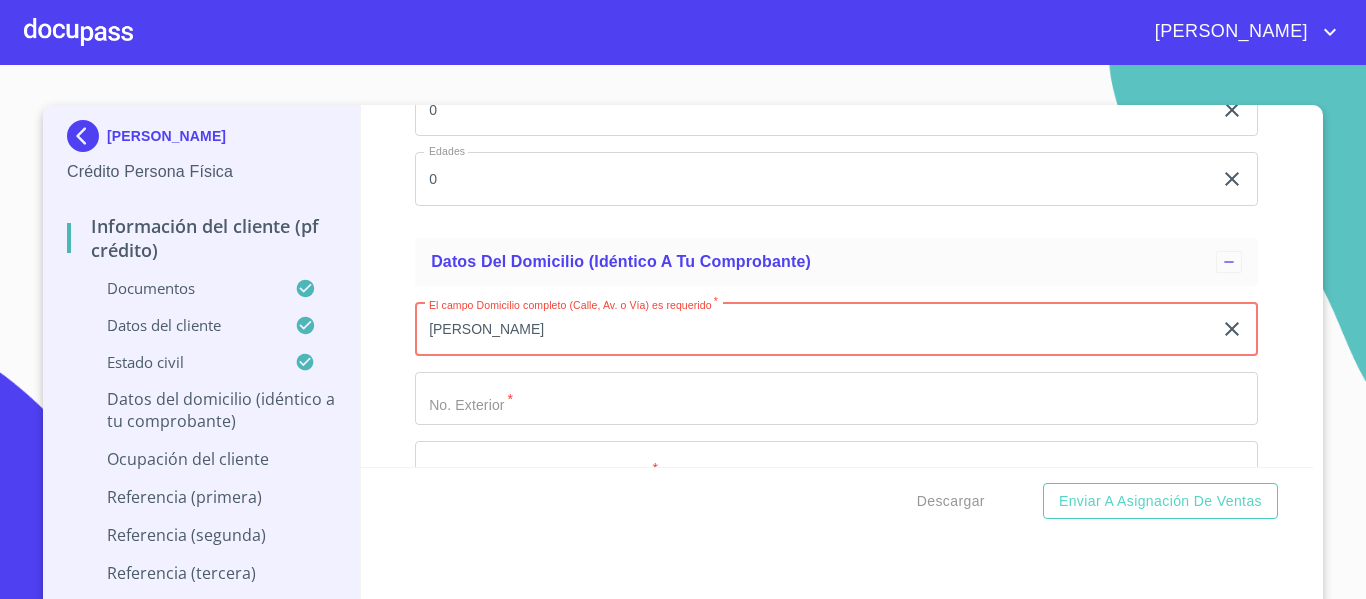 type on "[PERSON_NAME]" 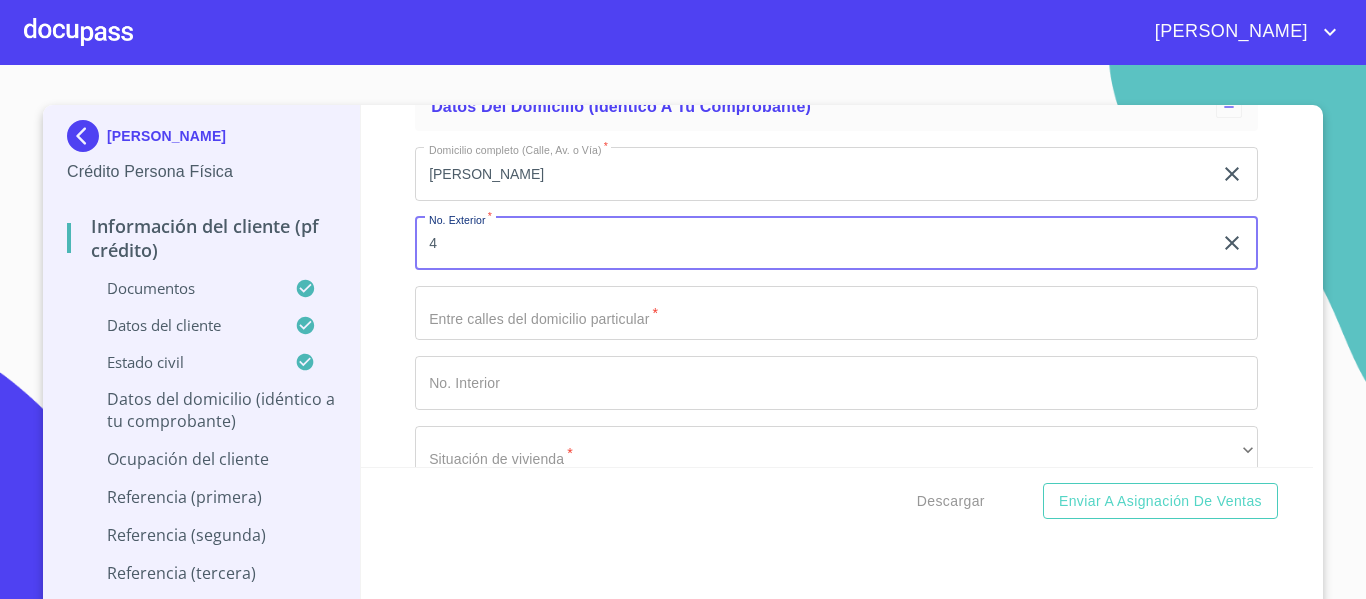 scroll, scrollTop: 8073, scrollLeft: 0, axis: vertical 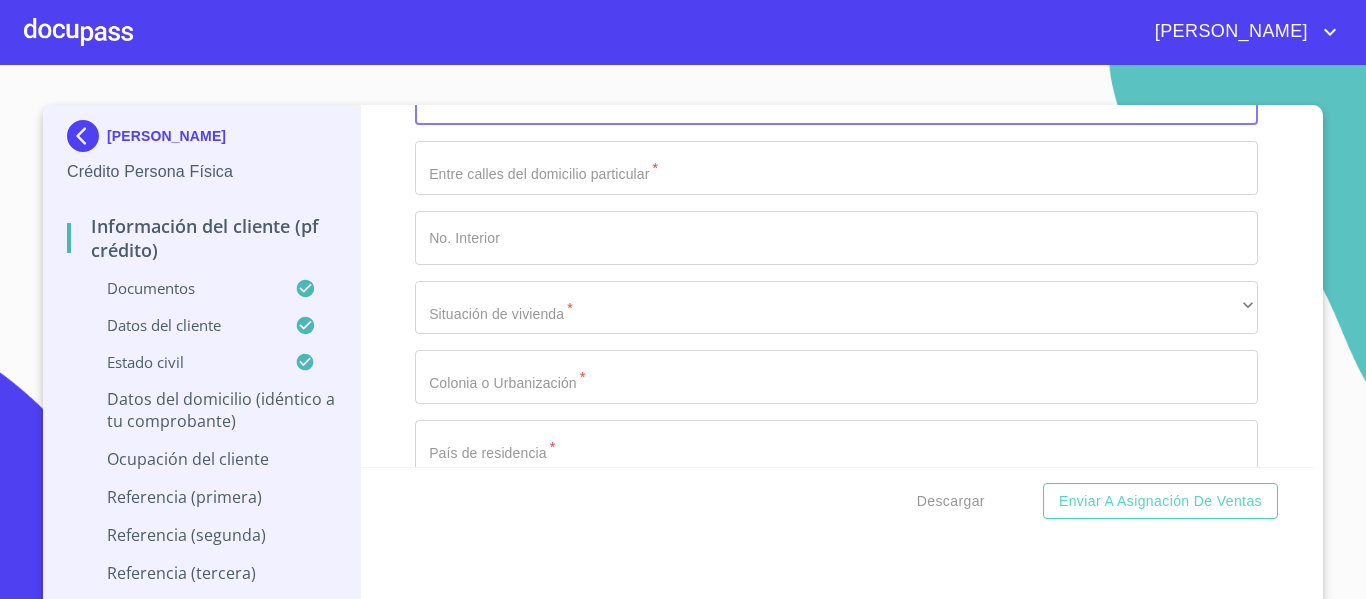 type on "4" 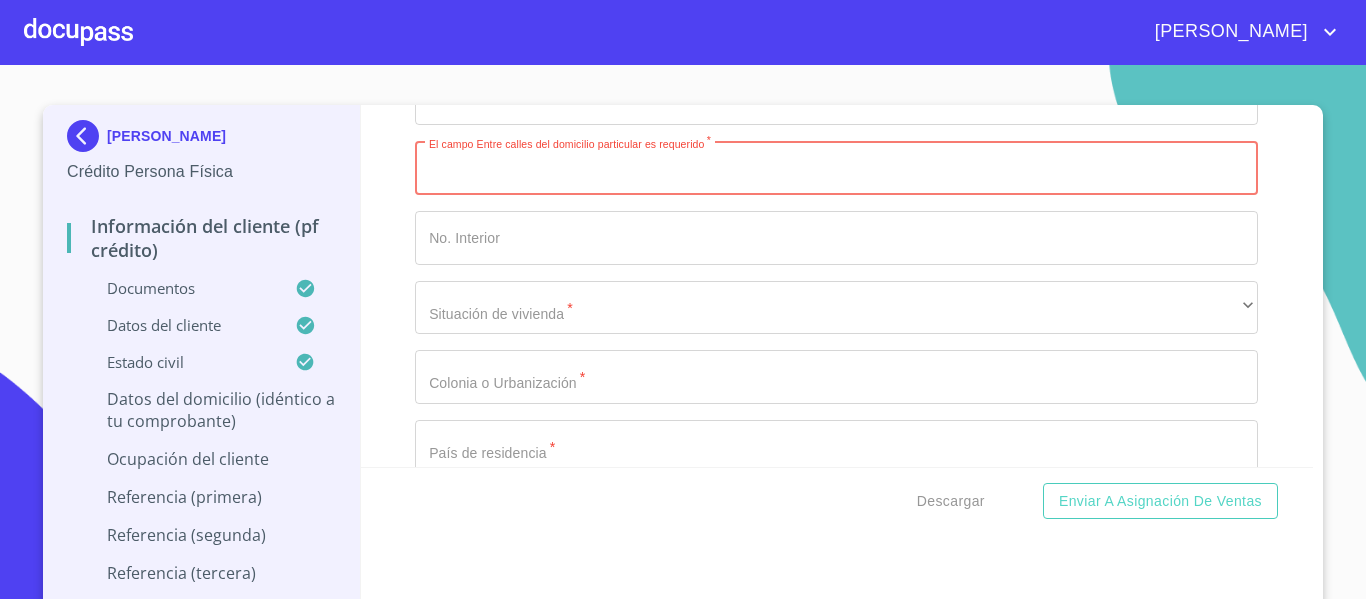 paste on "[PERSON_NAME] Y OCEANO PACIFICO" 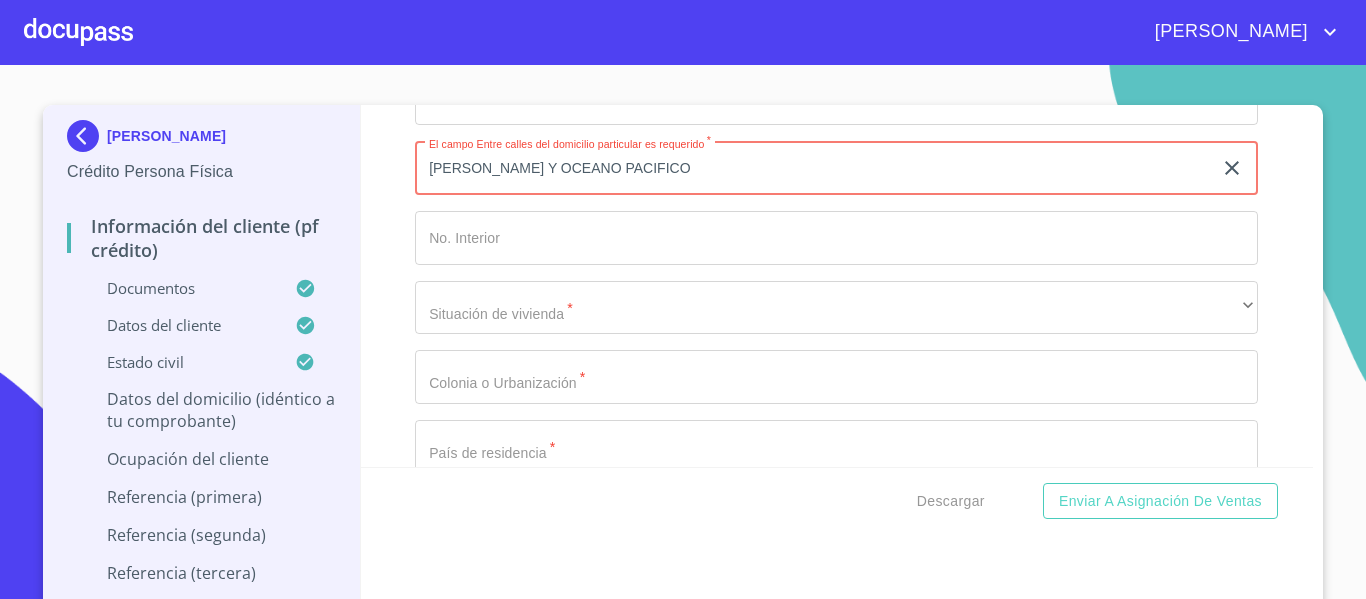 type on "[PERSON_NAME] Y OCEANO PACIFICO" 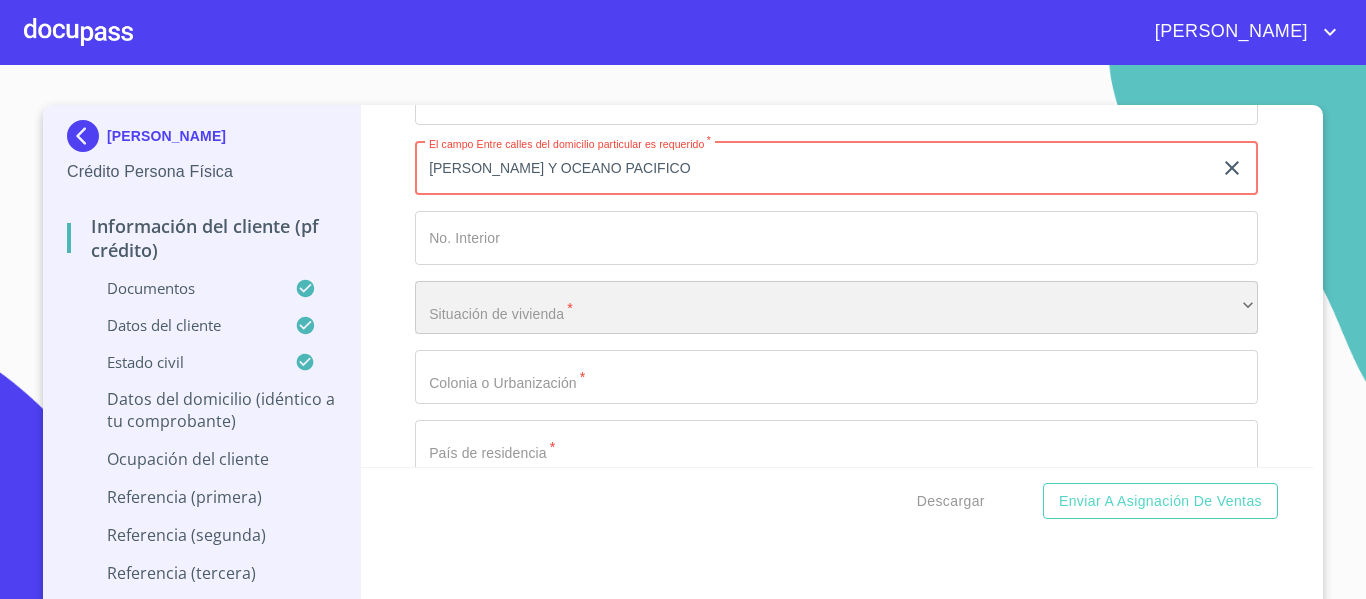 click on "​" at bounding box center (836, 308) 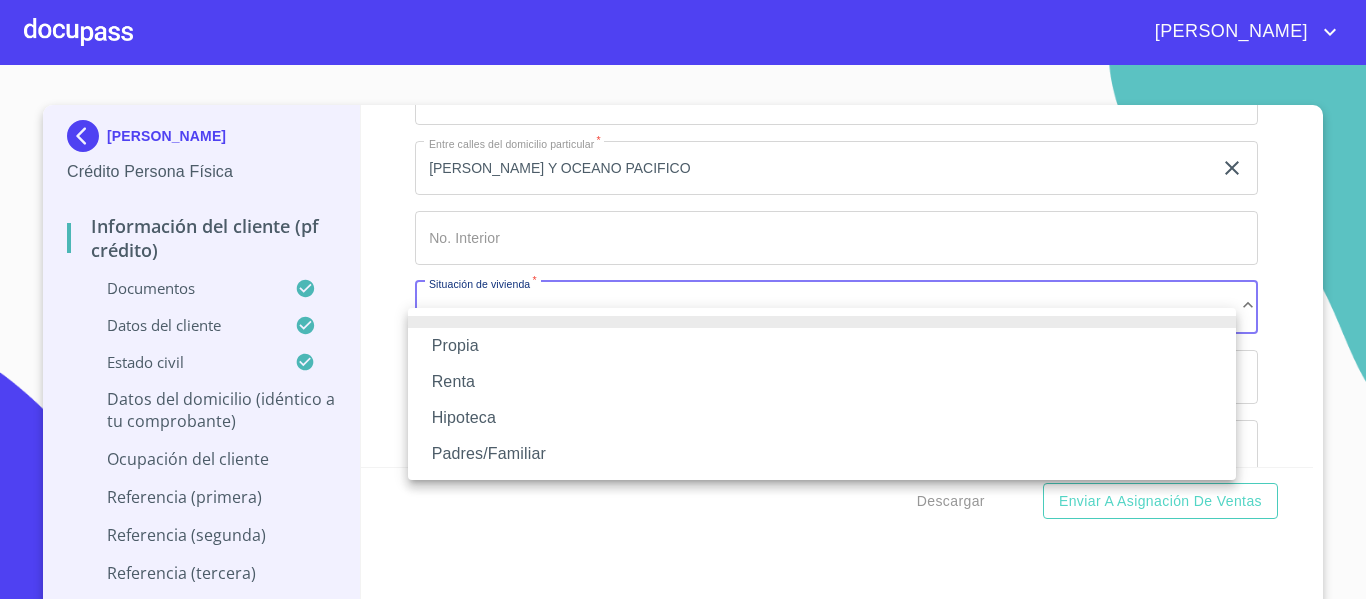 click on "Propia" at bounding box center (822, 346) 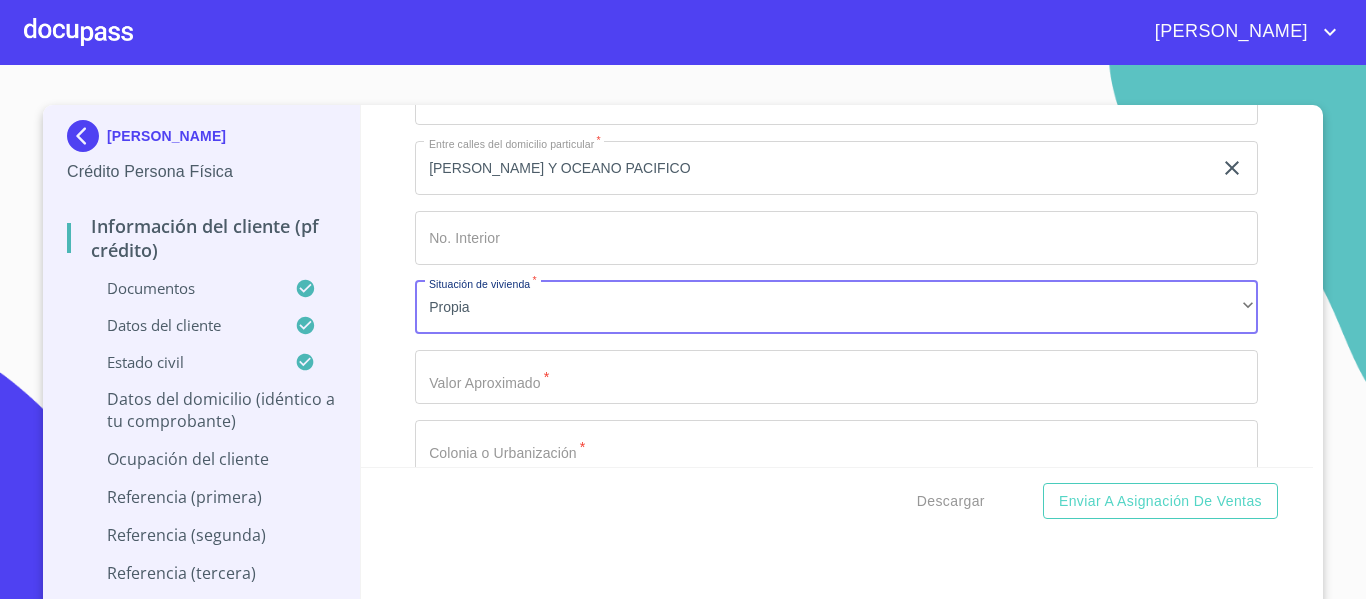 click on "Documento de identificación.   *" at bounding box center [813, -1593] 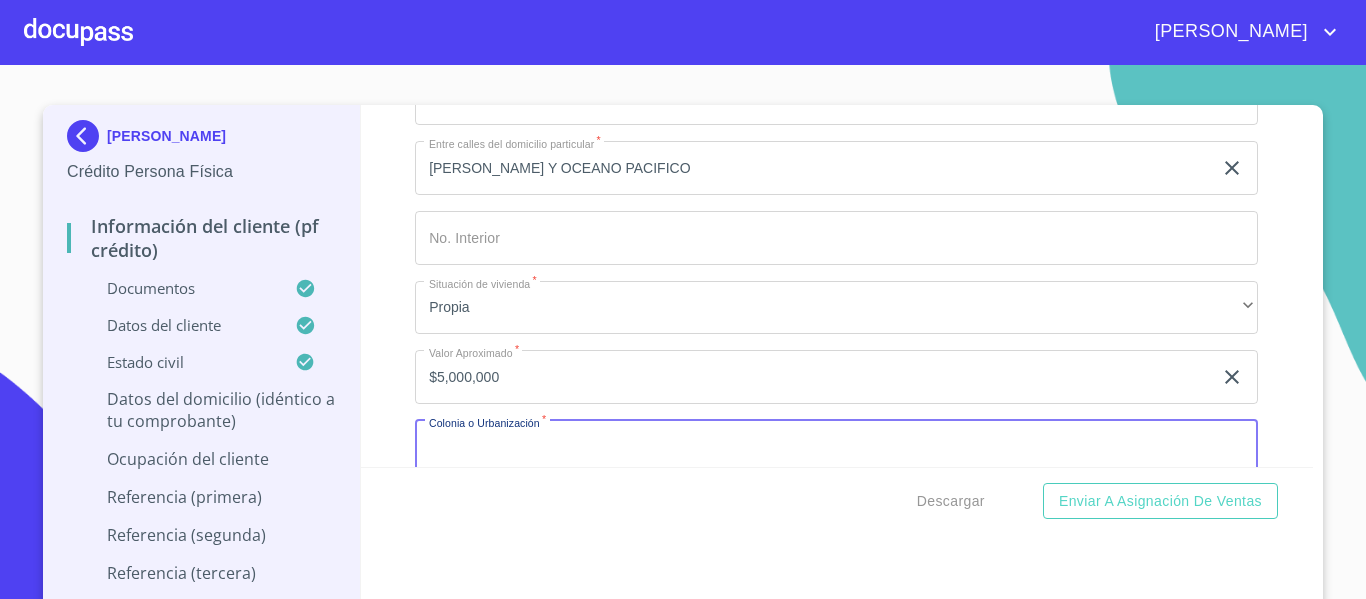 scroll, scrollTop: 8104, scrollLeft: 0, axis: vertical 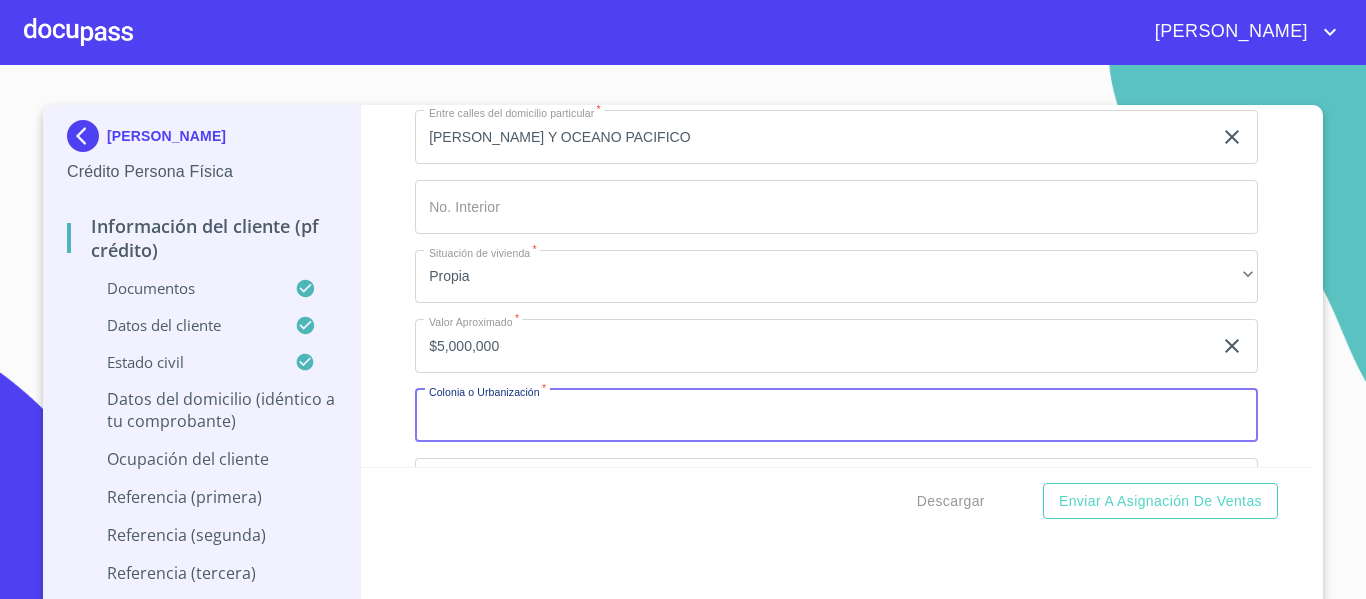 drag, startPoint x: 436, startPoint y: 375, endPoint x: 435, endPoint y: 386, distance: 11.045361 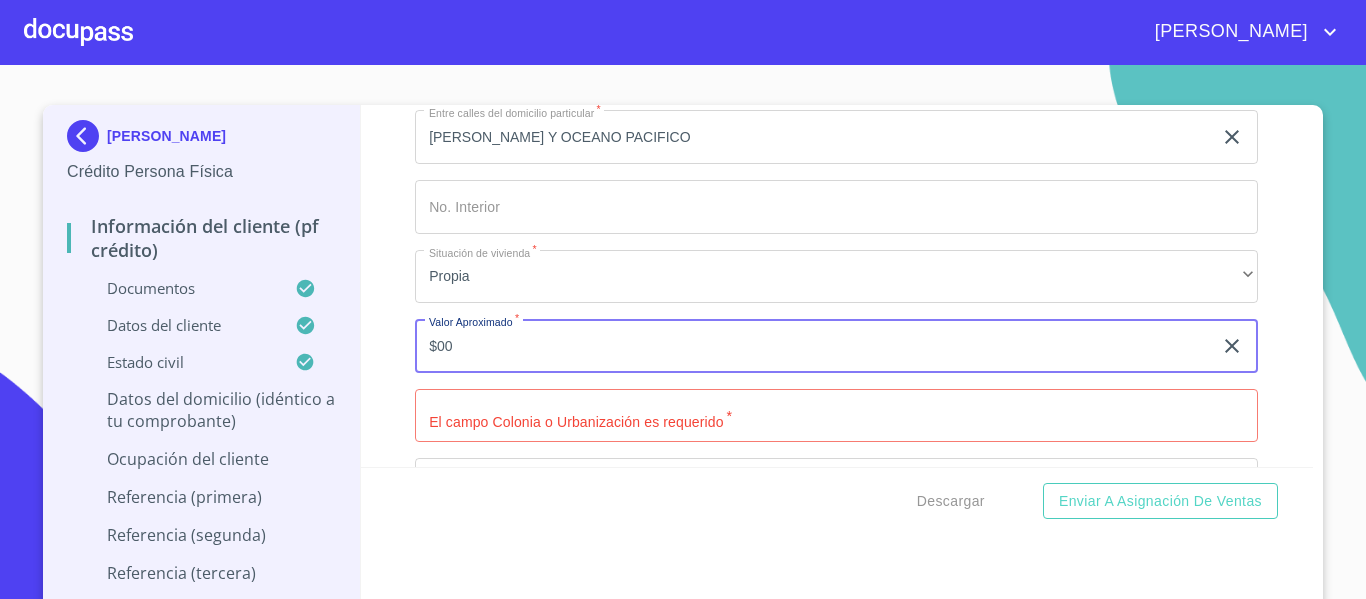 type on "$0" 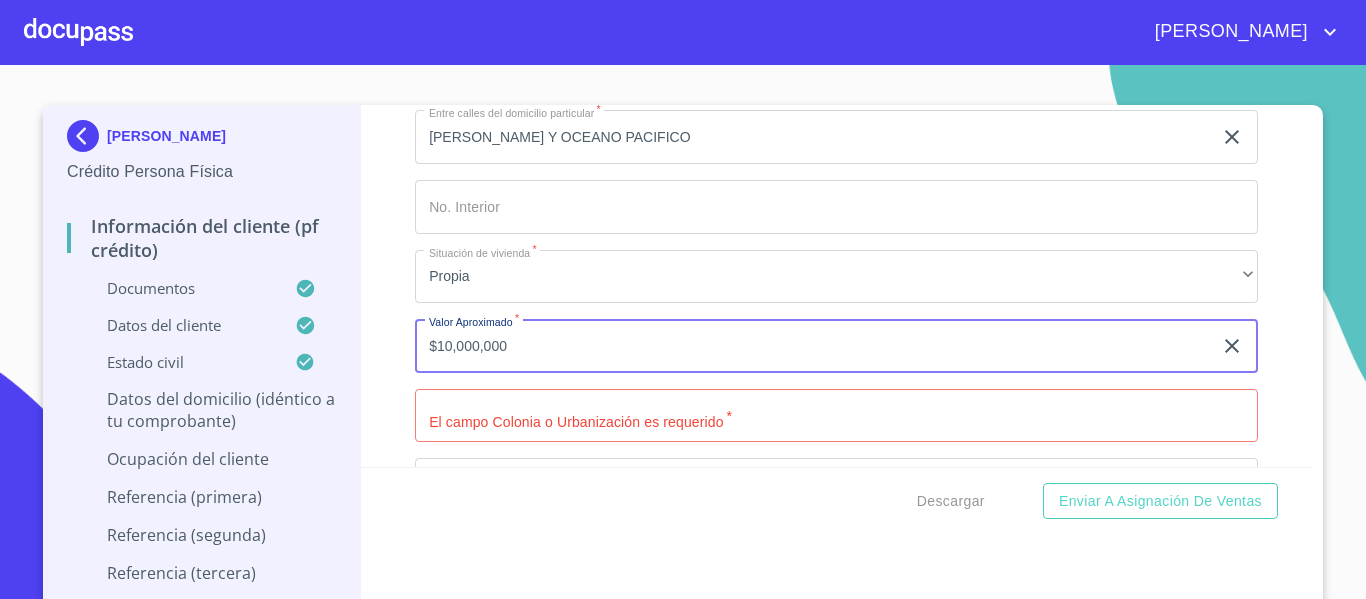 type on "$10,000,000" 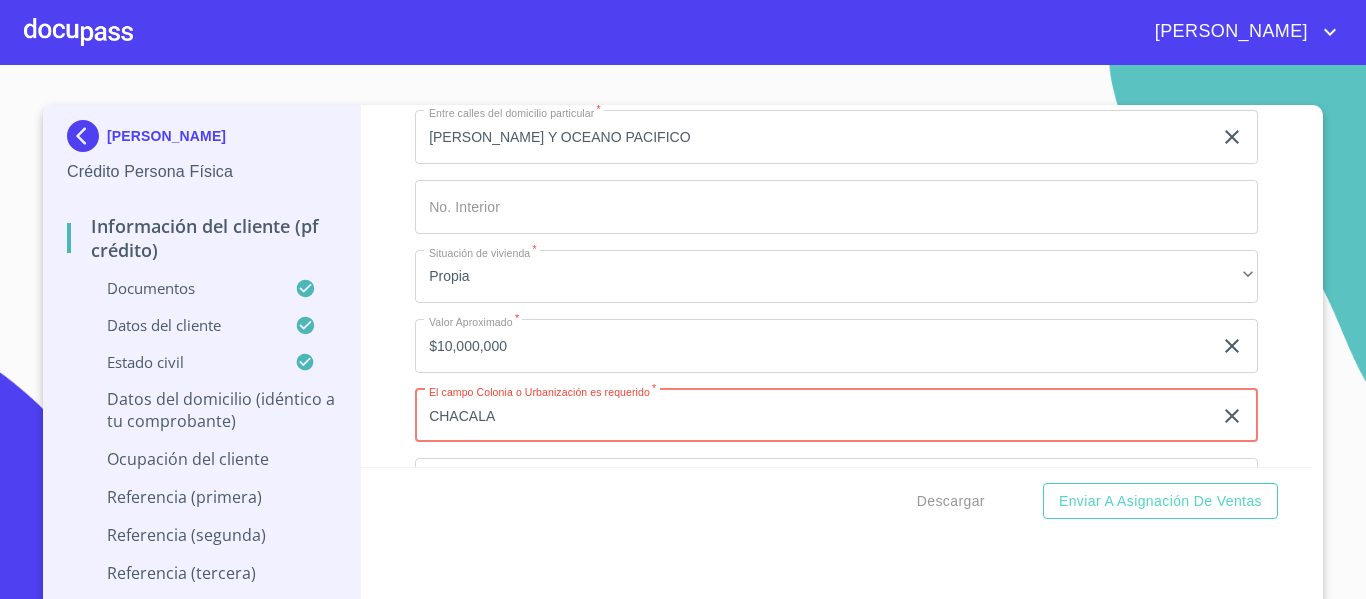 type on "CHACALA" 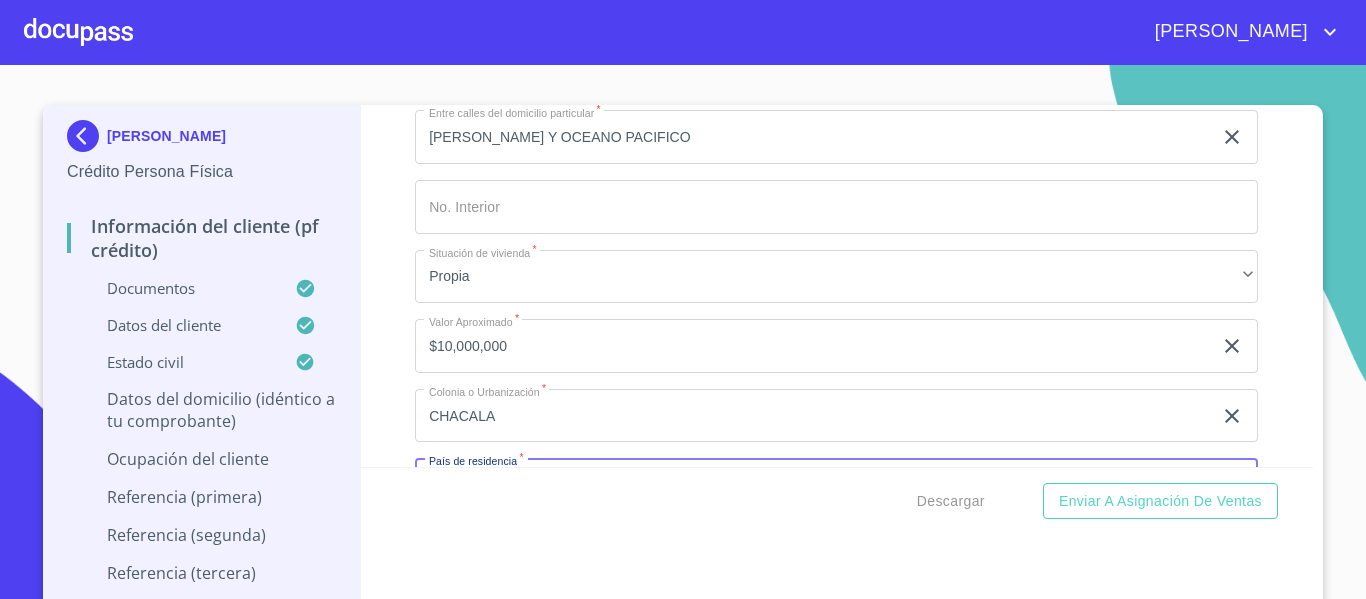scroll, scrollTop: 8327, scrollLeft: 0, axis: vertical 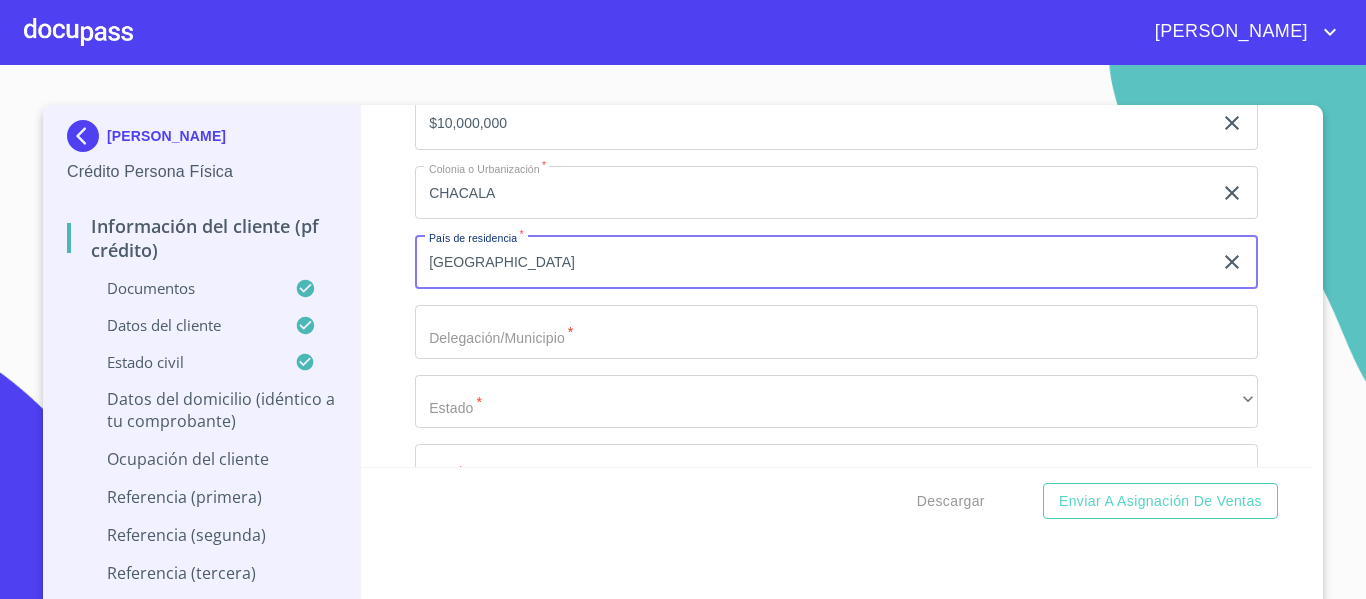 type on "[GEOGRAPHIC_DATA]" 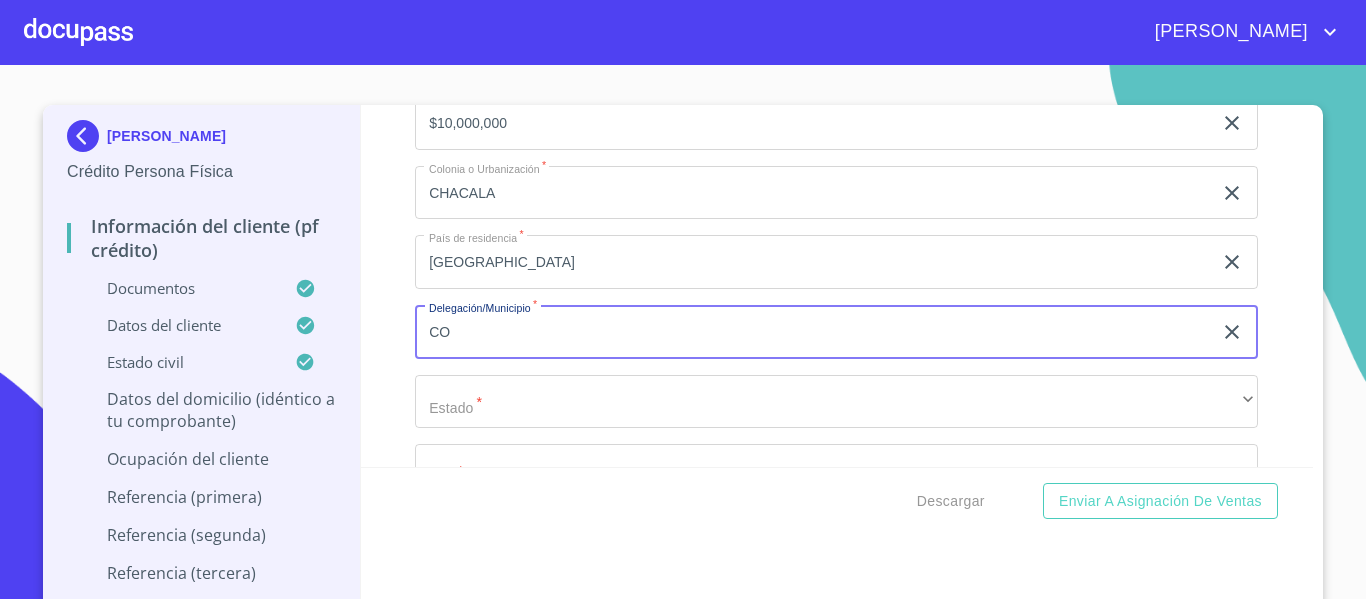 type on "C" 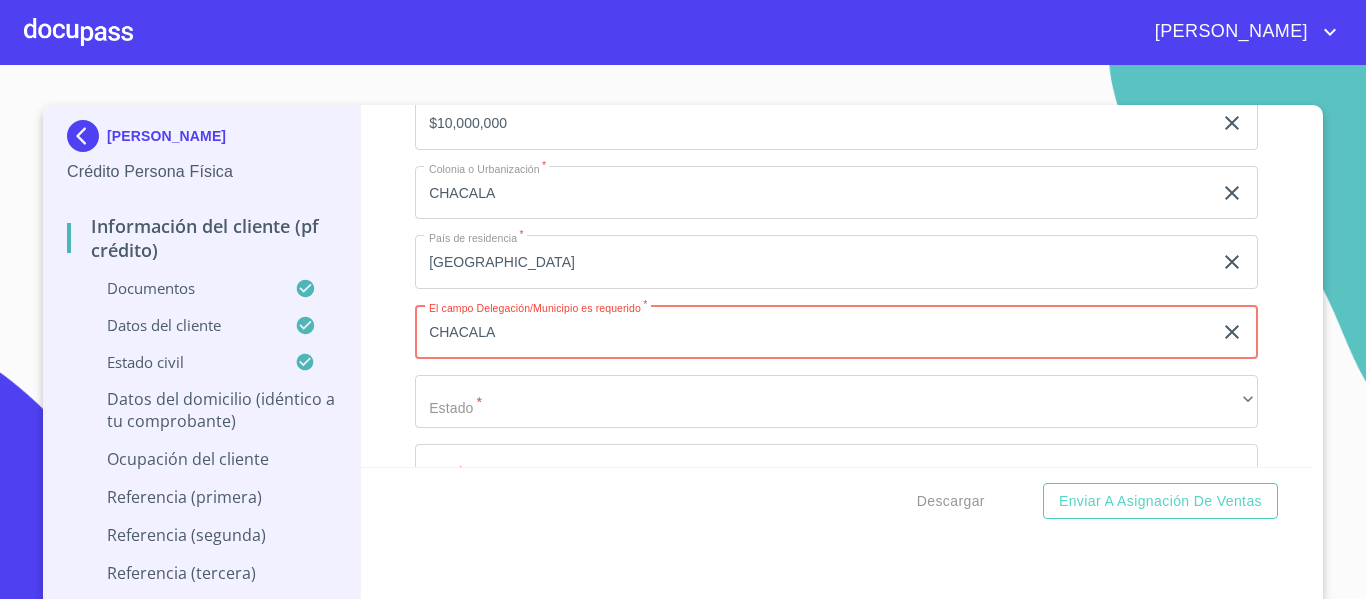 type on "CHACALA" 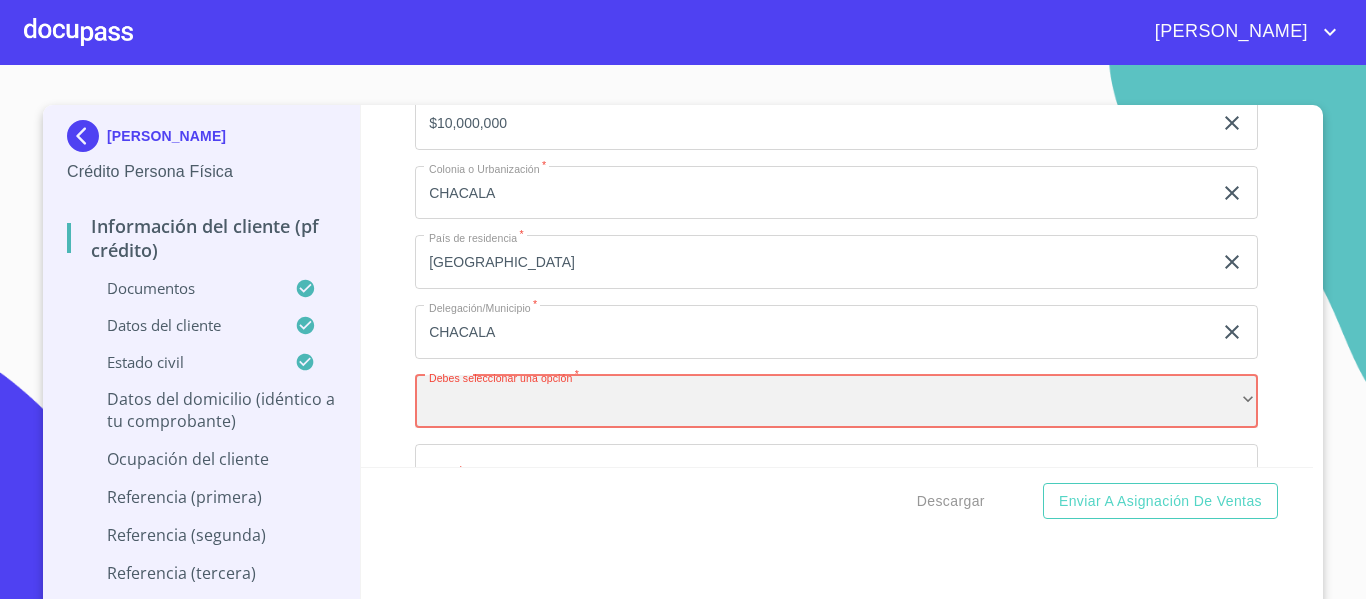 click on "​" at bounding box center [836, 402] 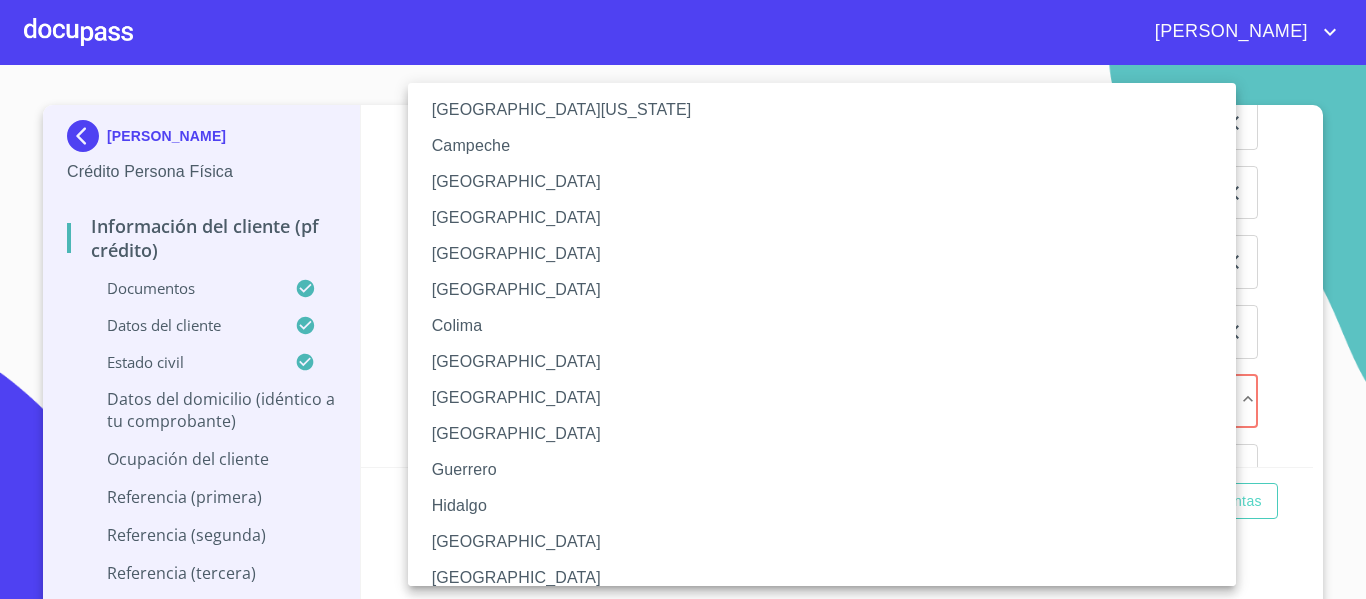 scroll, scrollTop: 200, scrollLeft: 0, axis: vertical 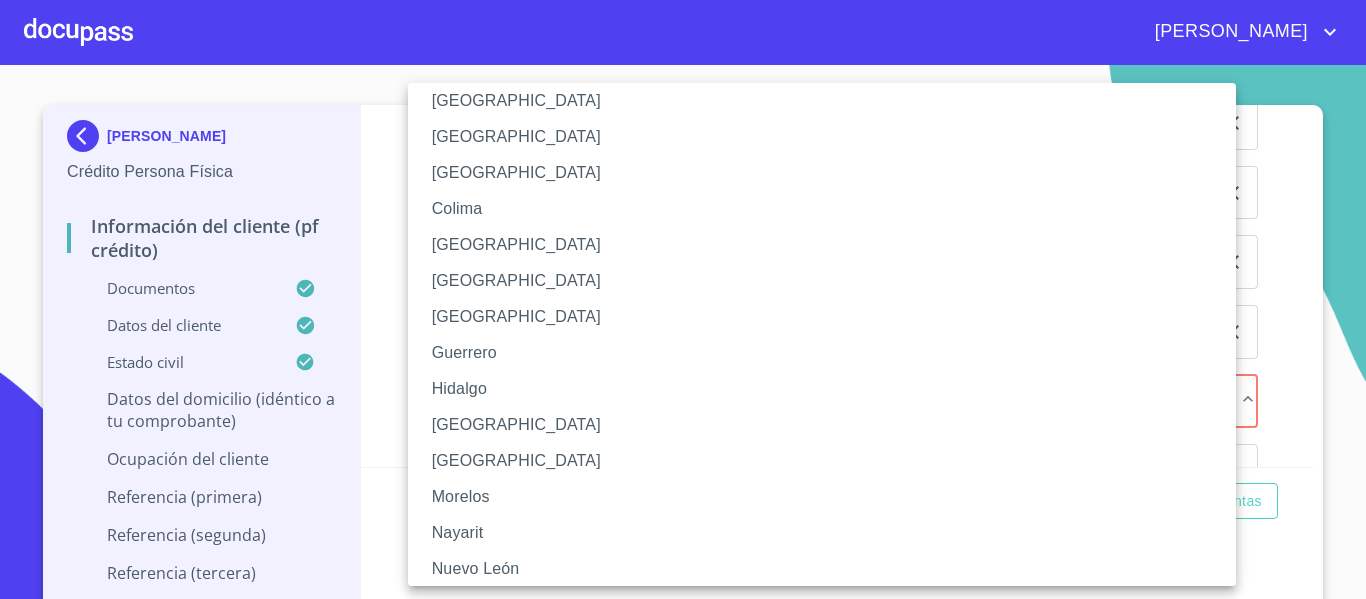 click on "Nayarit" at bounding box center (829, 533) 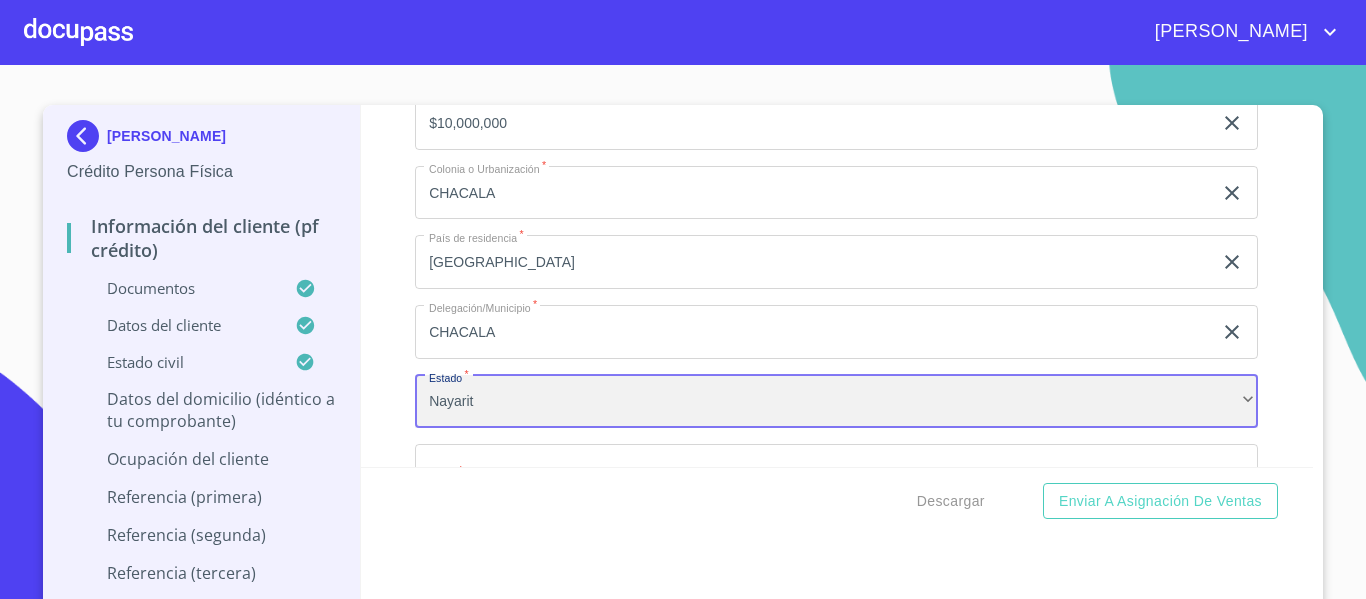 scroll, scrollTop: 8627, scrollLeft: 0, axis: vertical 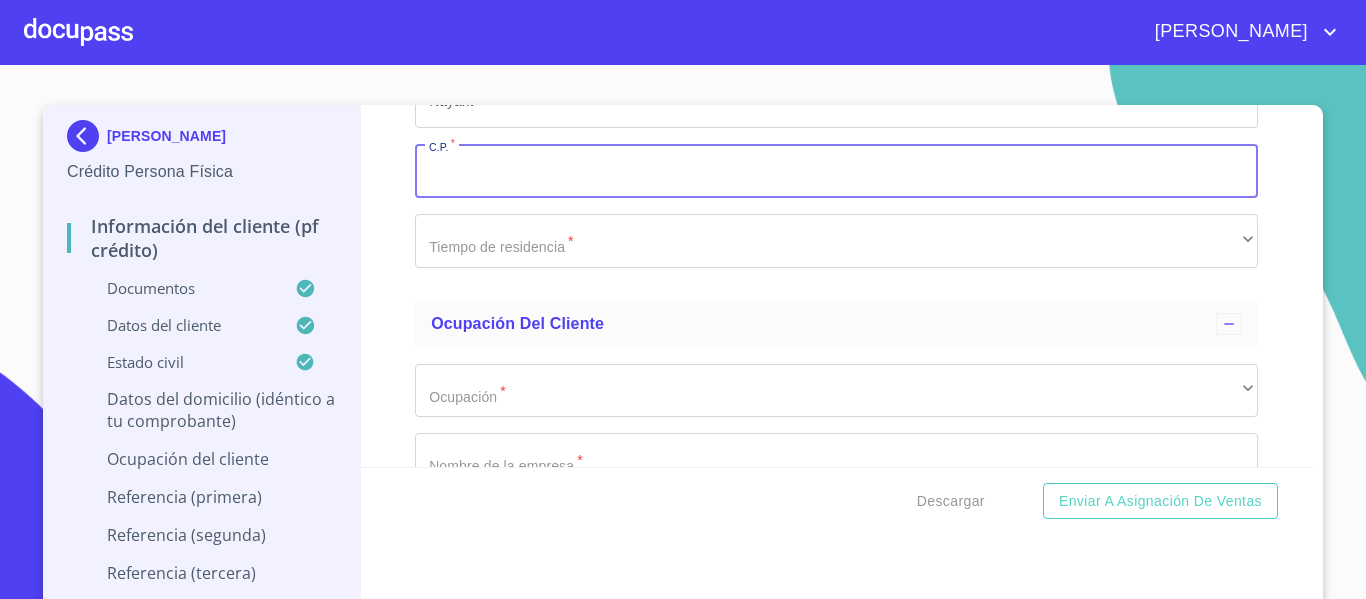 click on "Documento de identificación.   *" at bounding box center [836, 171] 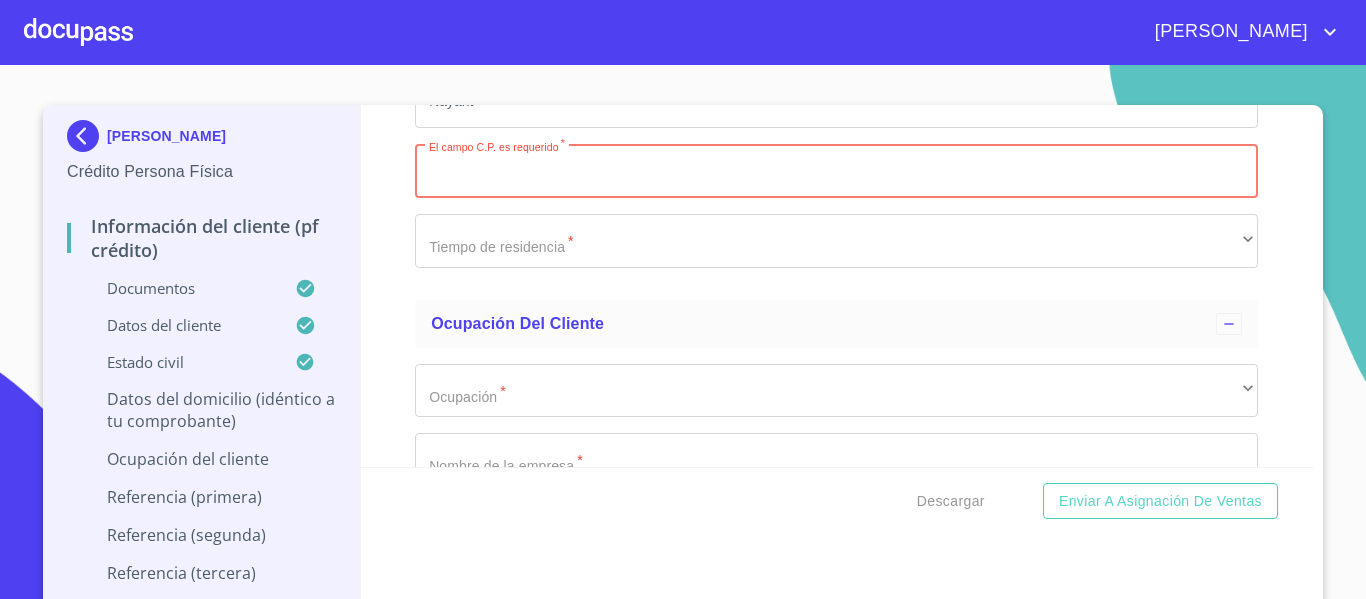 paste on "48427" 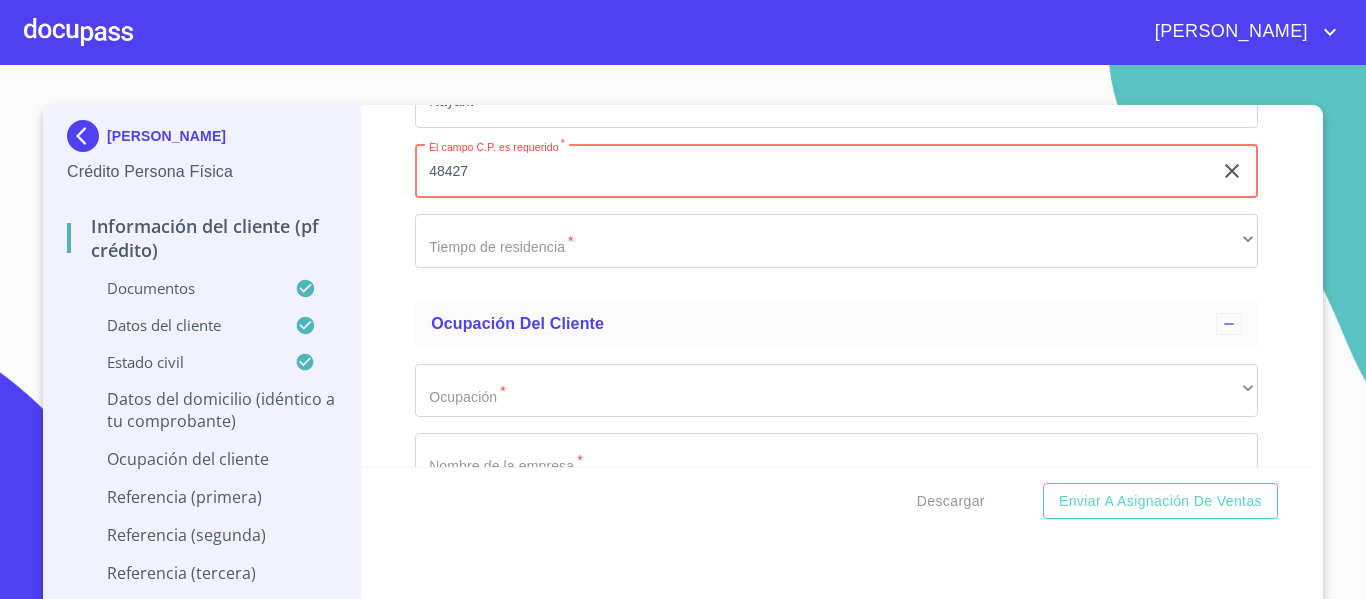 type on "48427" 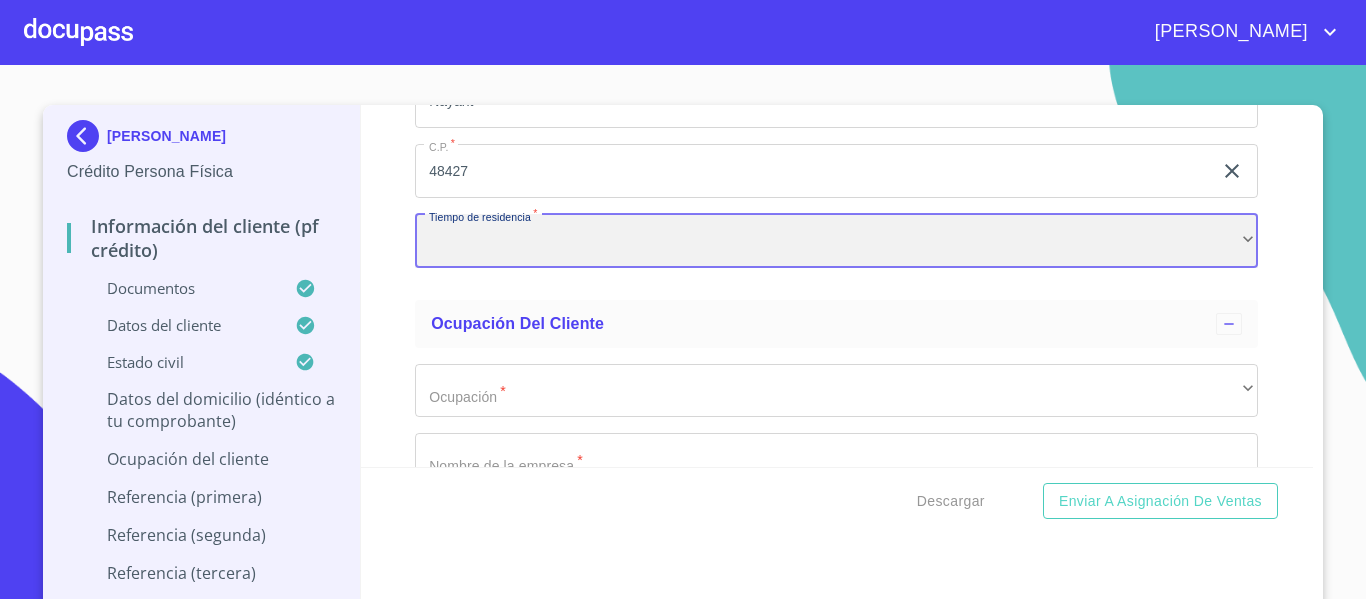 click on "​" at bounding box center [836, 241] 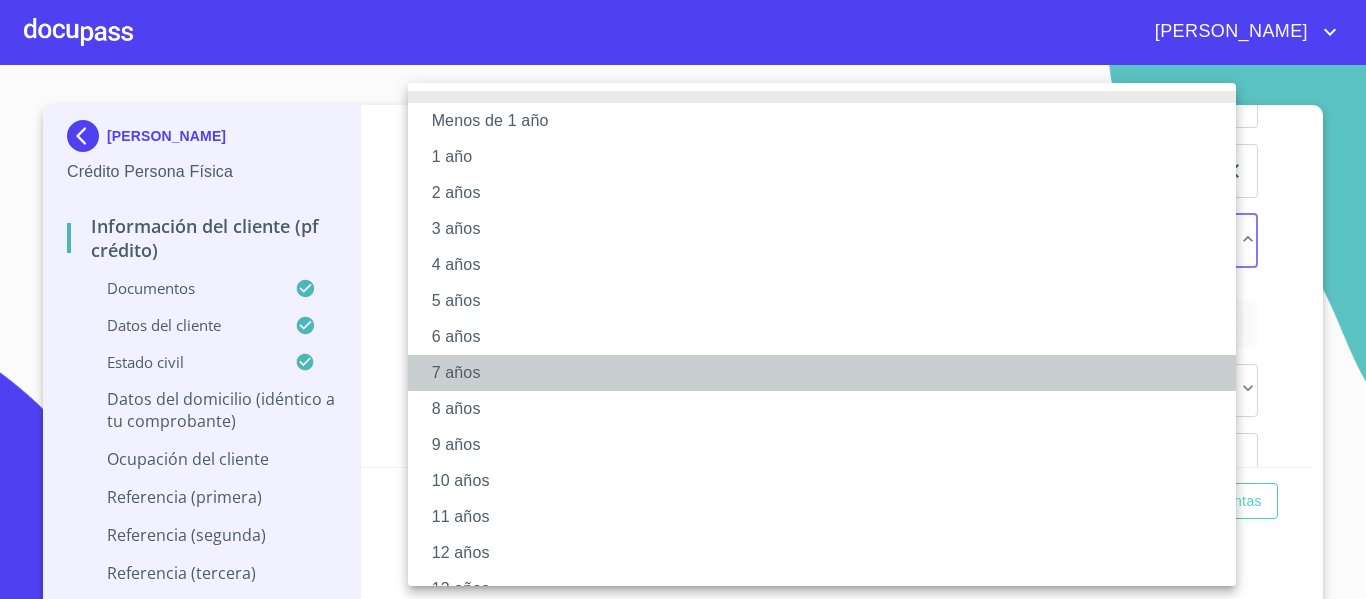 click on "7 años" at bounding box center (829, 373) 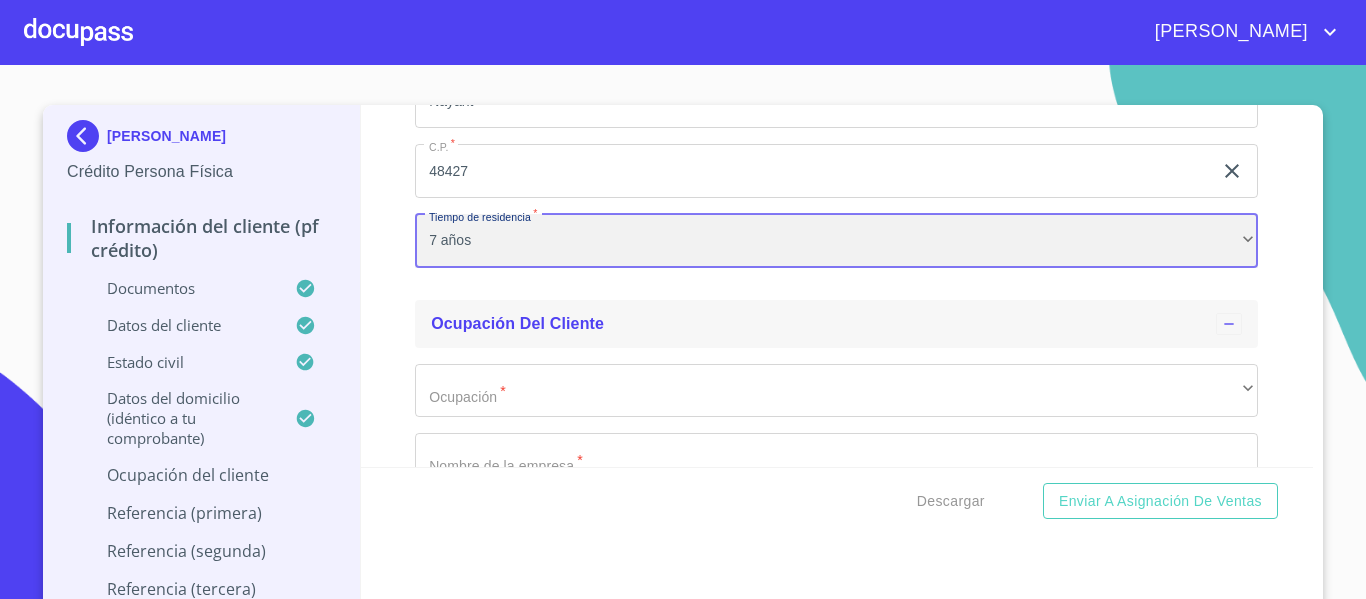 scroll, scrollTop: 8827, scrollLeft: 0, axis: vertical 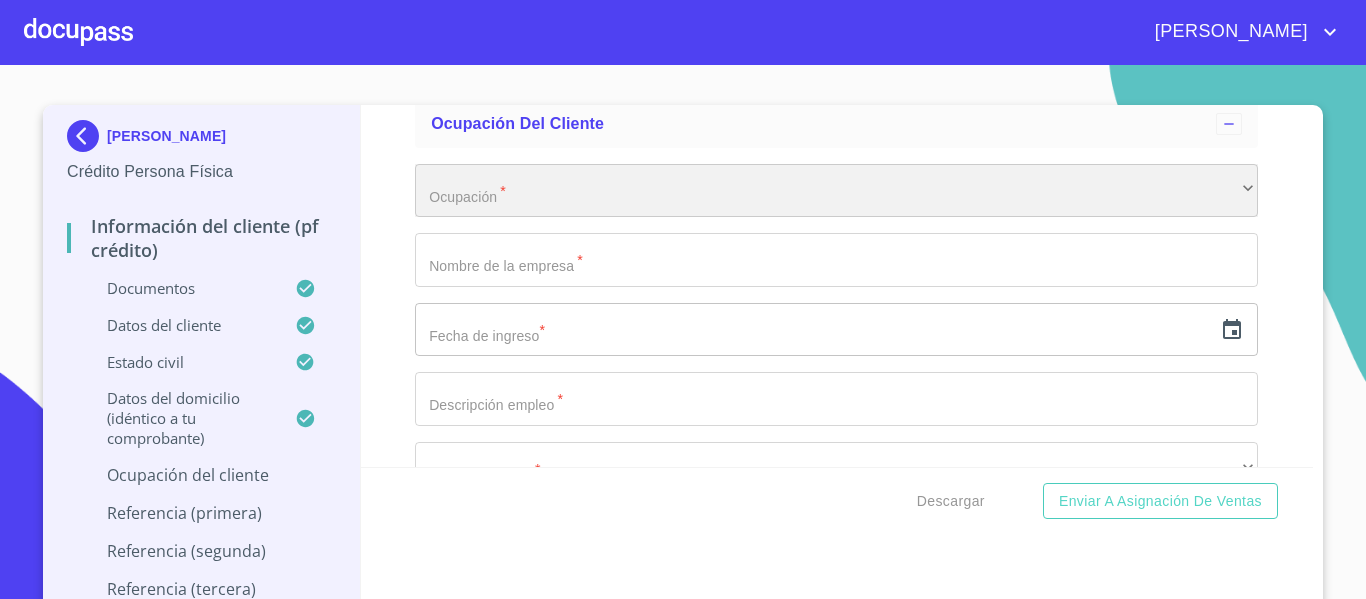 click on "​" at bounding box center [836, 191] 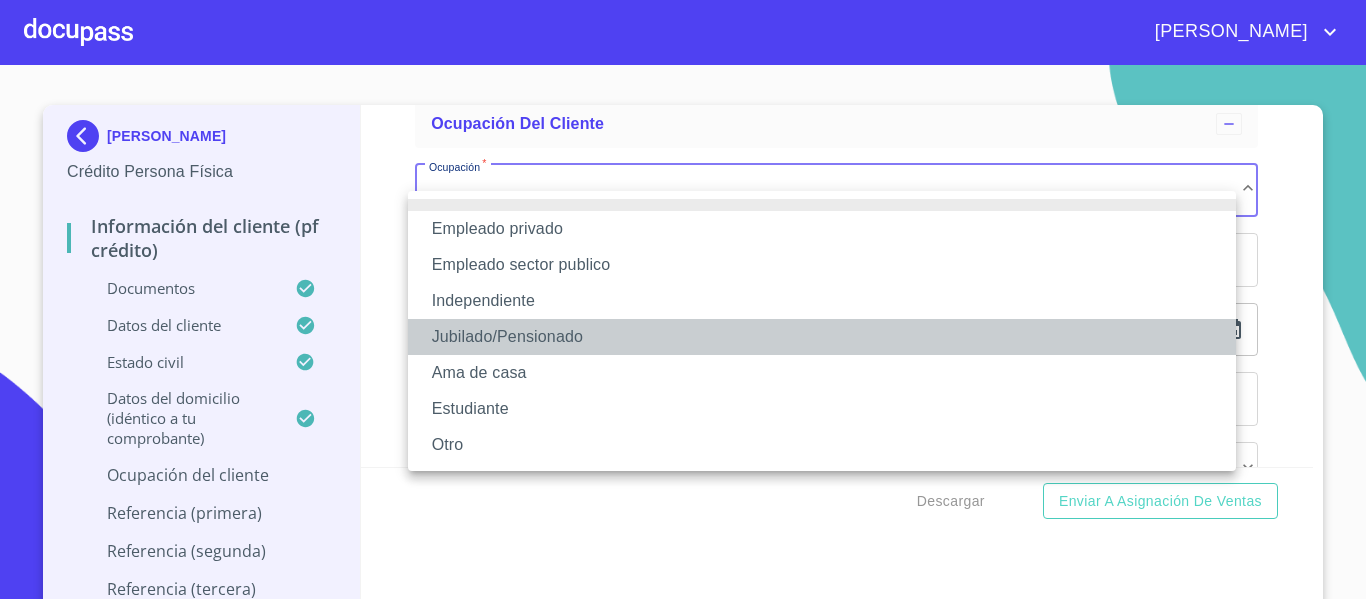 click on "Jubilado/Pensionado" at bounding box center [822, 337] 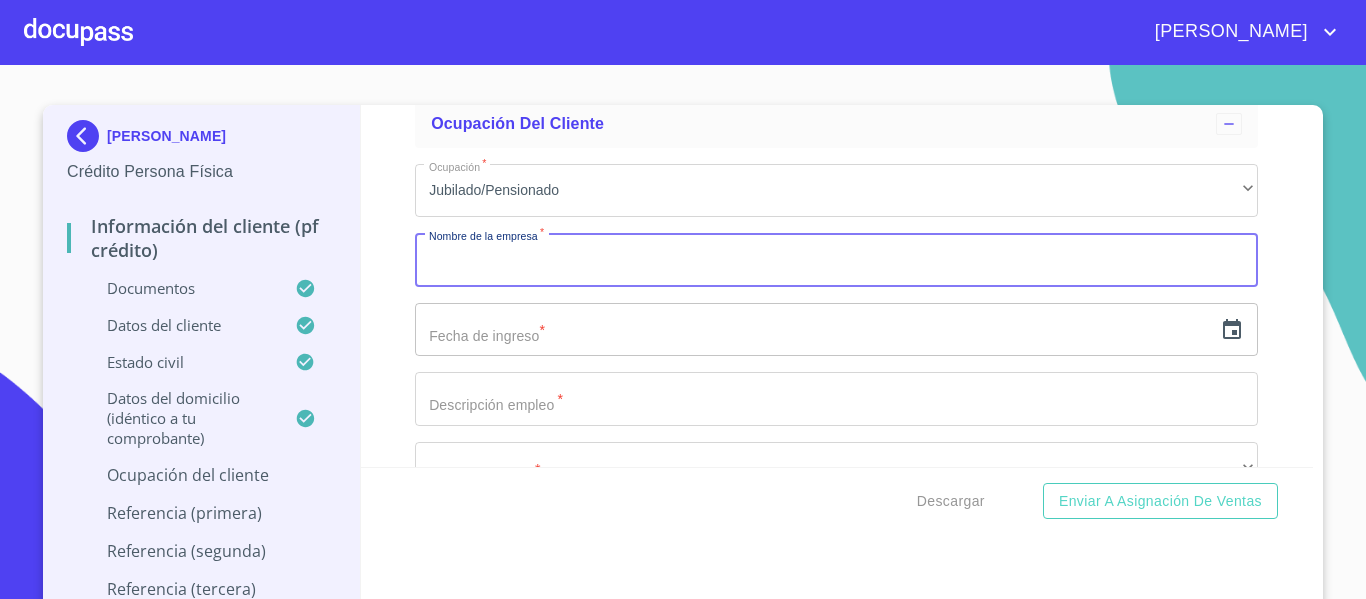 click on "Documento de identificación.   *" at bounding box center (836, 260) 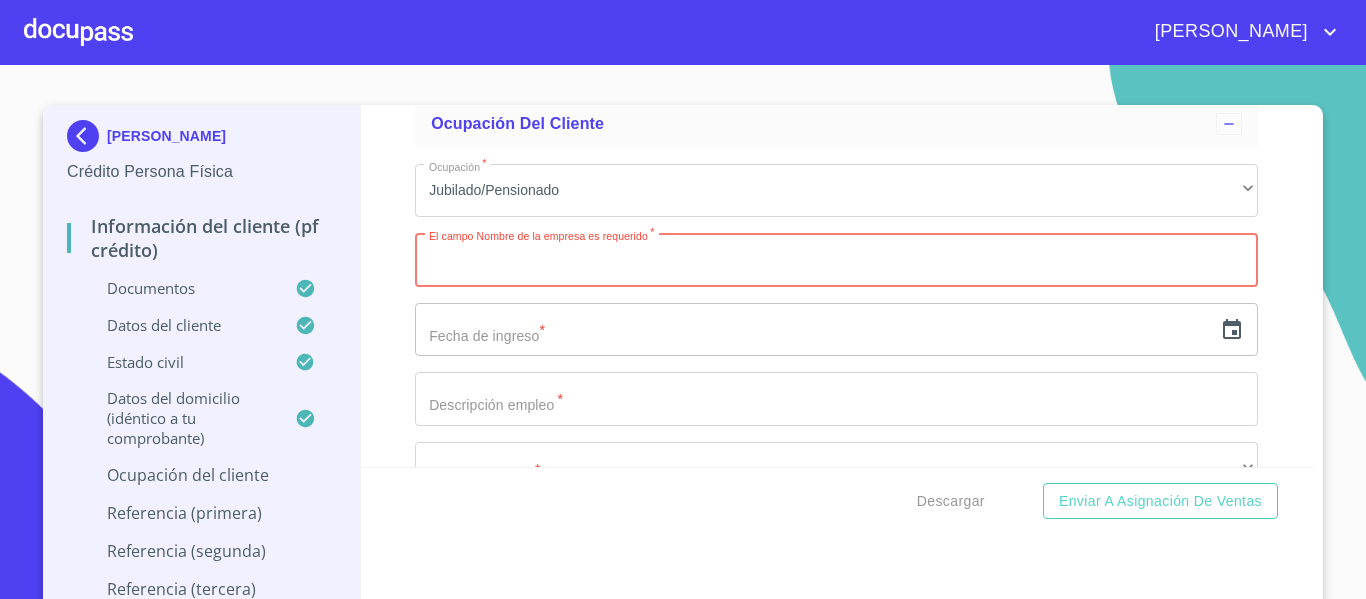 click on "Documento de identificación.   *" at bounding box center [836, 260] 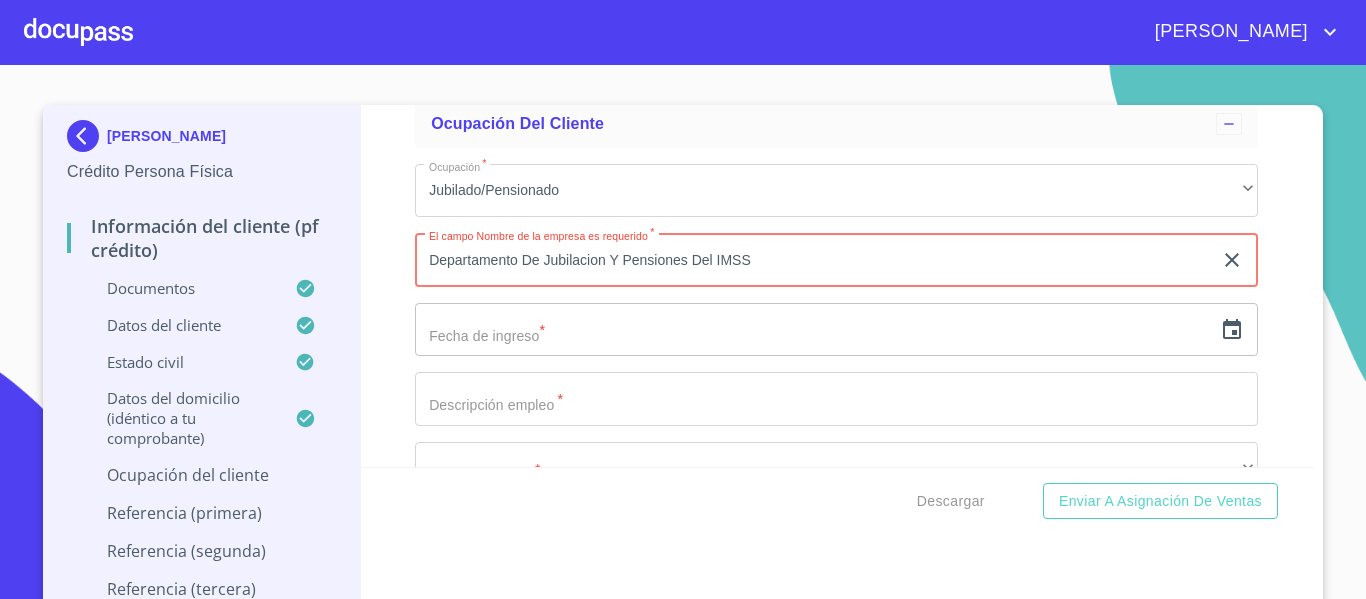 type on "Departamento De Jubilacion Y Pensiones Del IMSS" 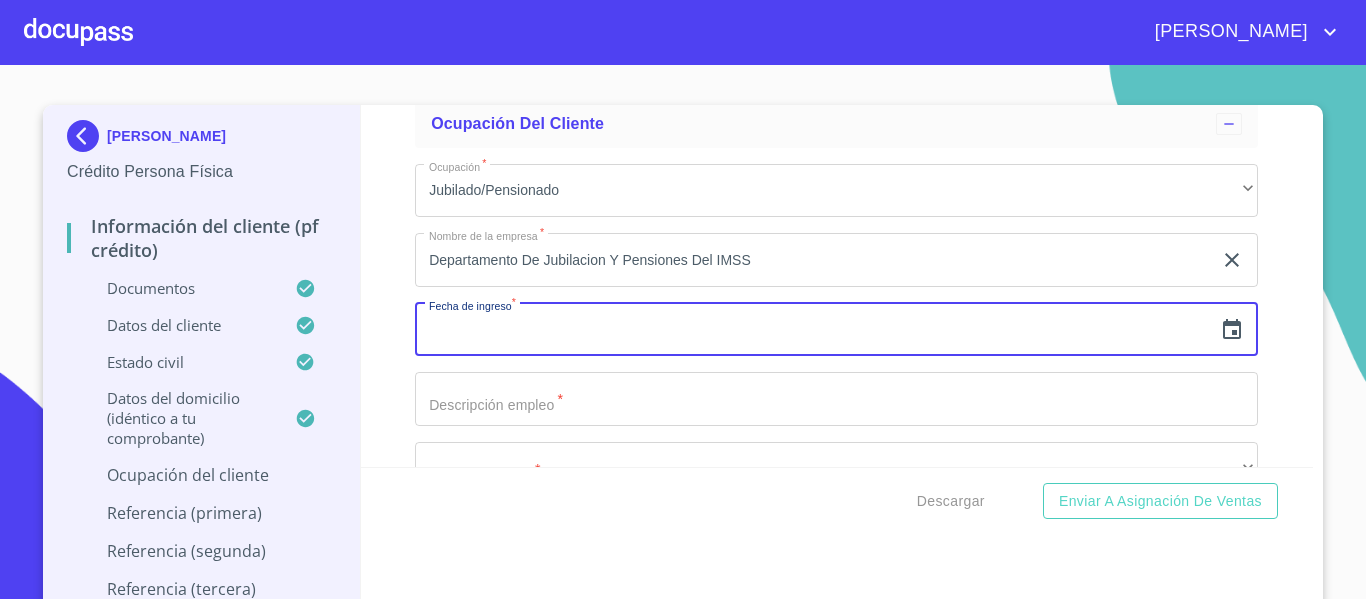 click 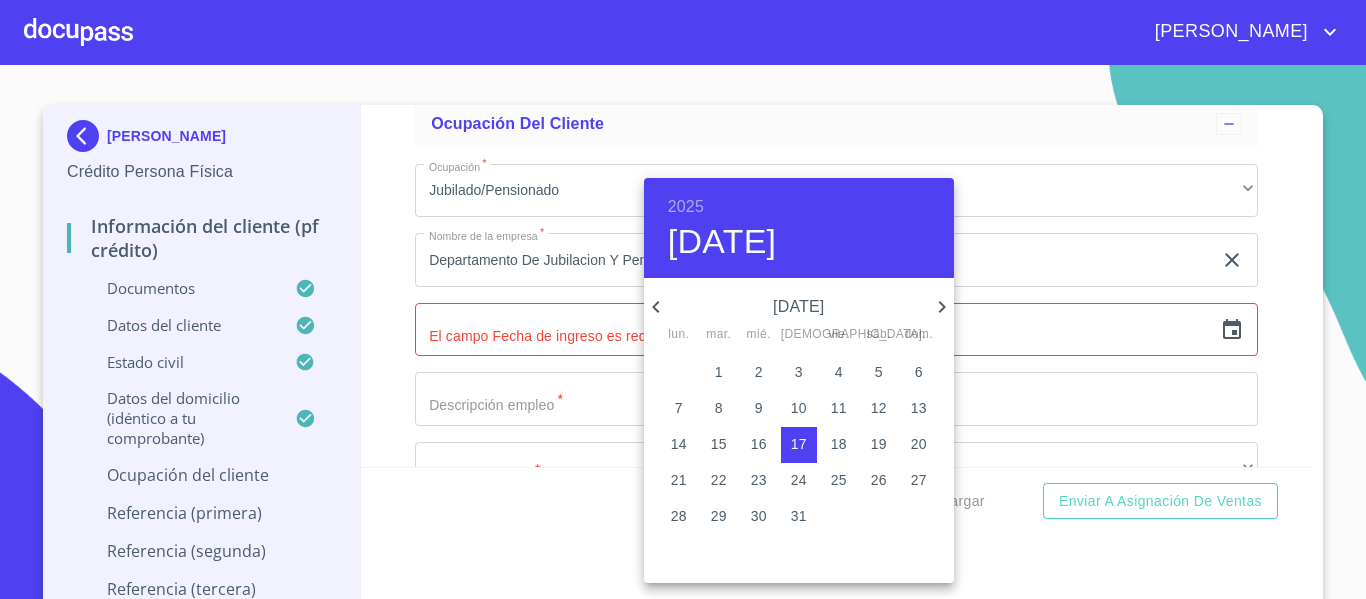 click on "2025 [DATE]" at bounding box center (799, 228) 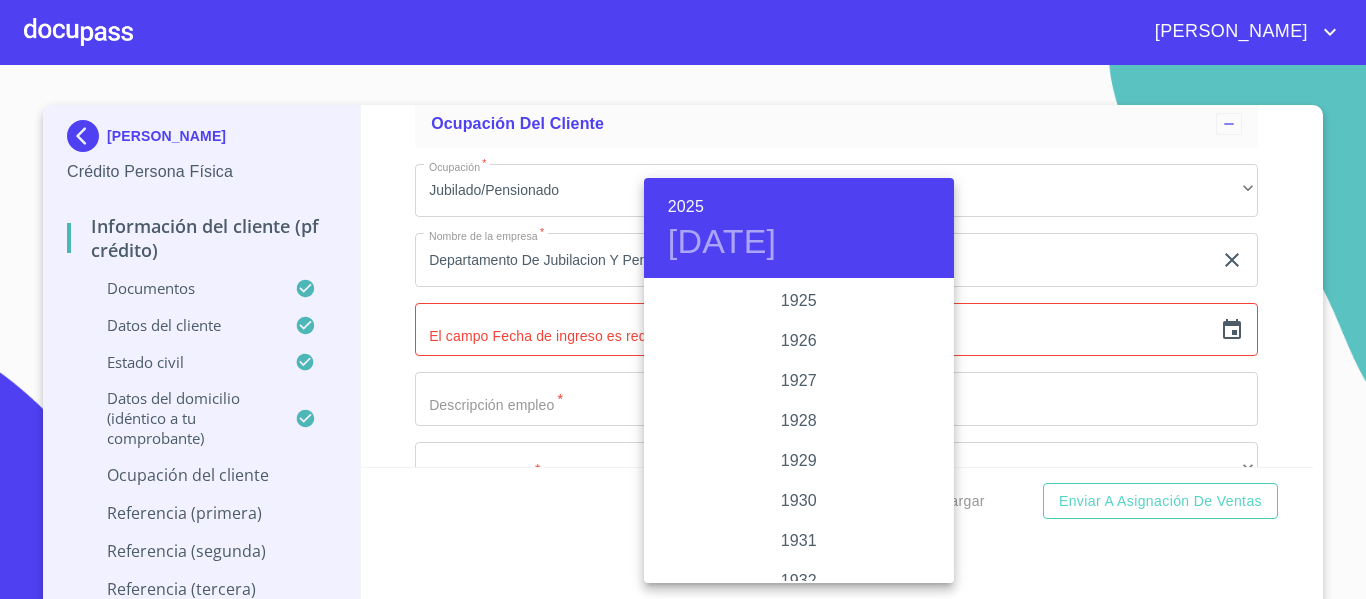 scroll, scrollTop: 3880, scrollLeft: 0, axis: vertical 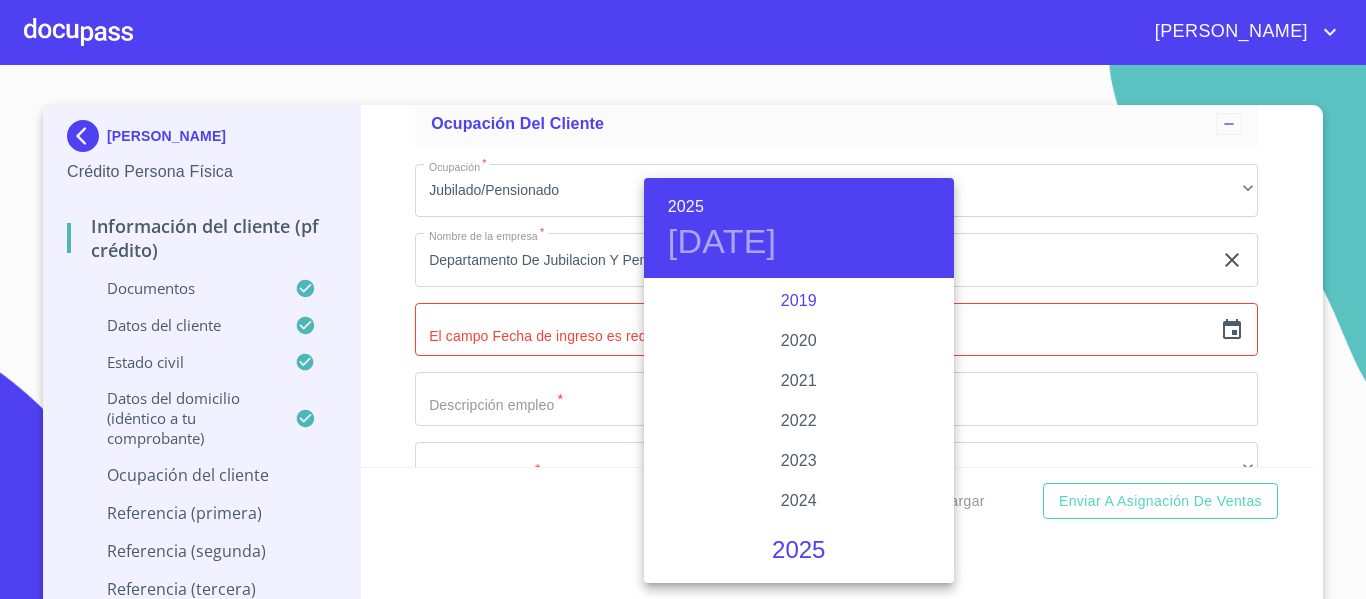 click on "2019" at bounding box center [799, 301] 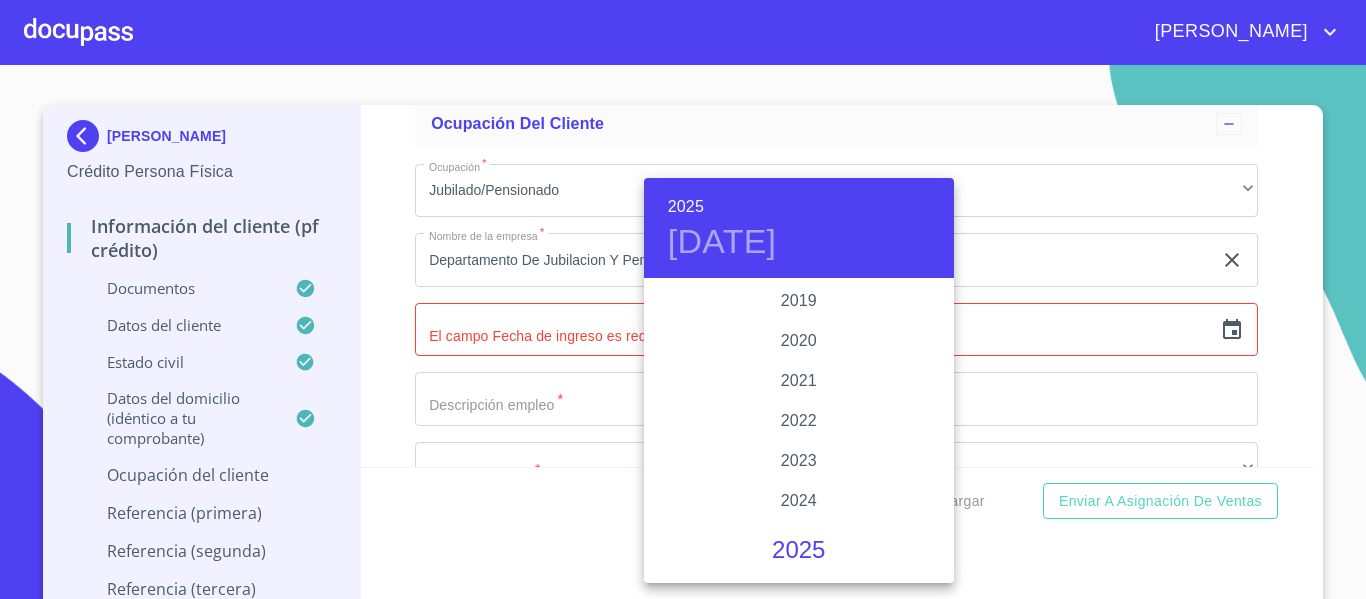 type on "[DATE]" 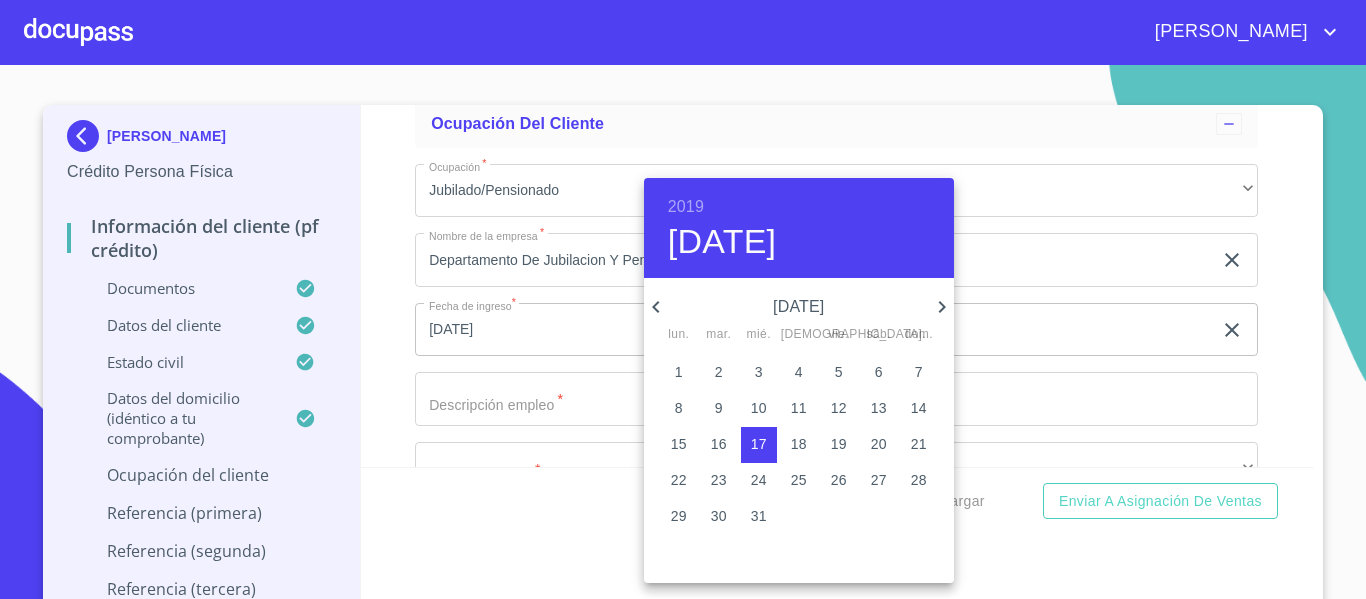 click on "[DATE] lun. mar. mié. jue. vie. sáb. dom." at bounding box center [799, 317] 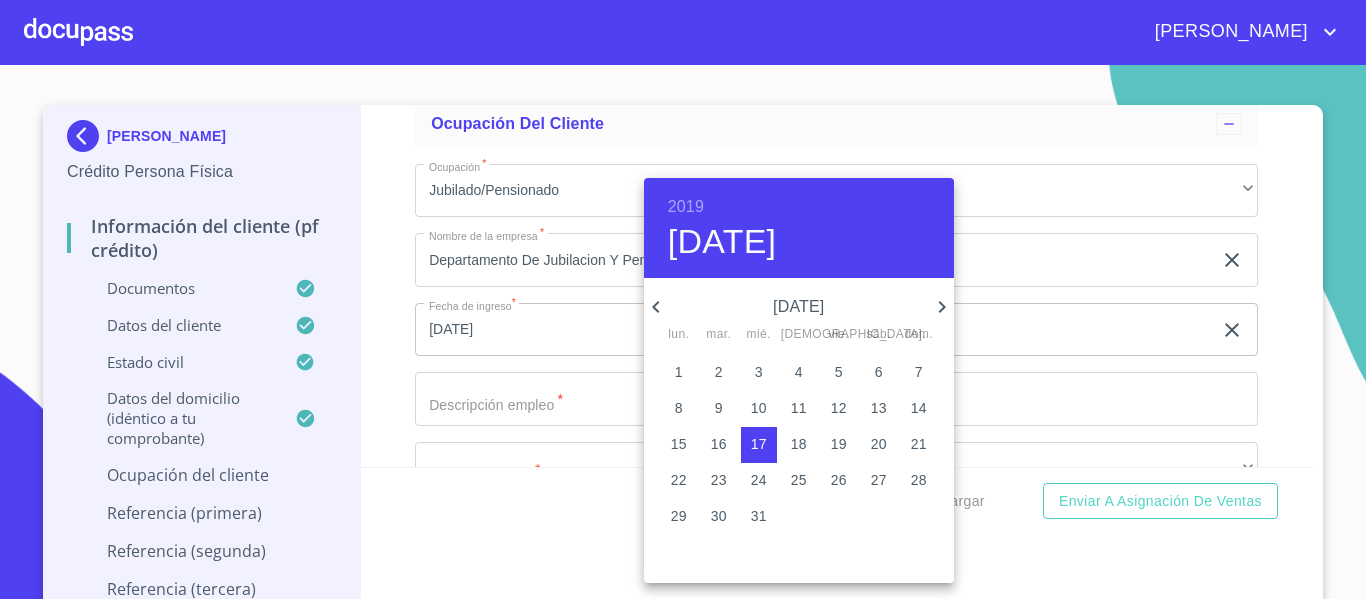 click at bounding box center [683, 299] 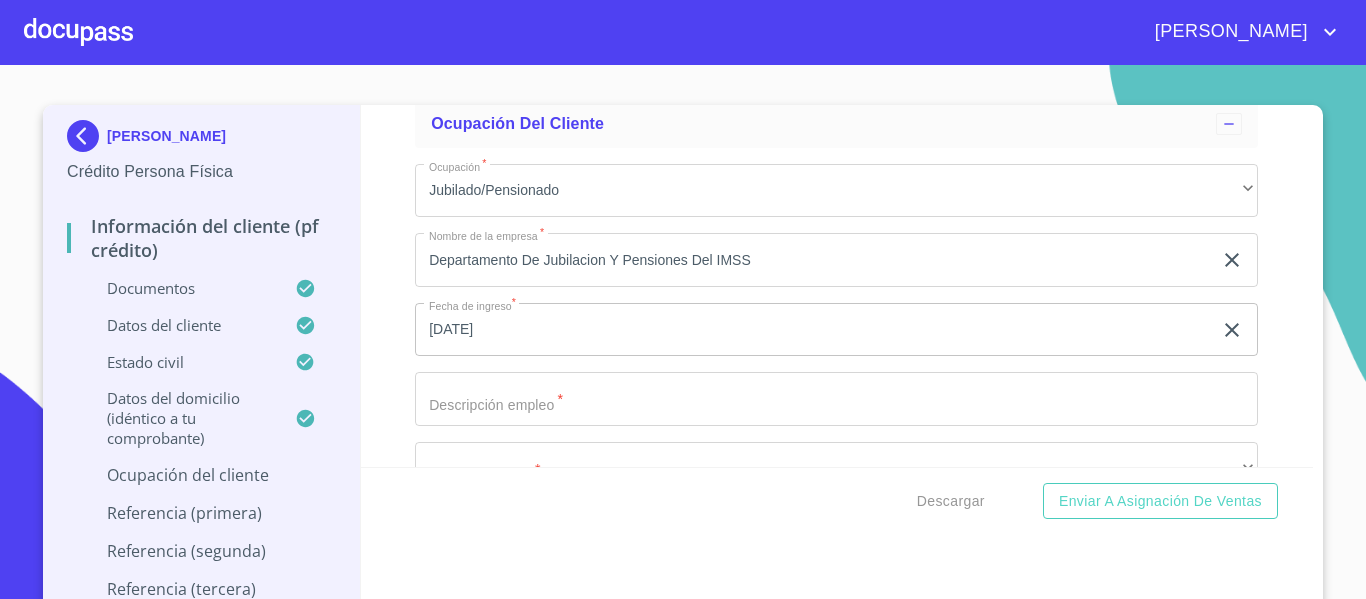 click on "[DATE]" at bounding box center [817, 330] 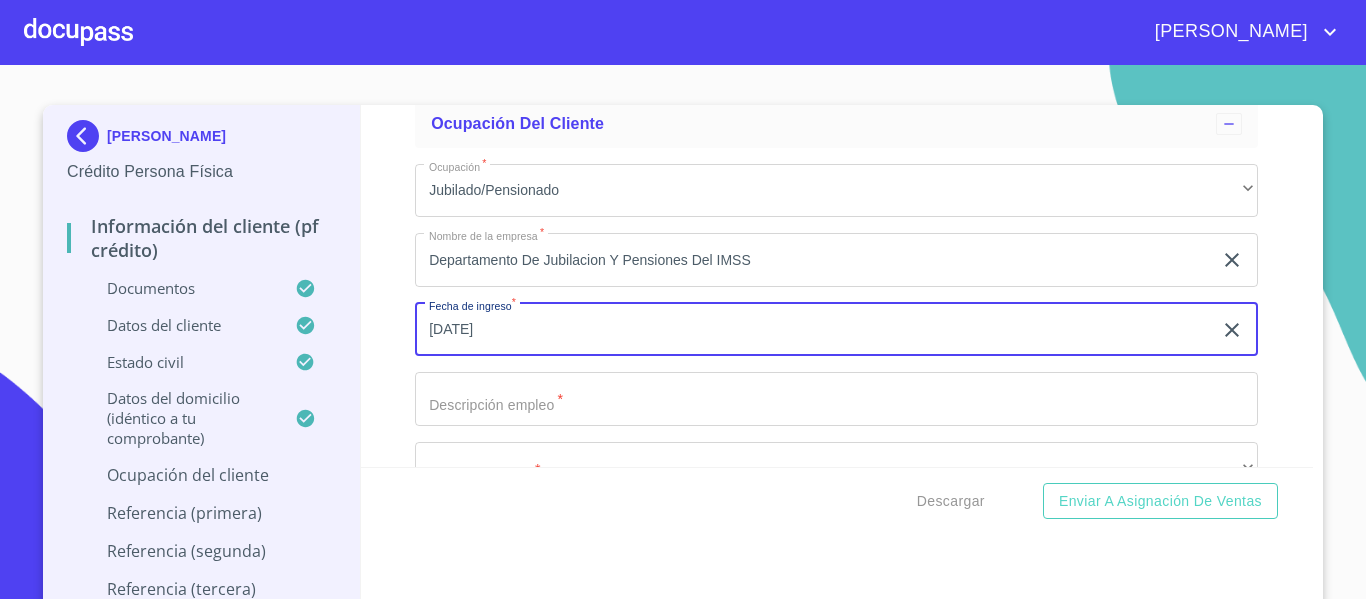 click 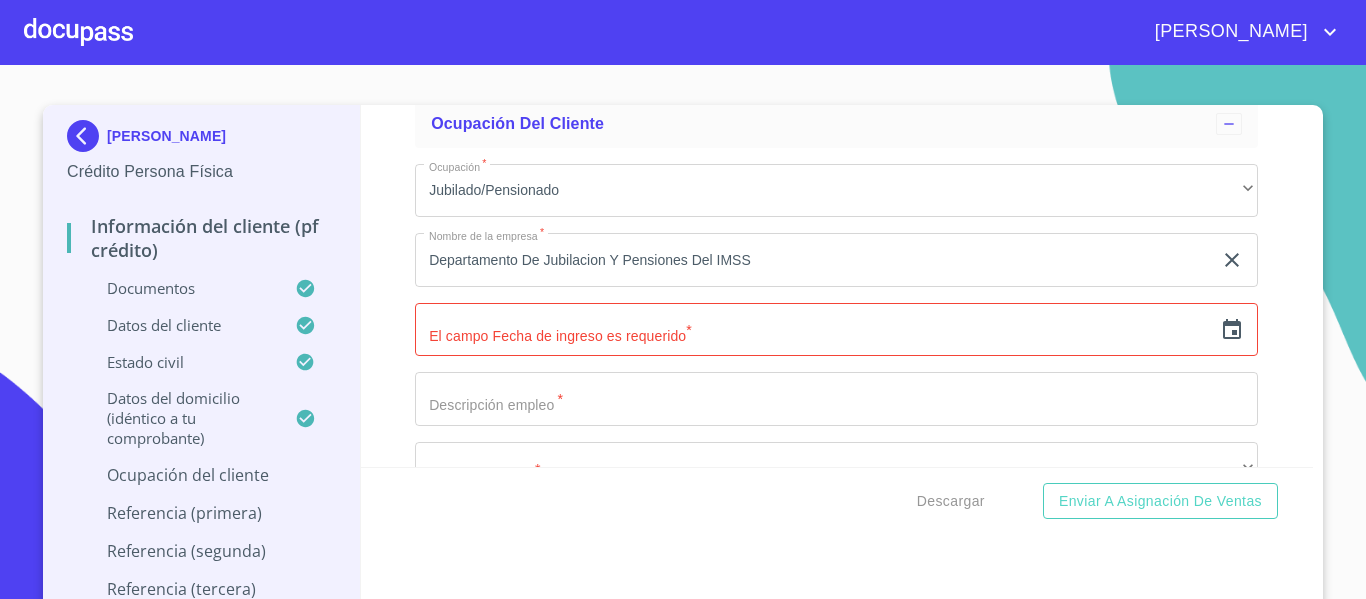 click 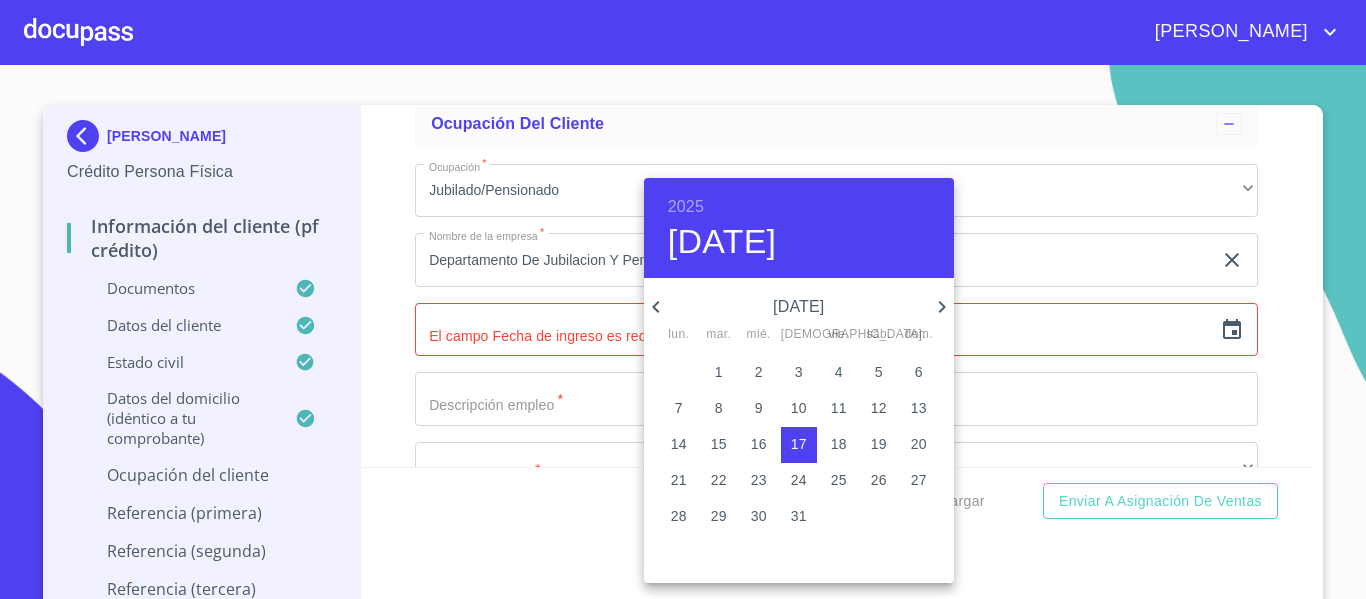 click on "2025" at bounding box center [686, 207] 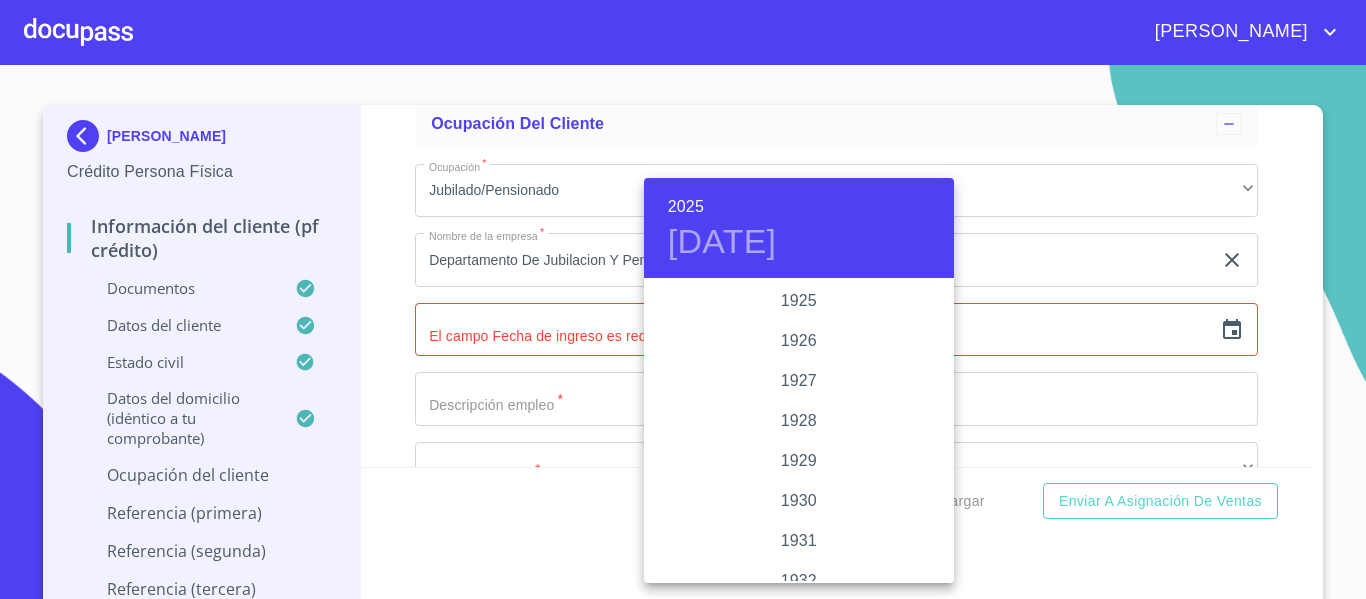 scroll, scrollTop: 3880, scrollLeft: 0, axis: vertical 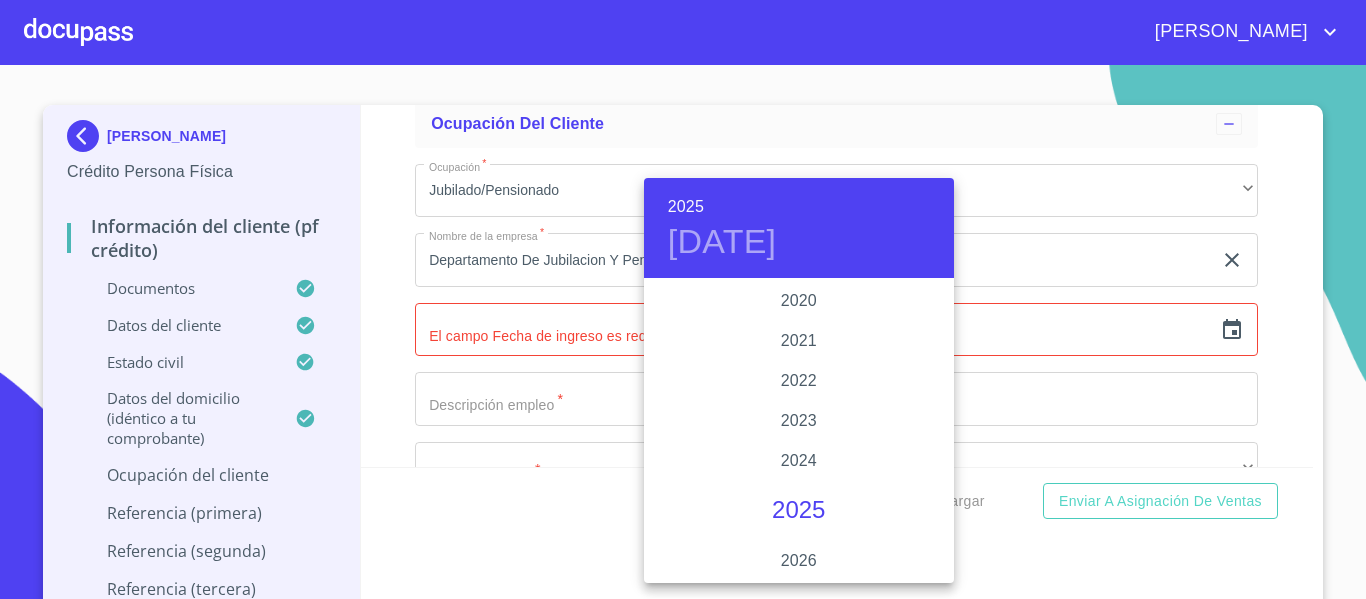 click at bounding box center (683, 299) 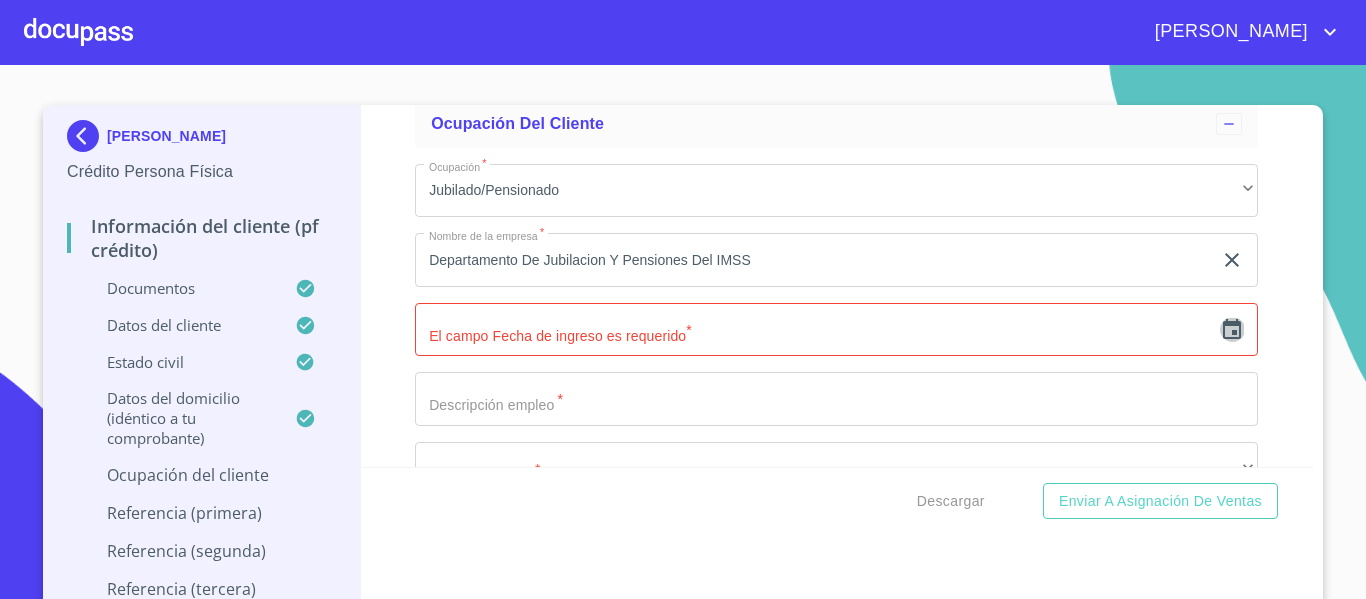 click 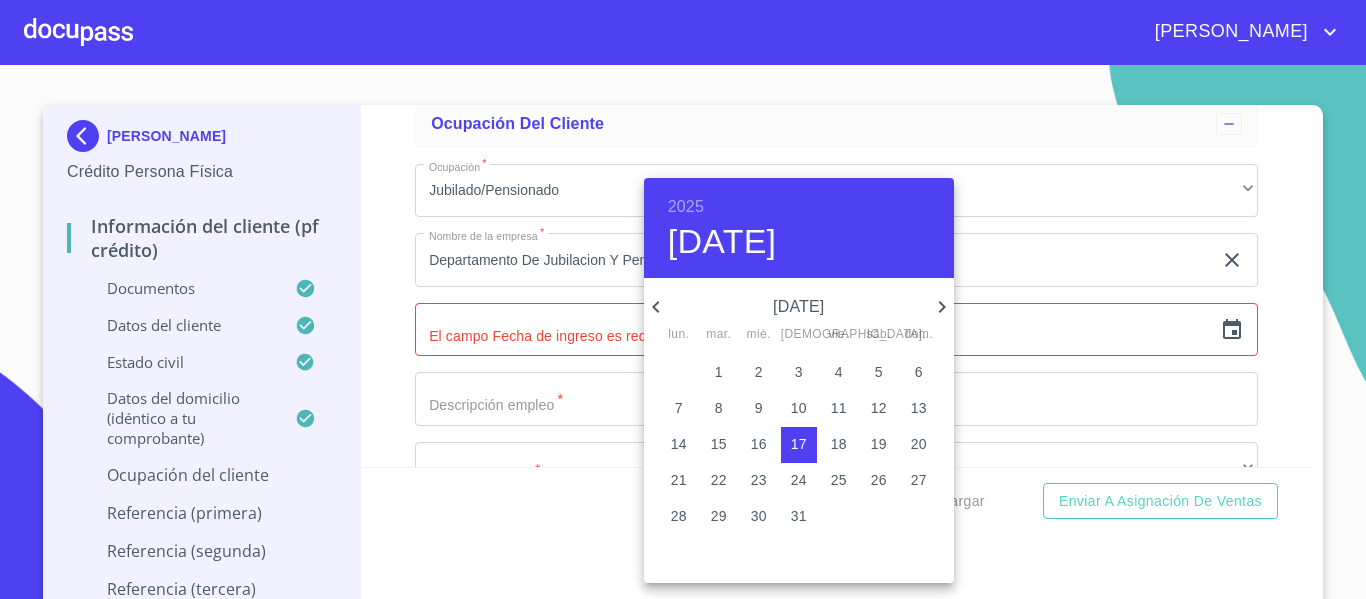 click on "2025" at bounding box center [686, 207] 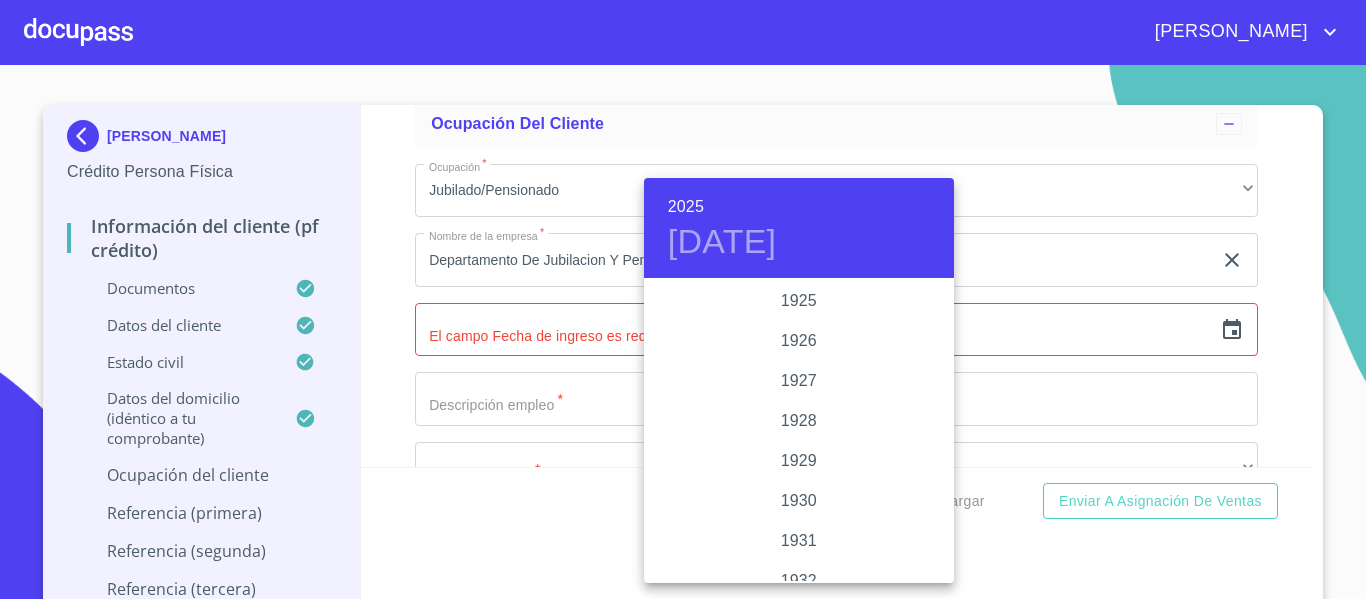 scroll, scrollTop: 3880, scrollLeft: 0, axis: vertical 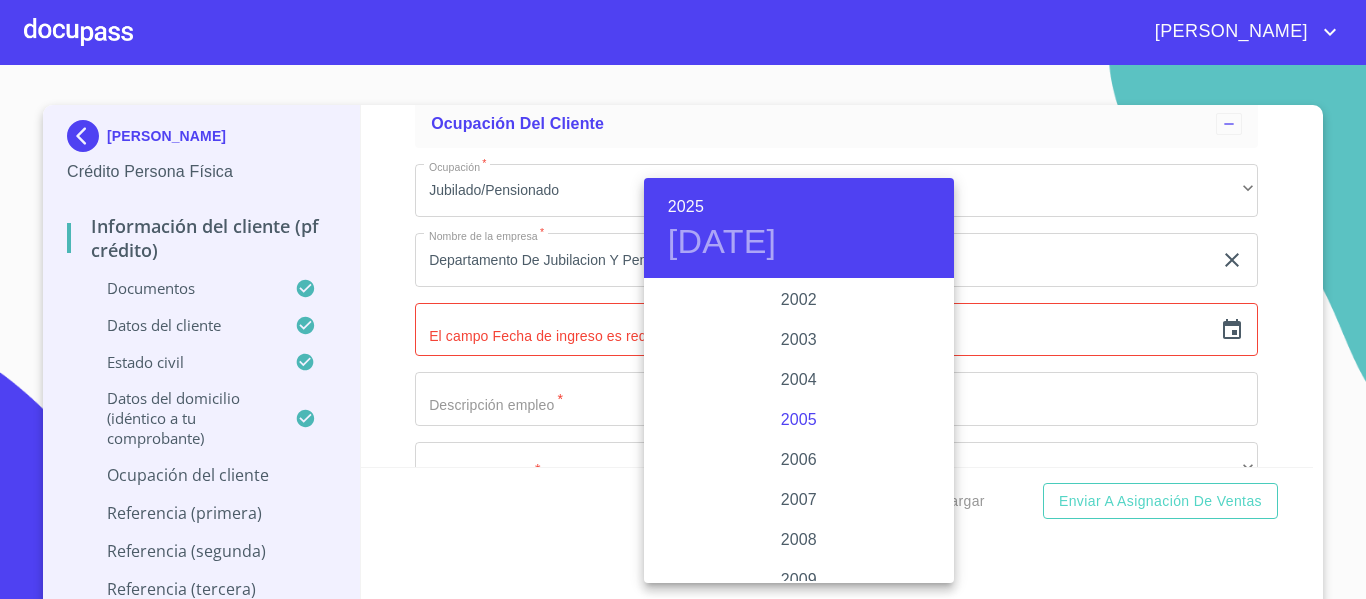 click on "2005" at bounding box center (799, 420) 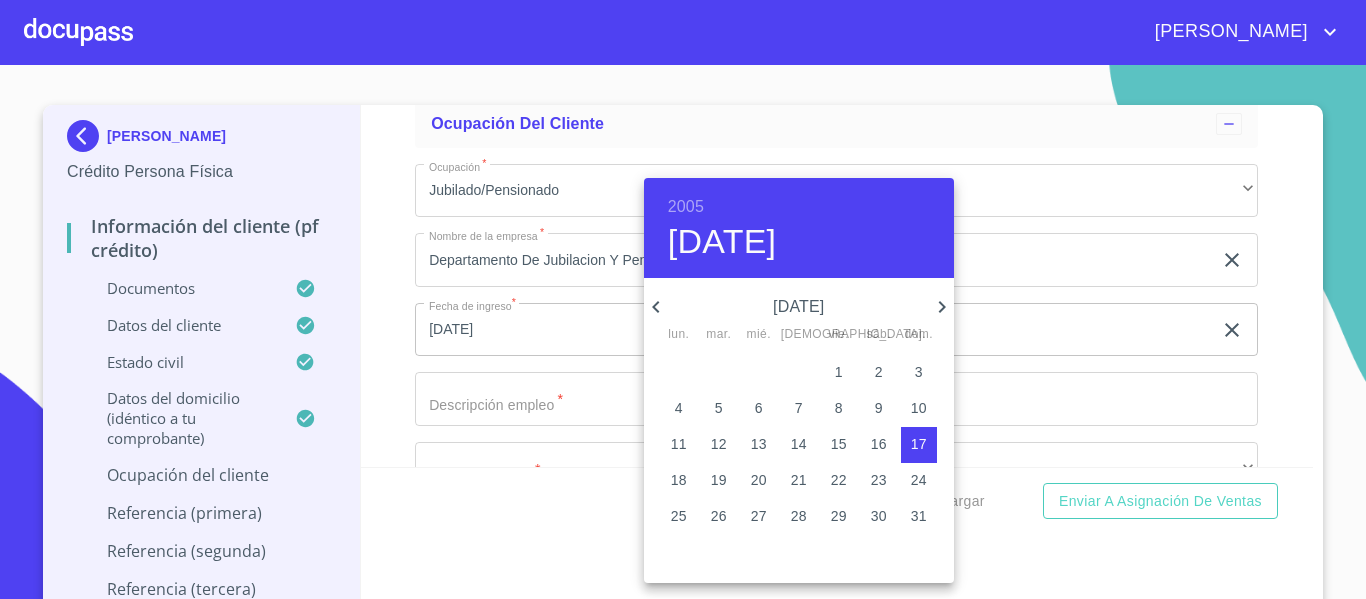 click 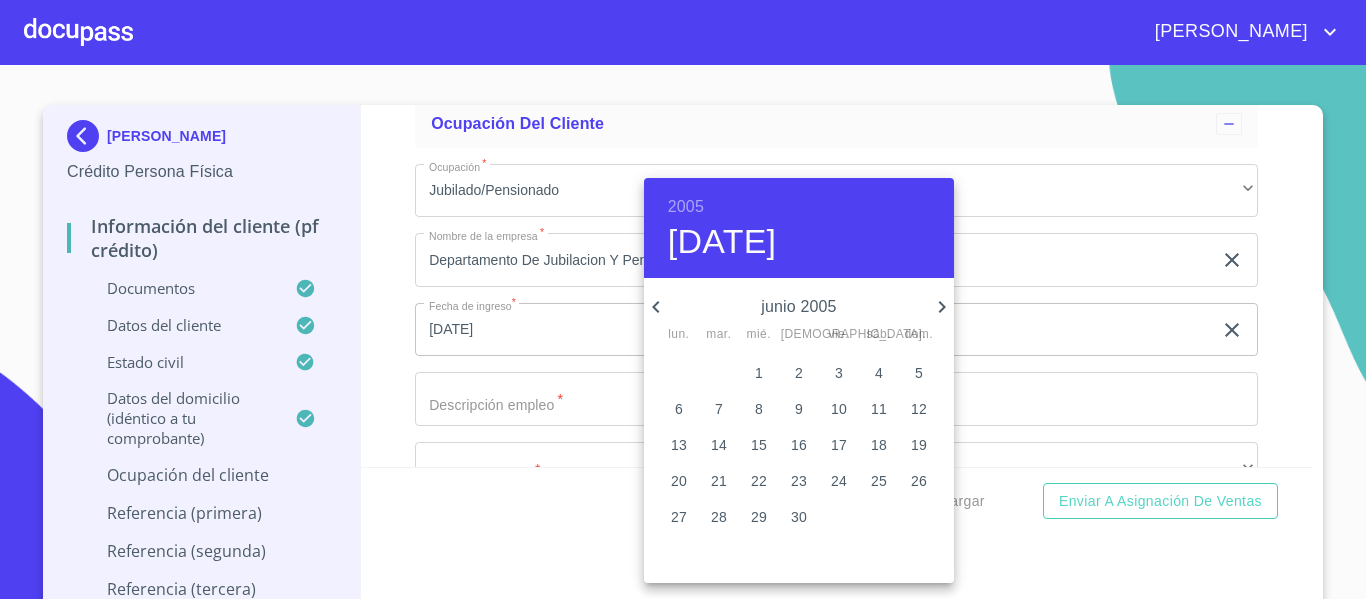 click 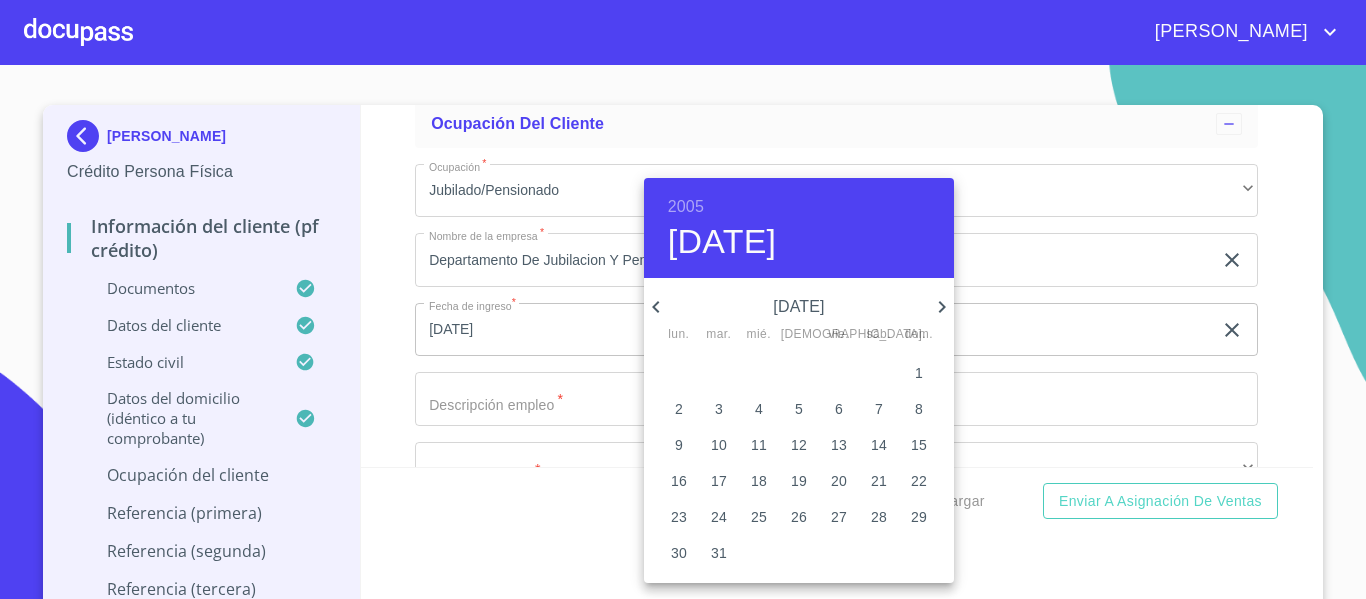 click 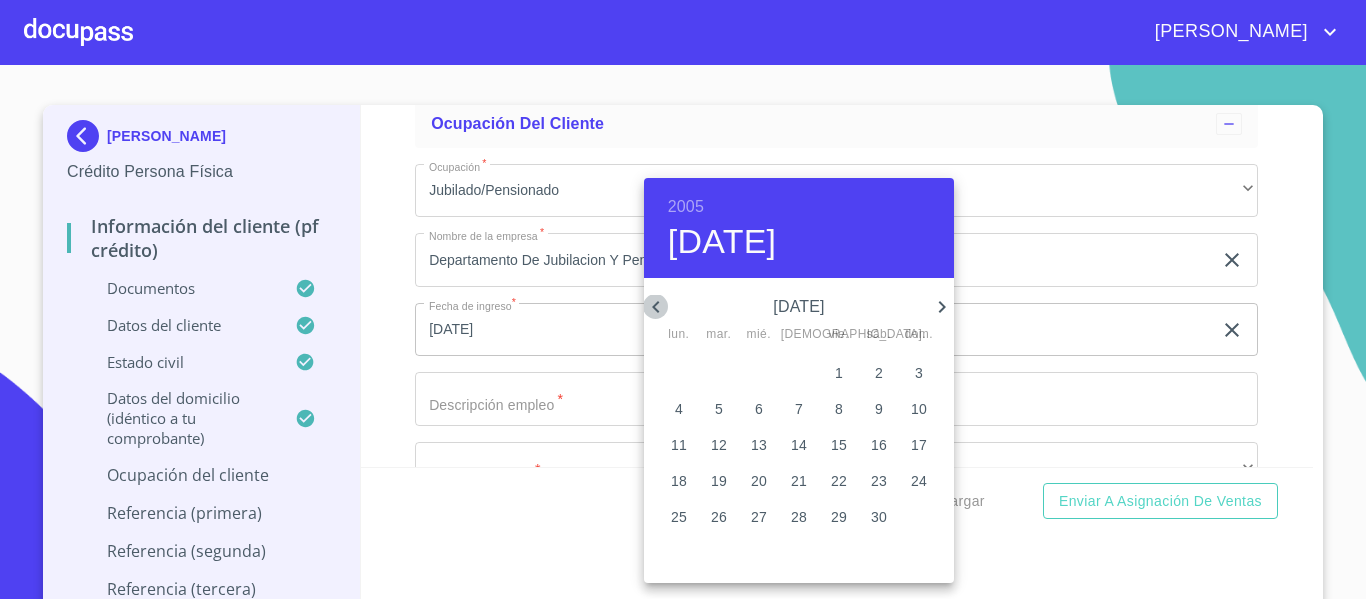 click 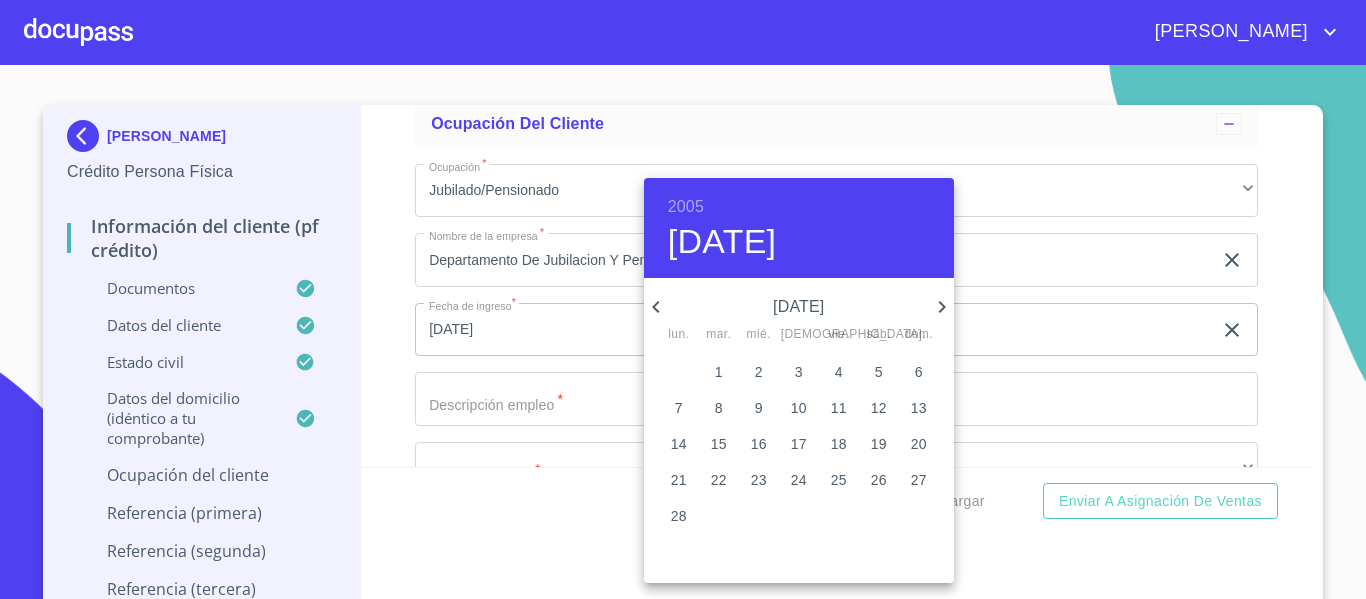 click 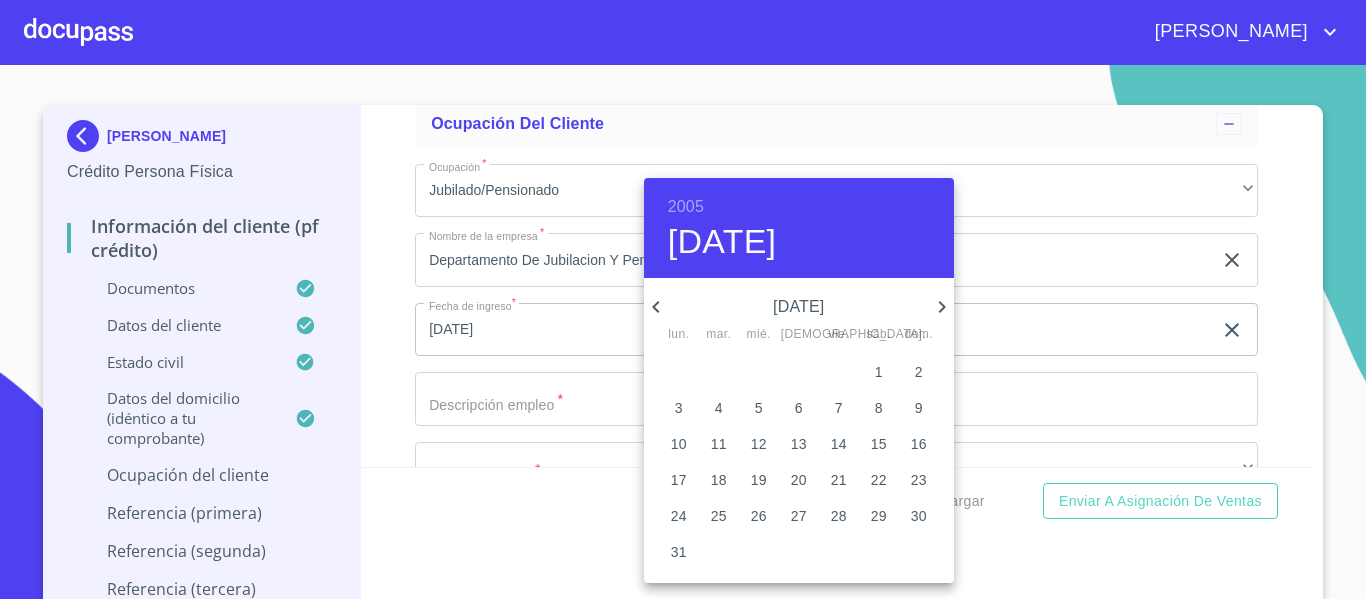 click on "1" at bounding box center [879, 372] 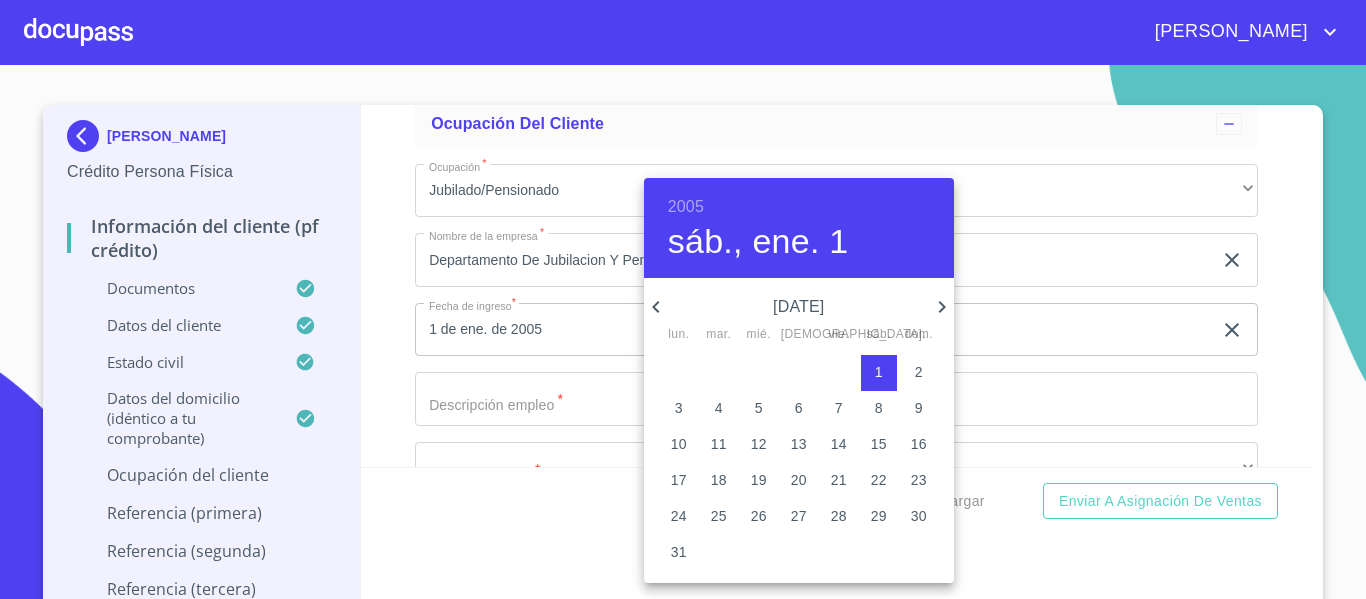click at bounding box center (683, 299) 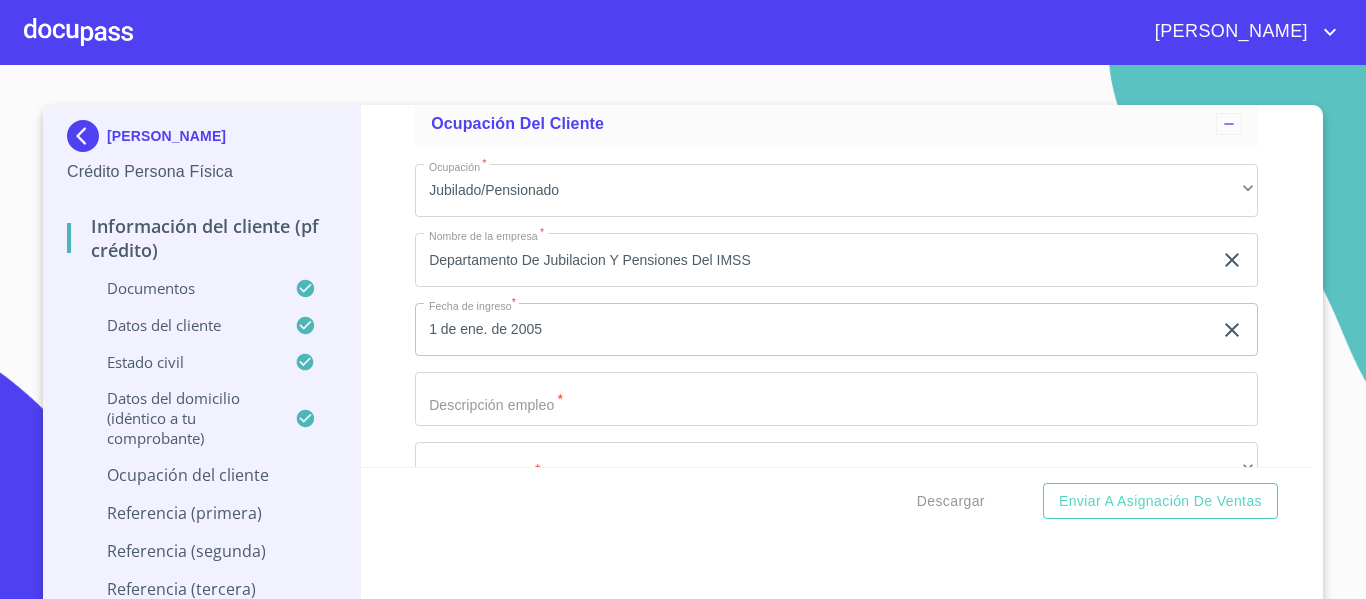 click on "Documento de identificación.   *" at bounding box center [813, -2347] 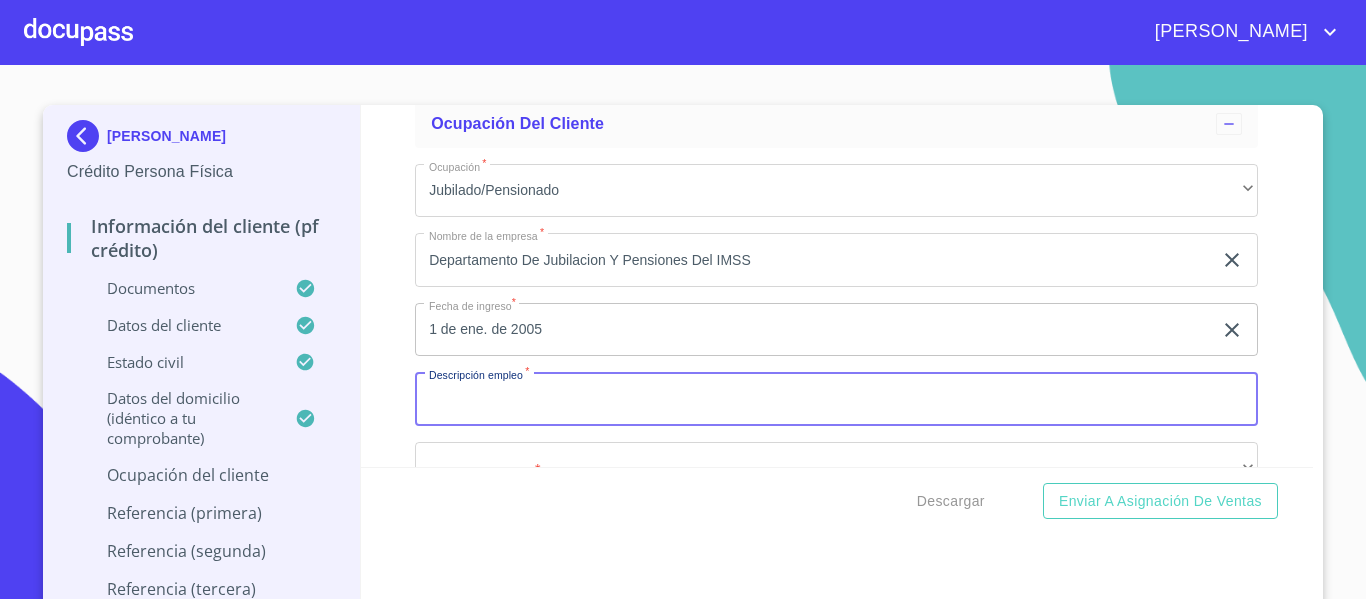 type on "P" 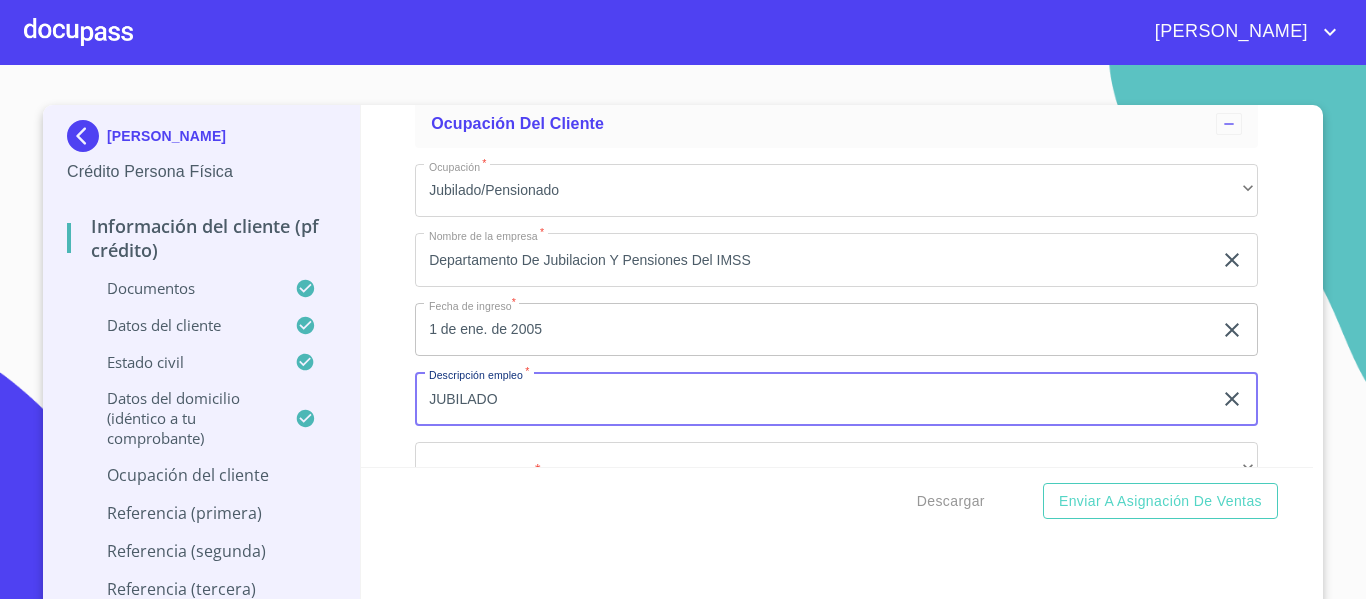 type on "JUBILADO" 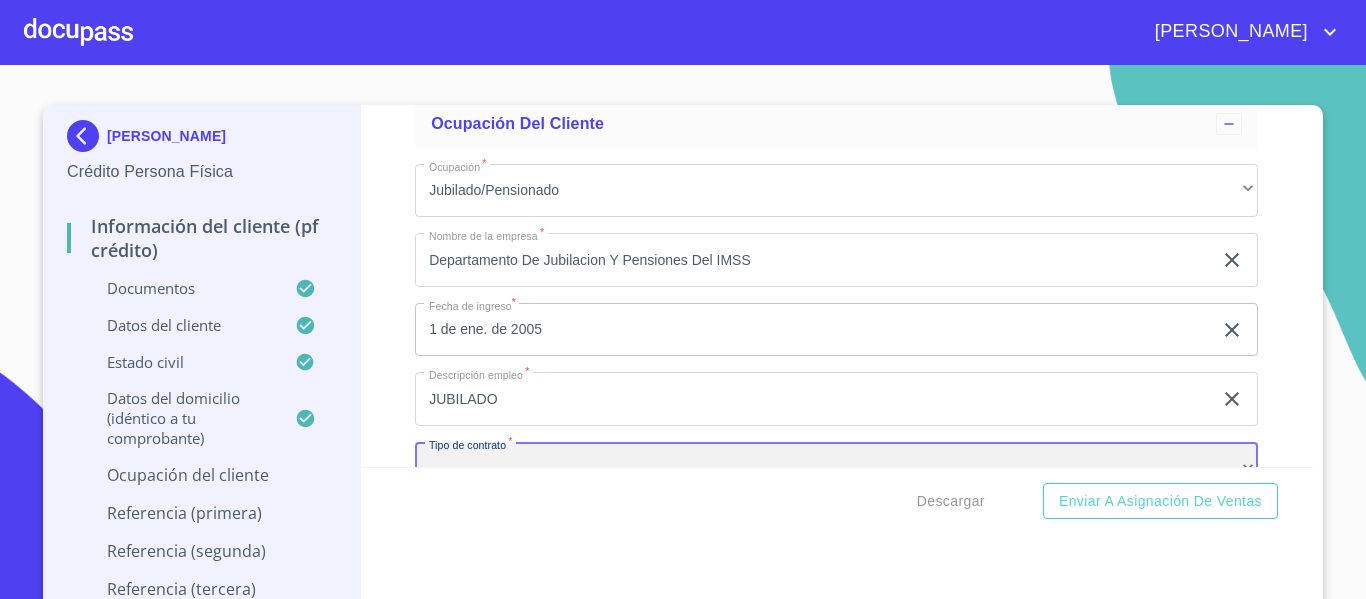 scroll, scrollTop: 8880, scrollLeft: 0, axis: vertical 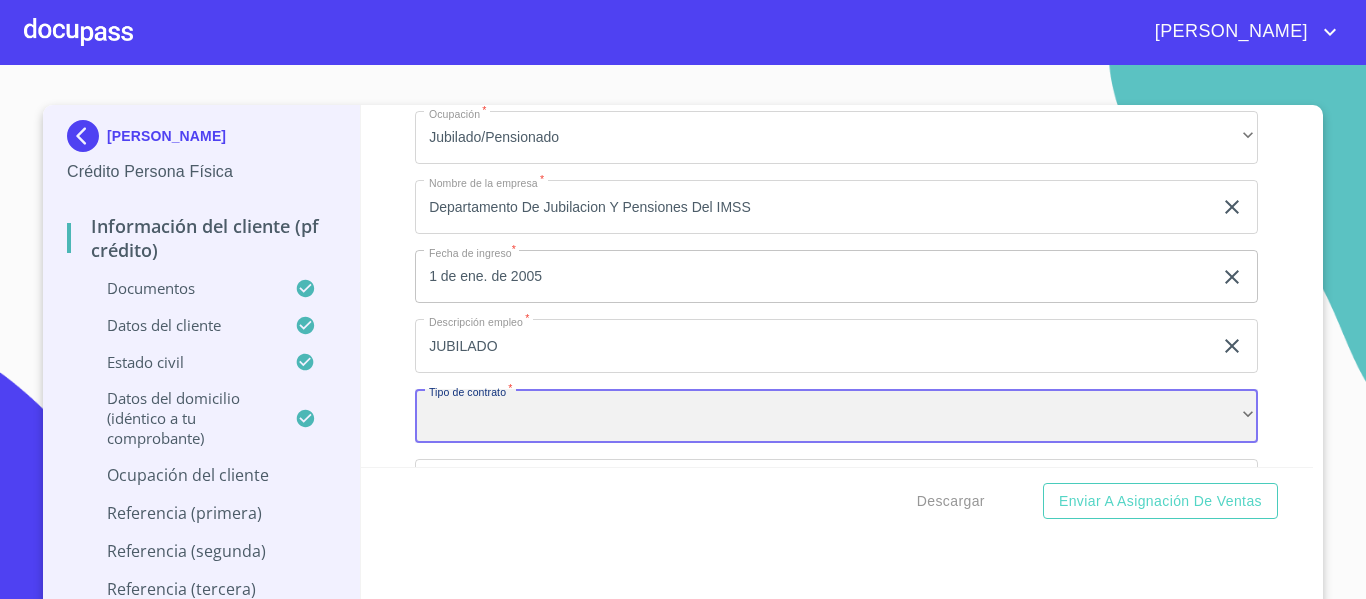 click on "​" at bounding box center [836, 416] 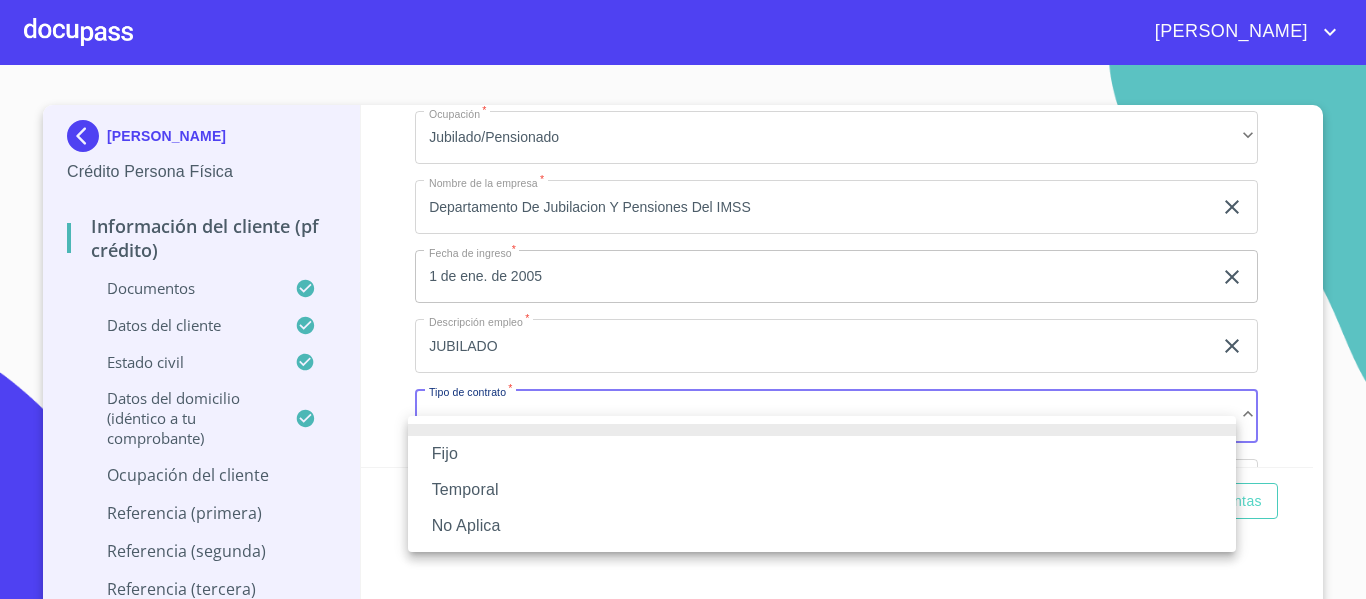 drag, startPoint x: 474, startPoint y: 448, endPoint x: 482, endPoint y: 429, distance: 20.615528 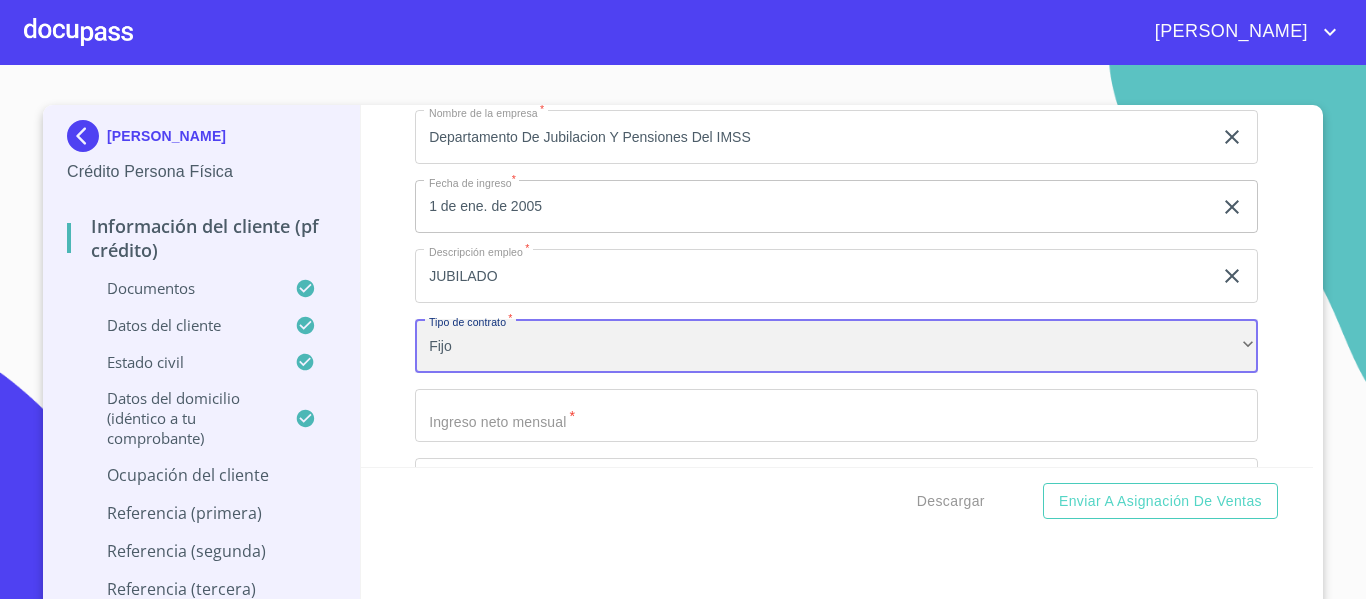 scroll, scrollTop: 8980, scrollLeft: 0, axis: vertical 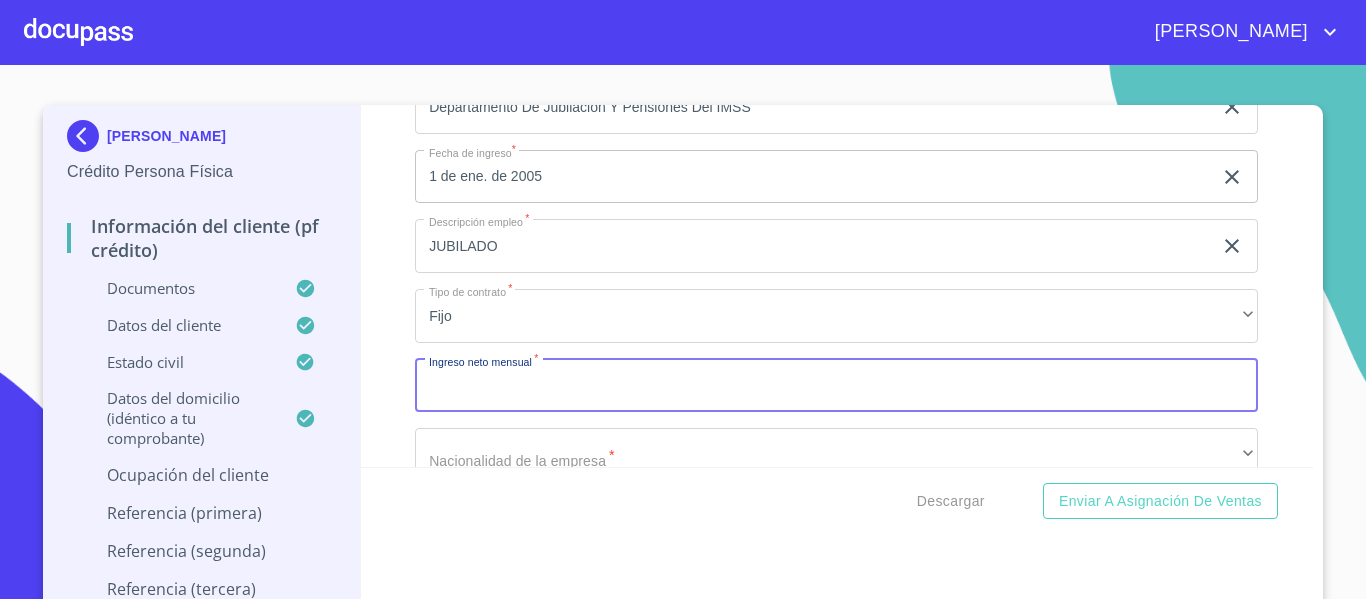 click on "Documento de identificación.   *" at bounding box center (836, 386) 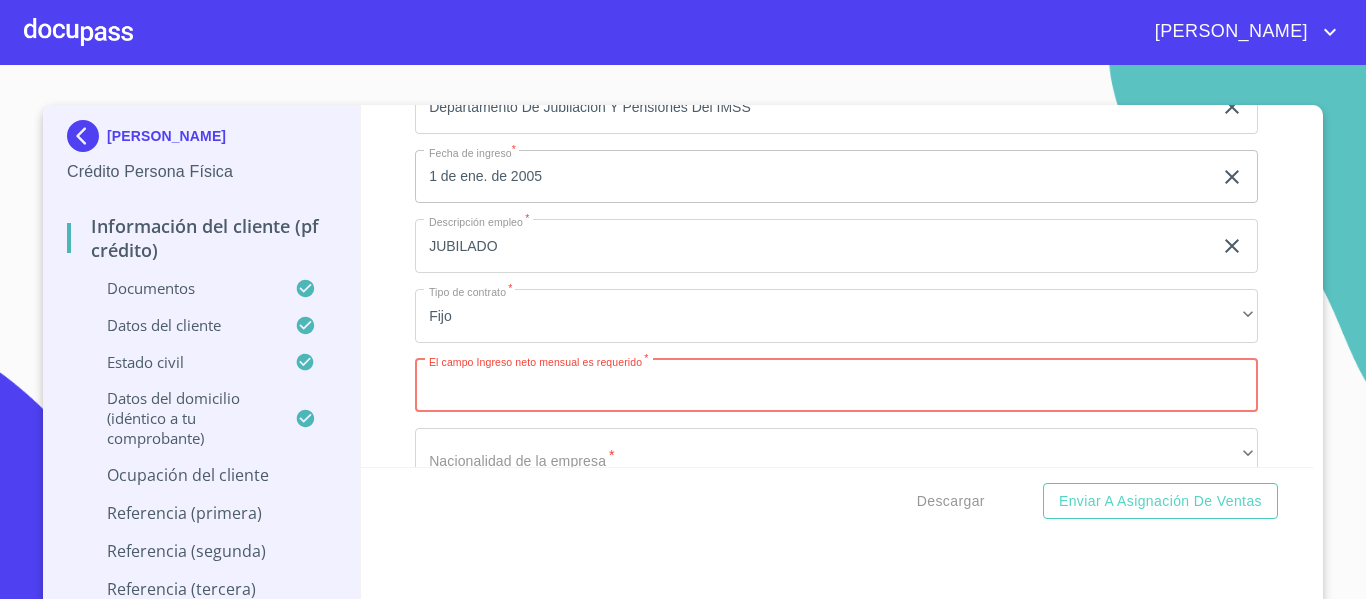 click on "Documento de identificación.   *" at bounding box center (836, 386) 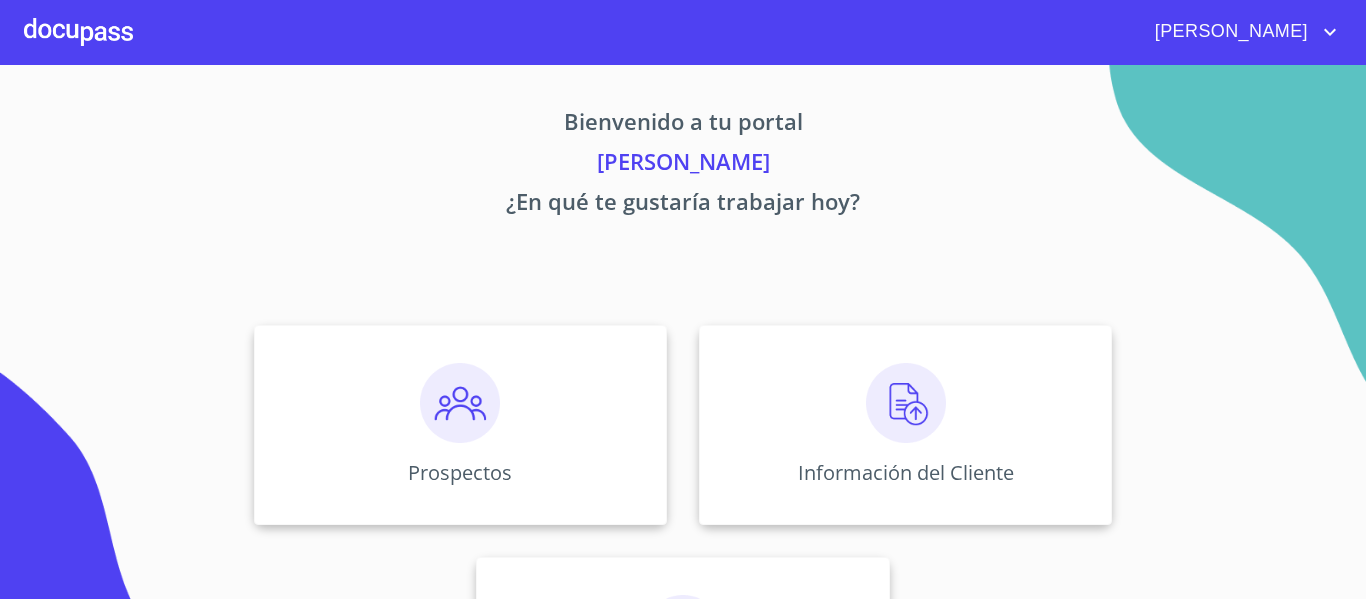 scroll, scrollTop: 0, scrollLeft: 0, axis: both 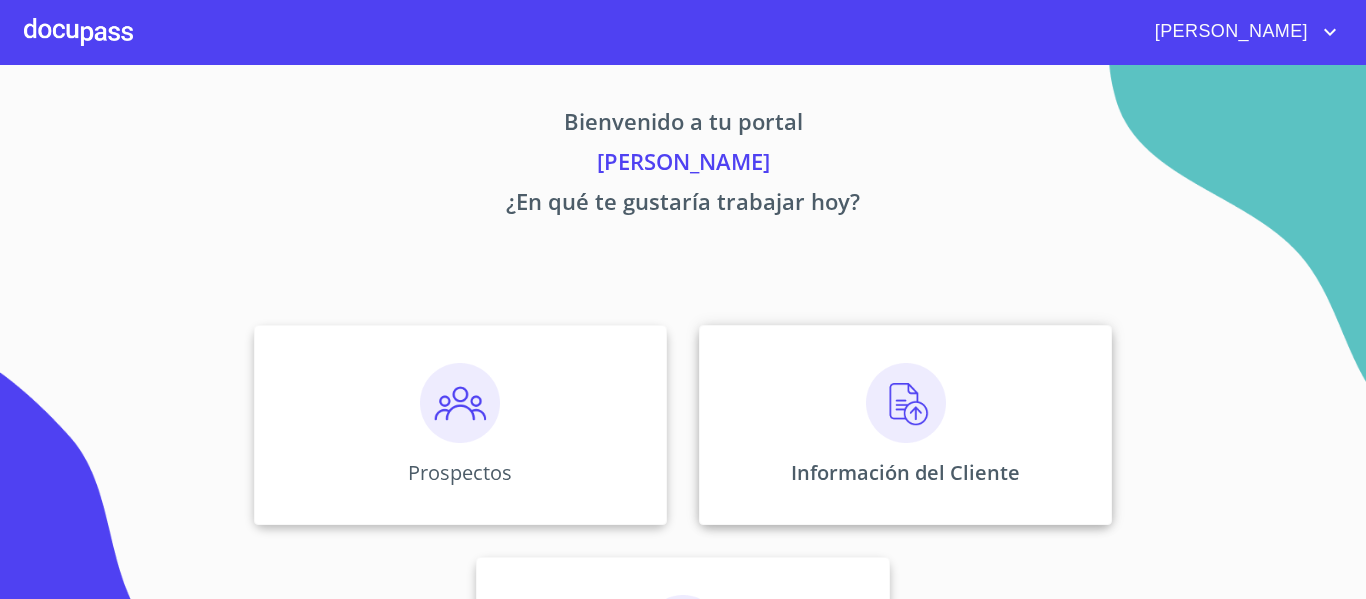 click at bounding box center (906, 403) 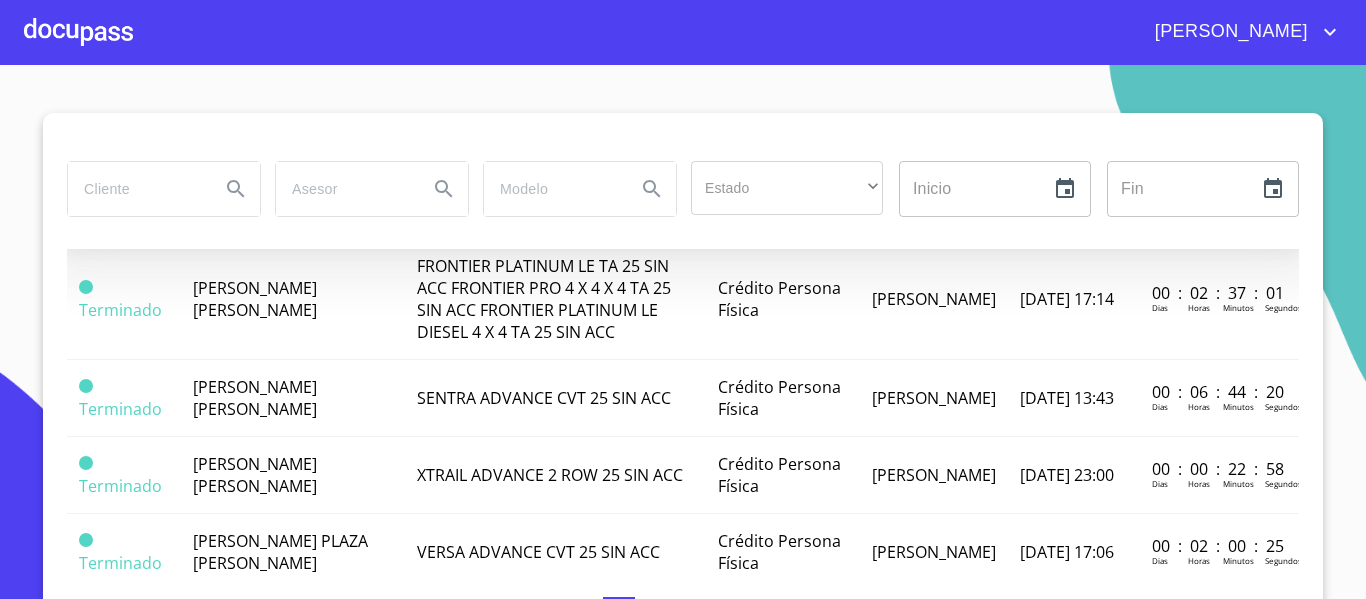 scroll, scrollTop: 1000, scrollLeft: 0, axis: vertical 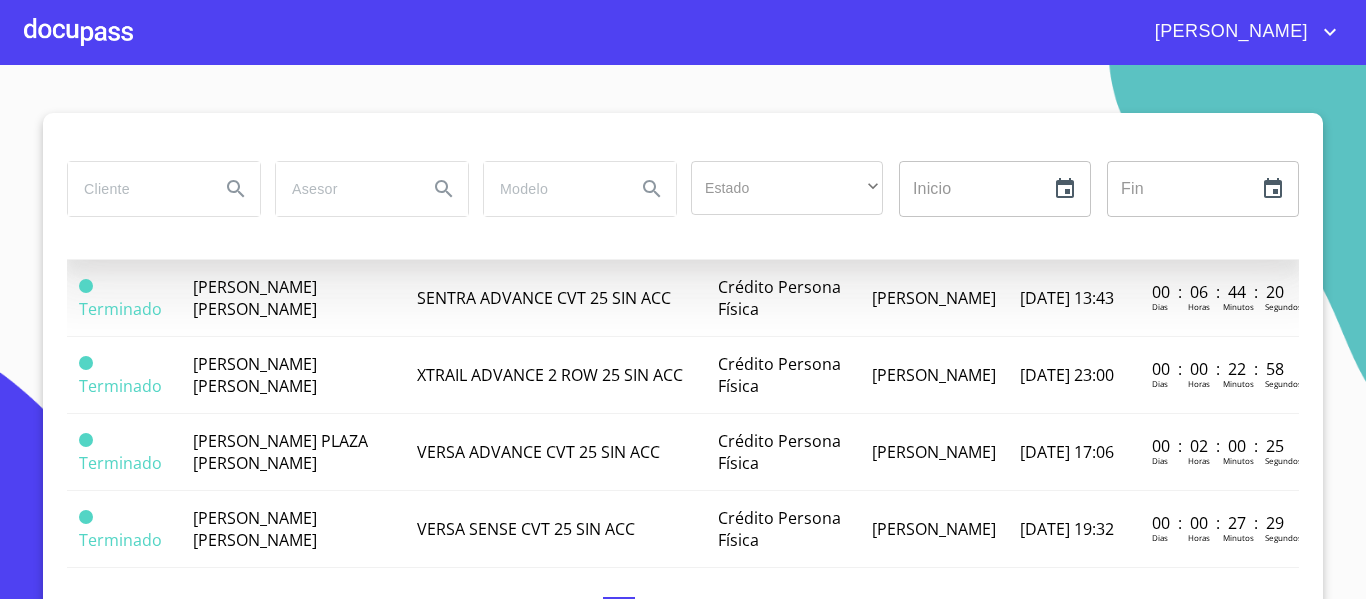 click on "[PERSON_NAME] [PERSON_NAME]" at bounding box center [255, 199] 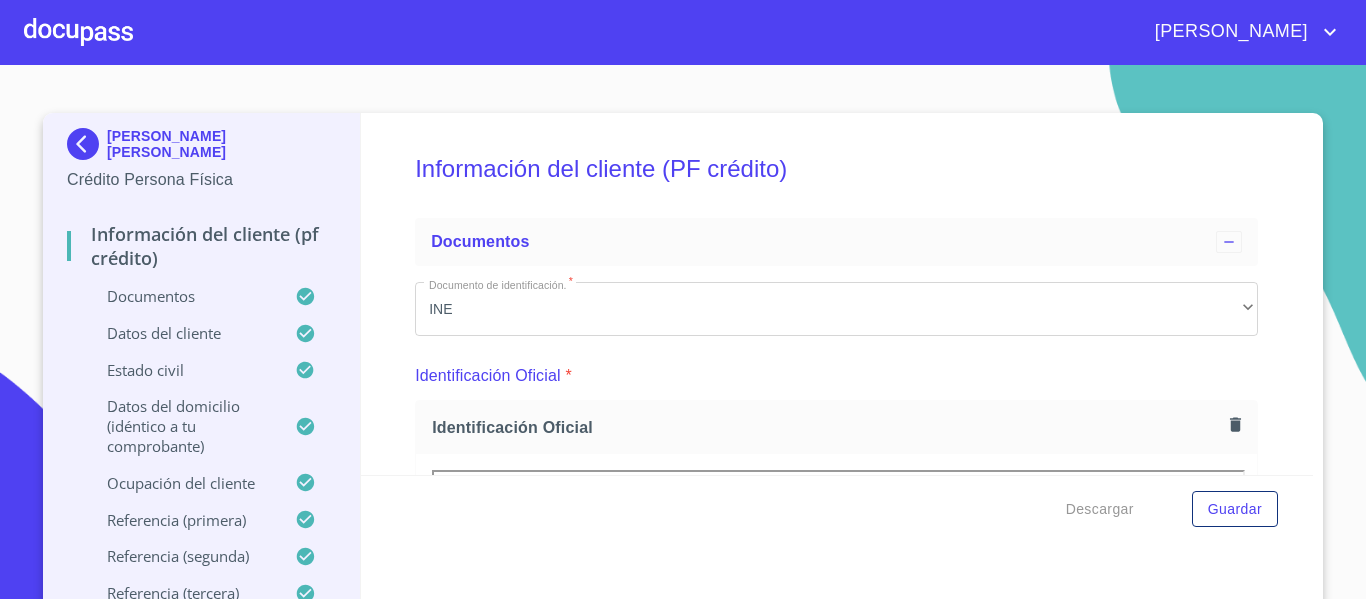 click on "Datos del cliente" at bounding box center (181, 333) 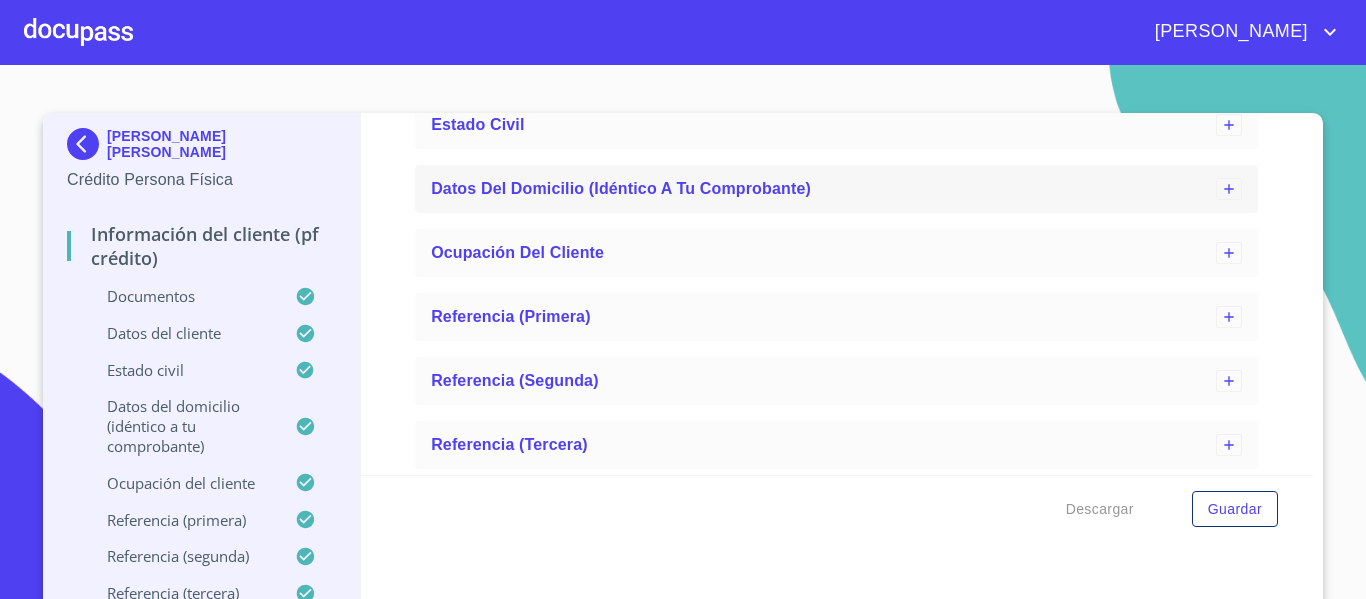 scroll, scrollTop: 1133, scrollLeft: 0, axis: vertical 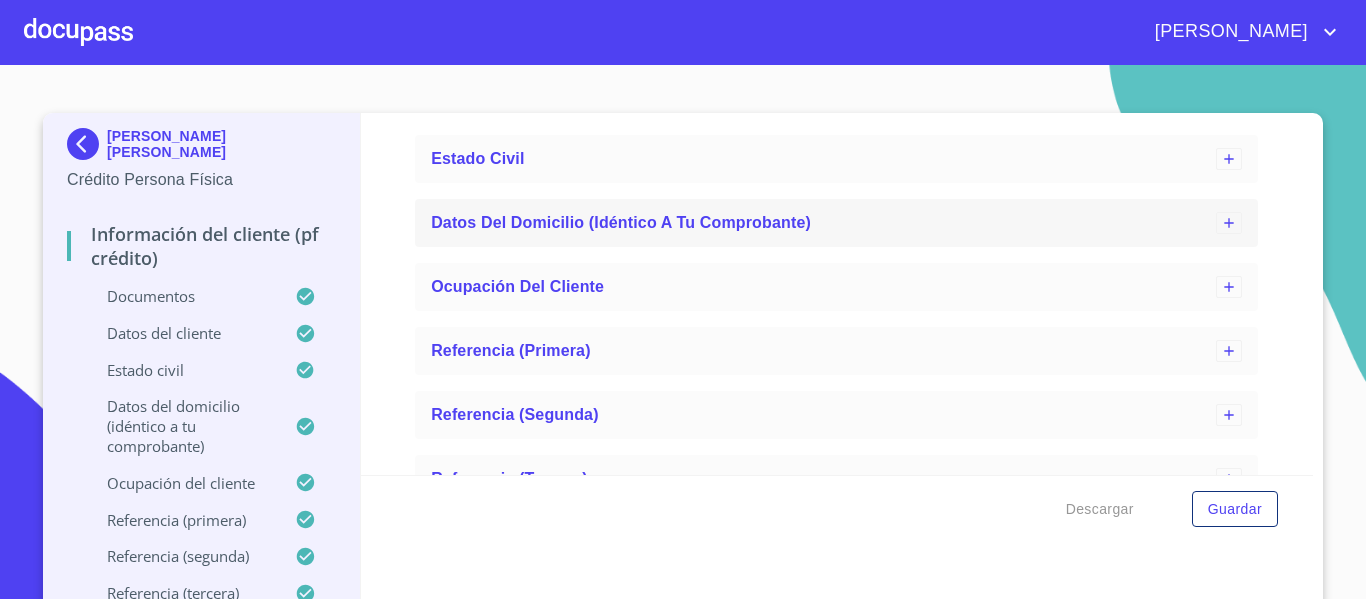 click on "Datos del domicilio (idéntico a tu comprobante)" at bounding box center (621, 222) 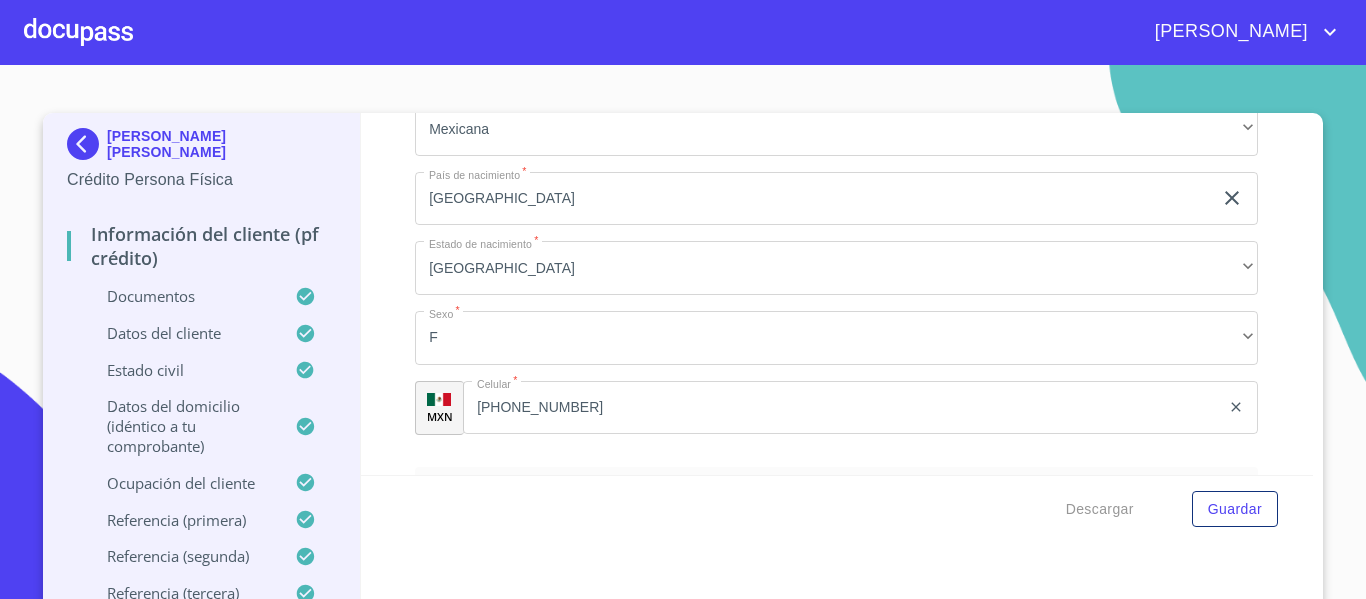 scroll, scrollTop: 800, scrollLeft: 0, axis: vertical 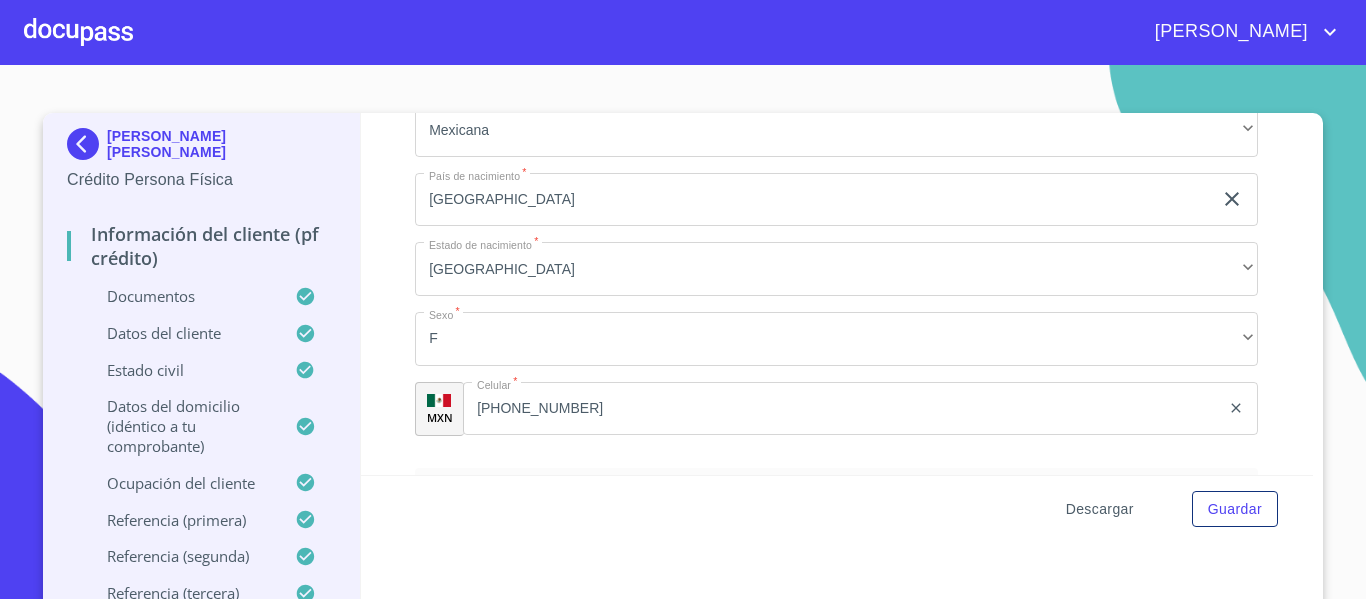 click on "Descargar" at bounding box center (1100, 509) 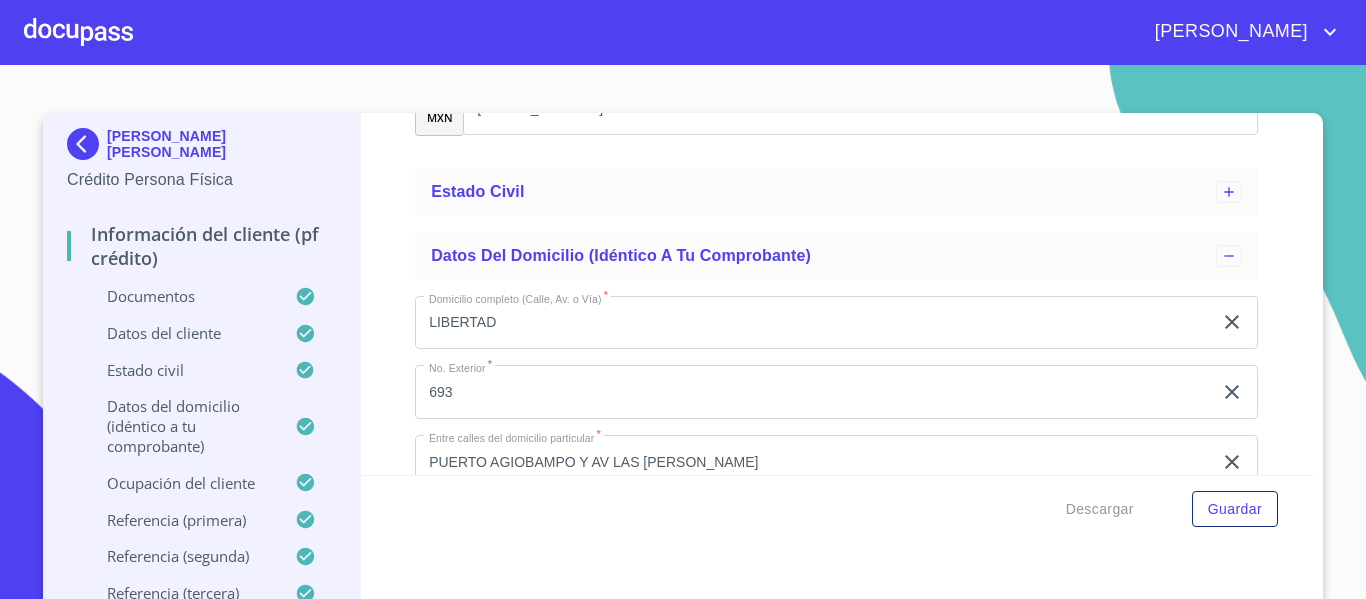 scroll, scrollTop: 1200, scrollLeft: 0, axis: vertical 